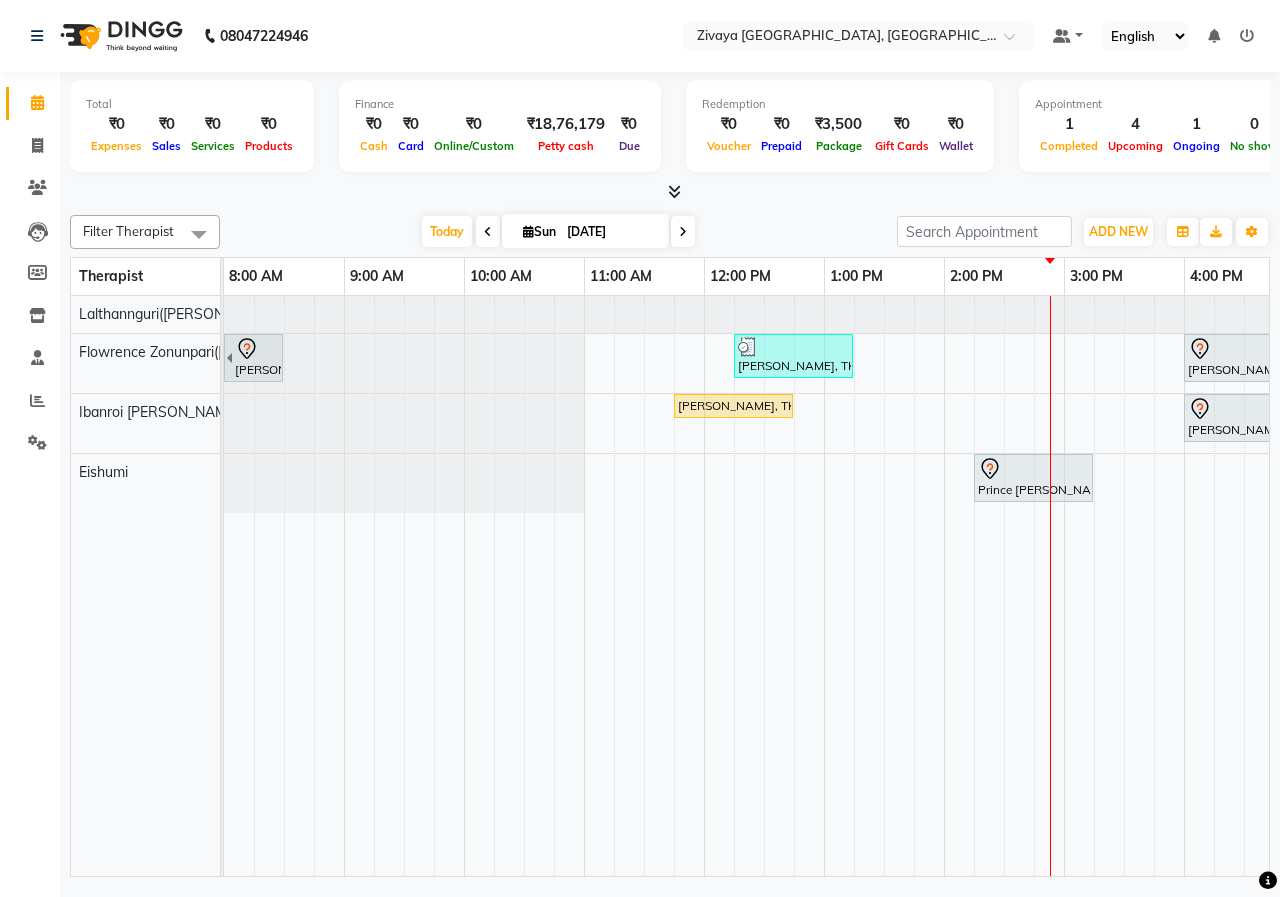scroll, scrollTop: 0, scrollLeft: 0, axis: both 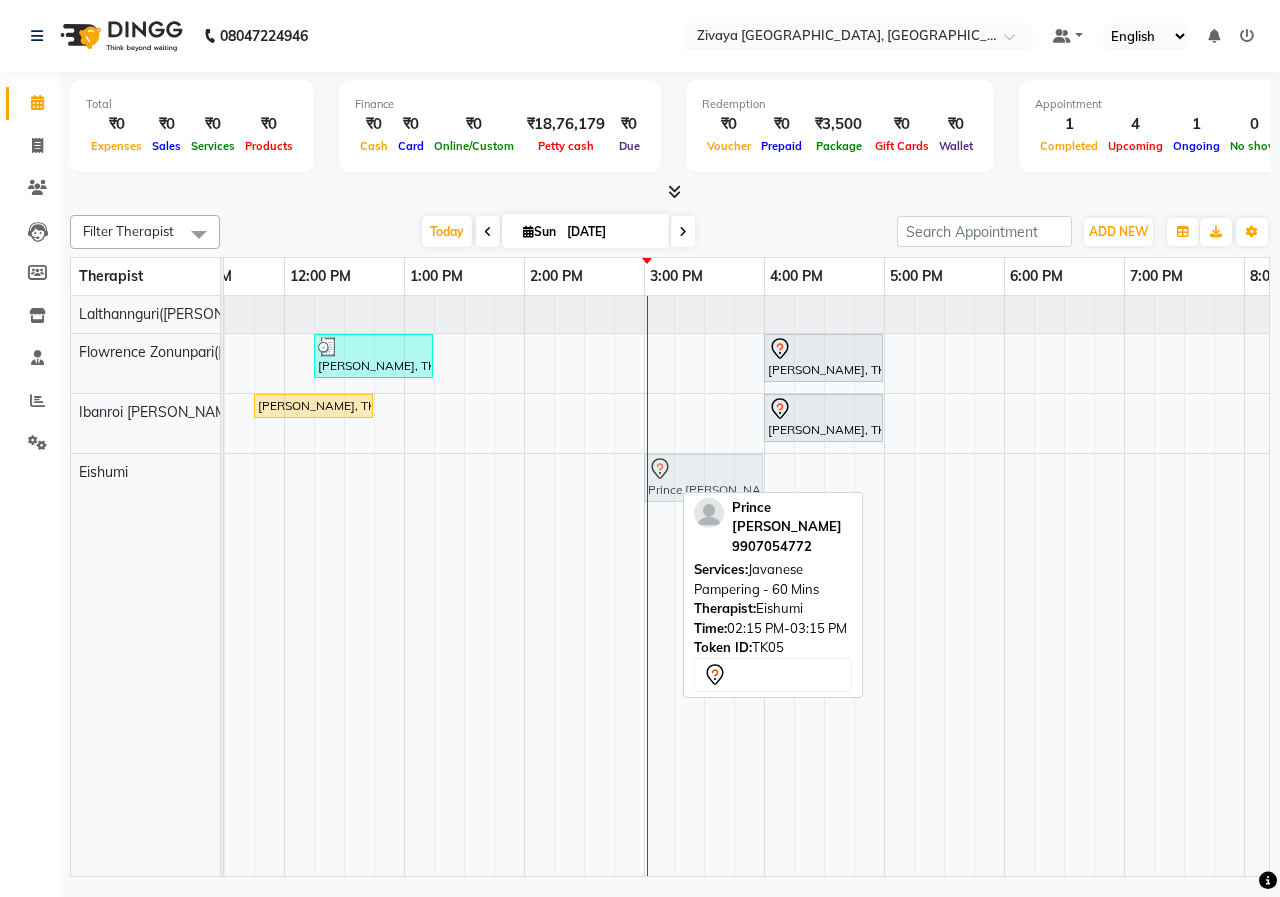 drag, startPoint x: 610, startPoint y: 482, endPoint x: 709, endPoint y: 483, distance: 99.00505 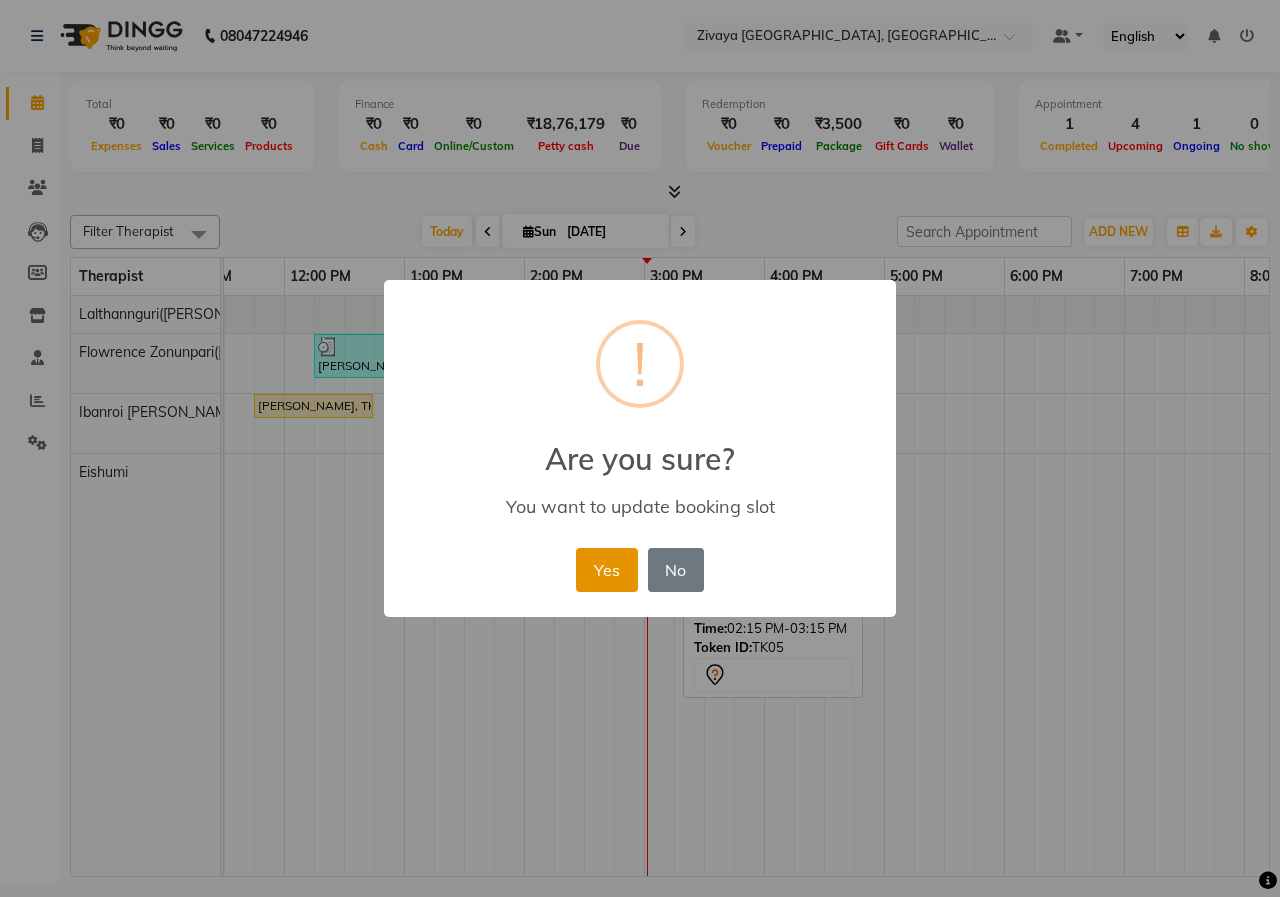 click on "Yes" at bounding box center [606, 570] 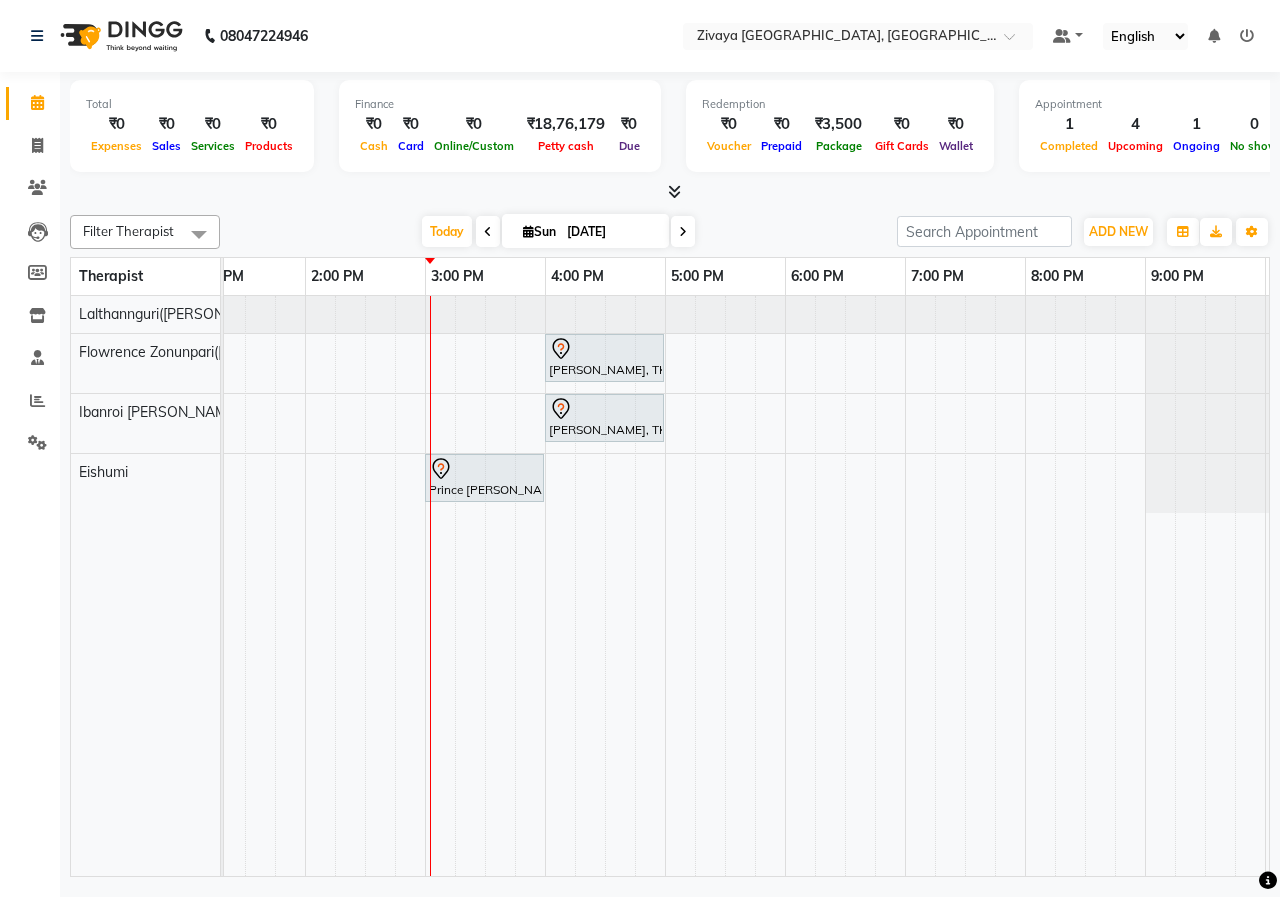 scroll, scrollTop: 0, scrollLeft: 666, axis: horizontal 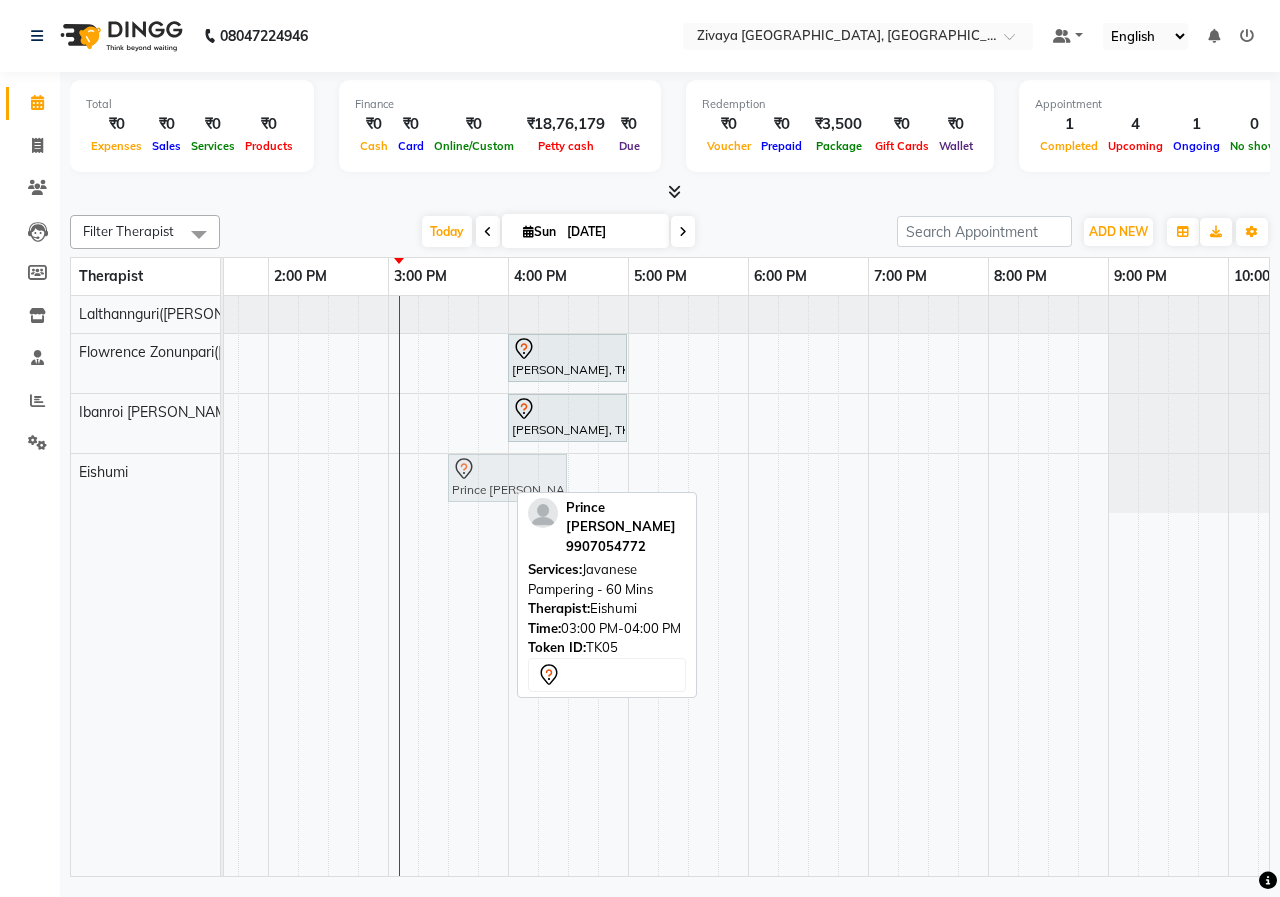 drag, startPoint x: 454, startPoint y: 479, endPoint x: 507, endPoint y: 485, distance: 53.338543 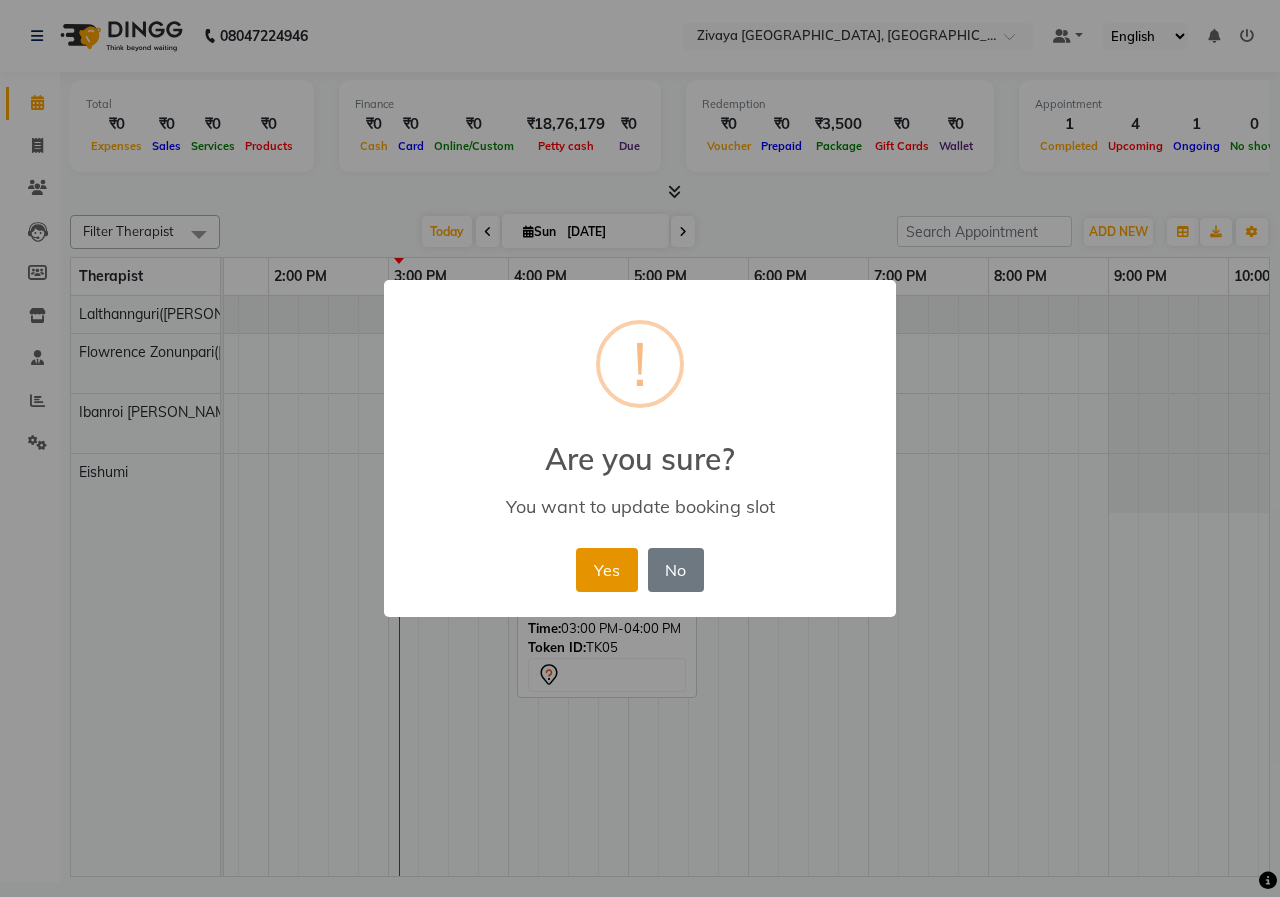click on "Yes" at bounding box center (606, 570) 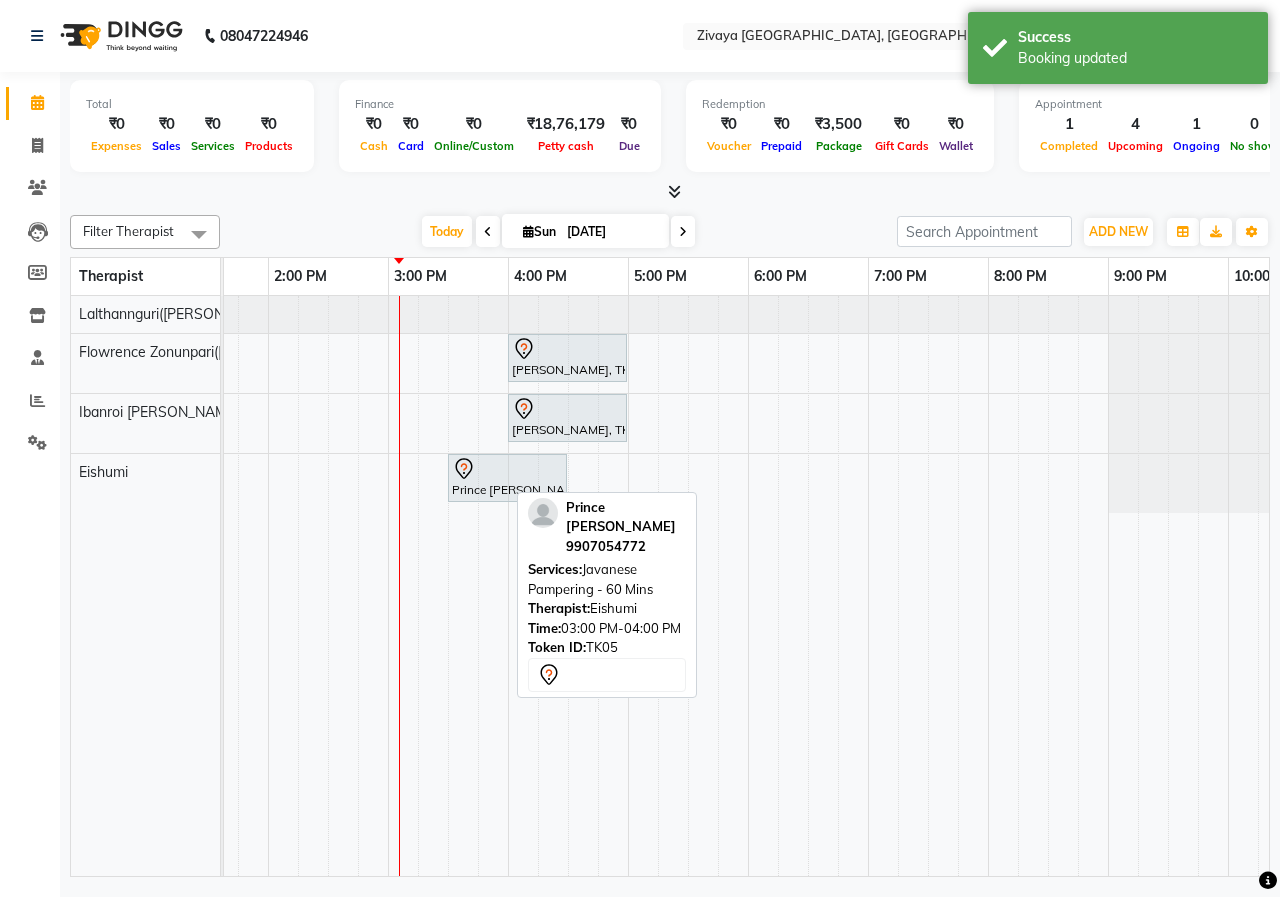 click on "[DATE]  [DATE]" at bounding box center (558, 232) 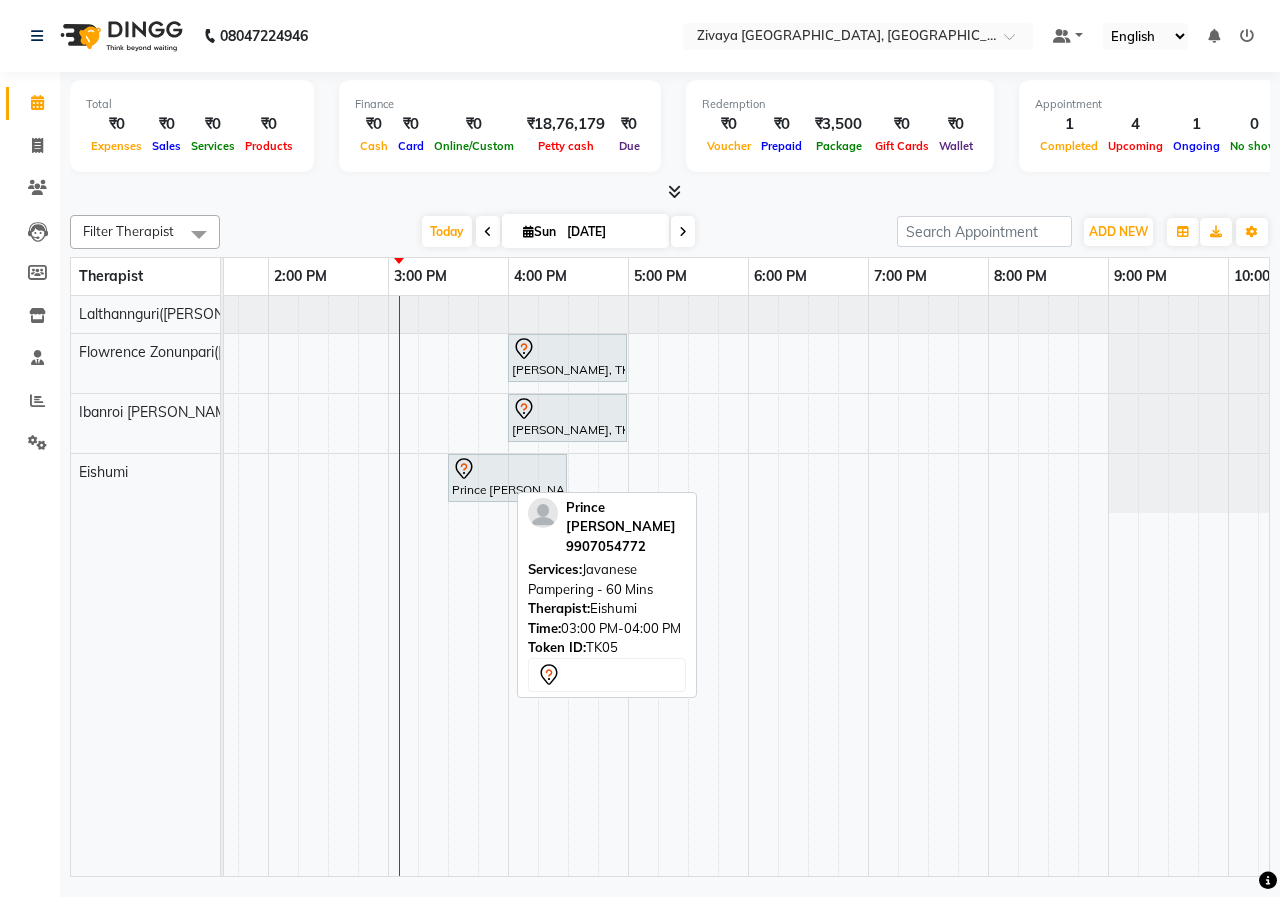 scroll, scrollTop: 0, scrollLeft: 312, axis: horizontal 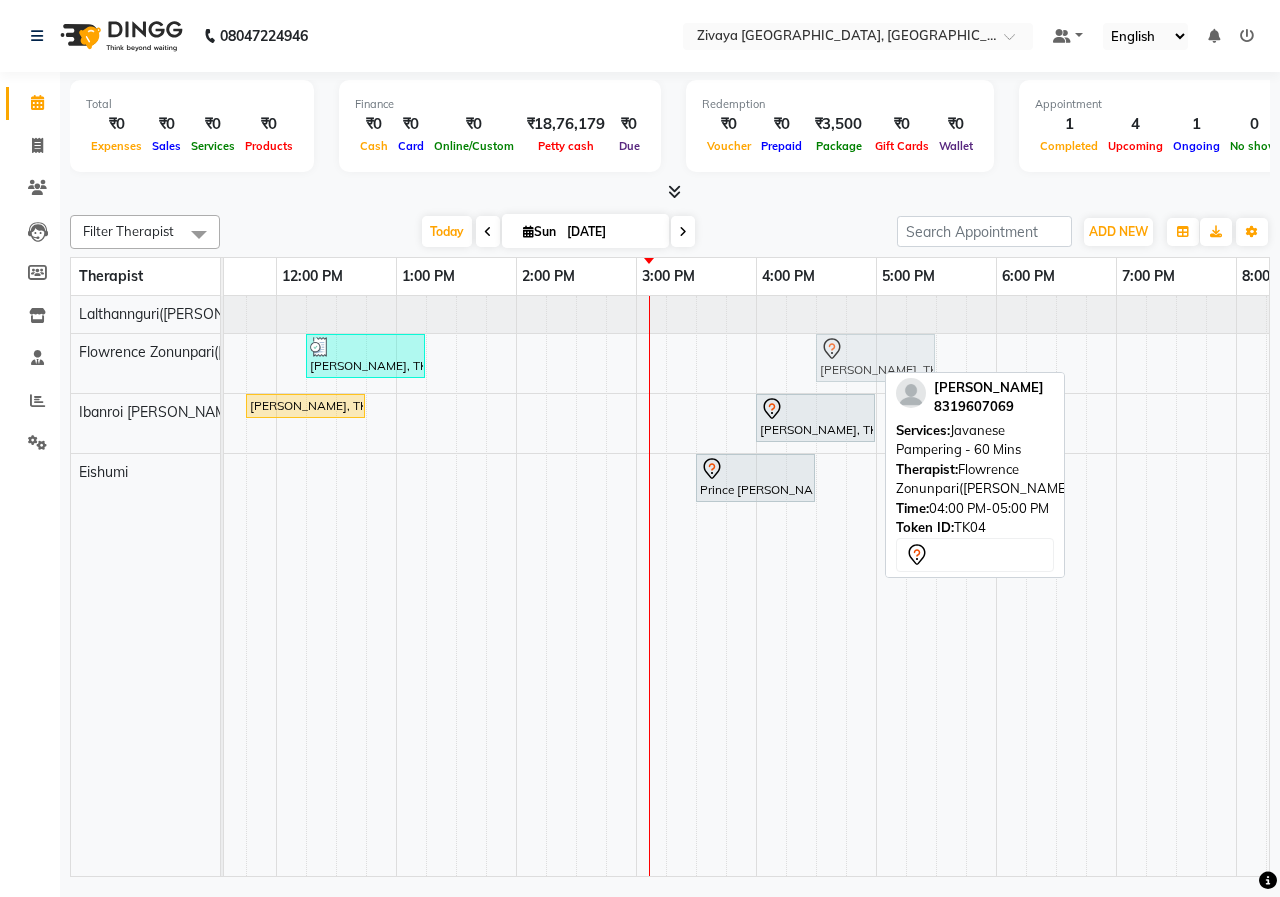 drag, startPoint x: 817, startPoint y: 355, endPoint x: 867, endPoint y: 360, distance: 50.24938 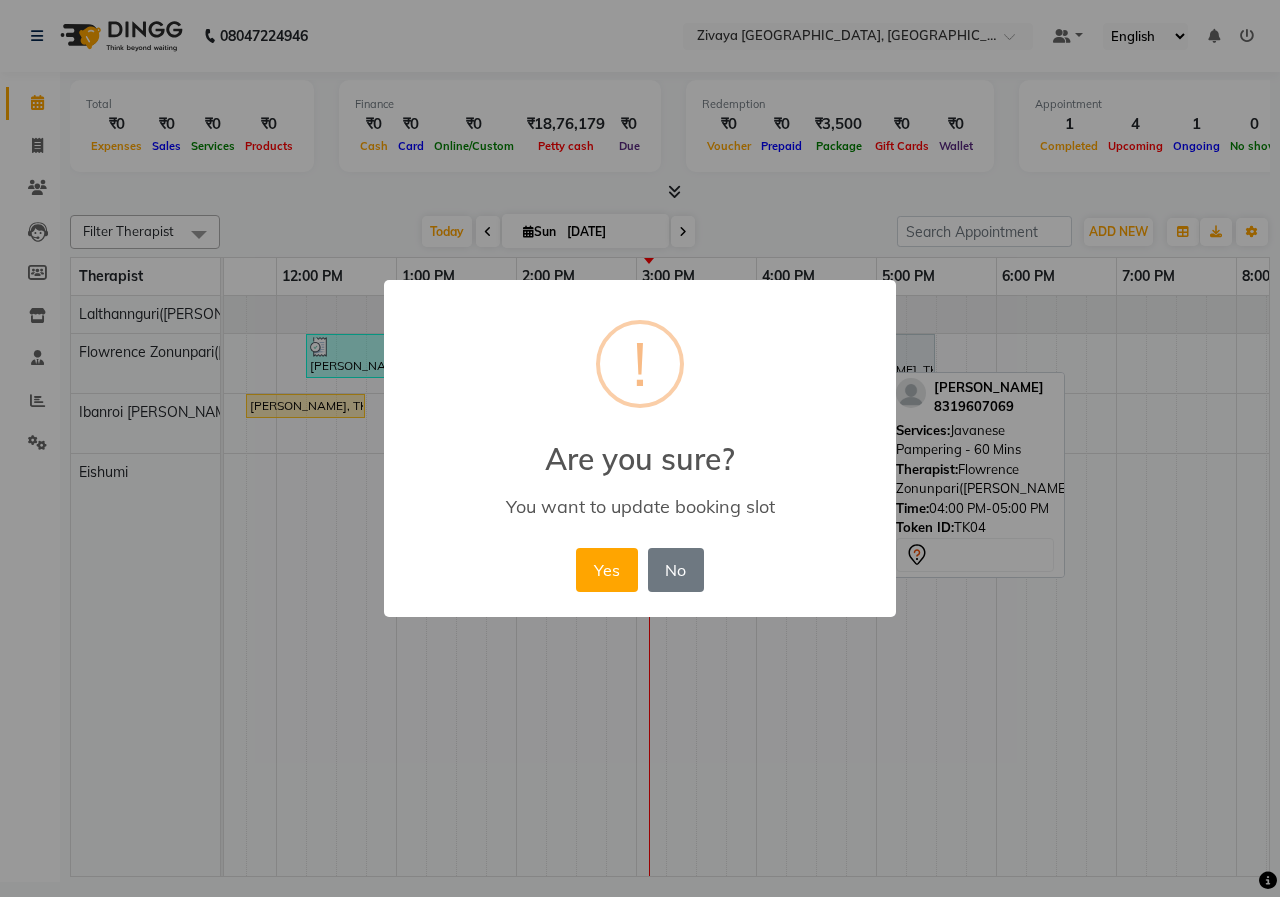 click on "Yes" at bounding box center [606, 570] 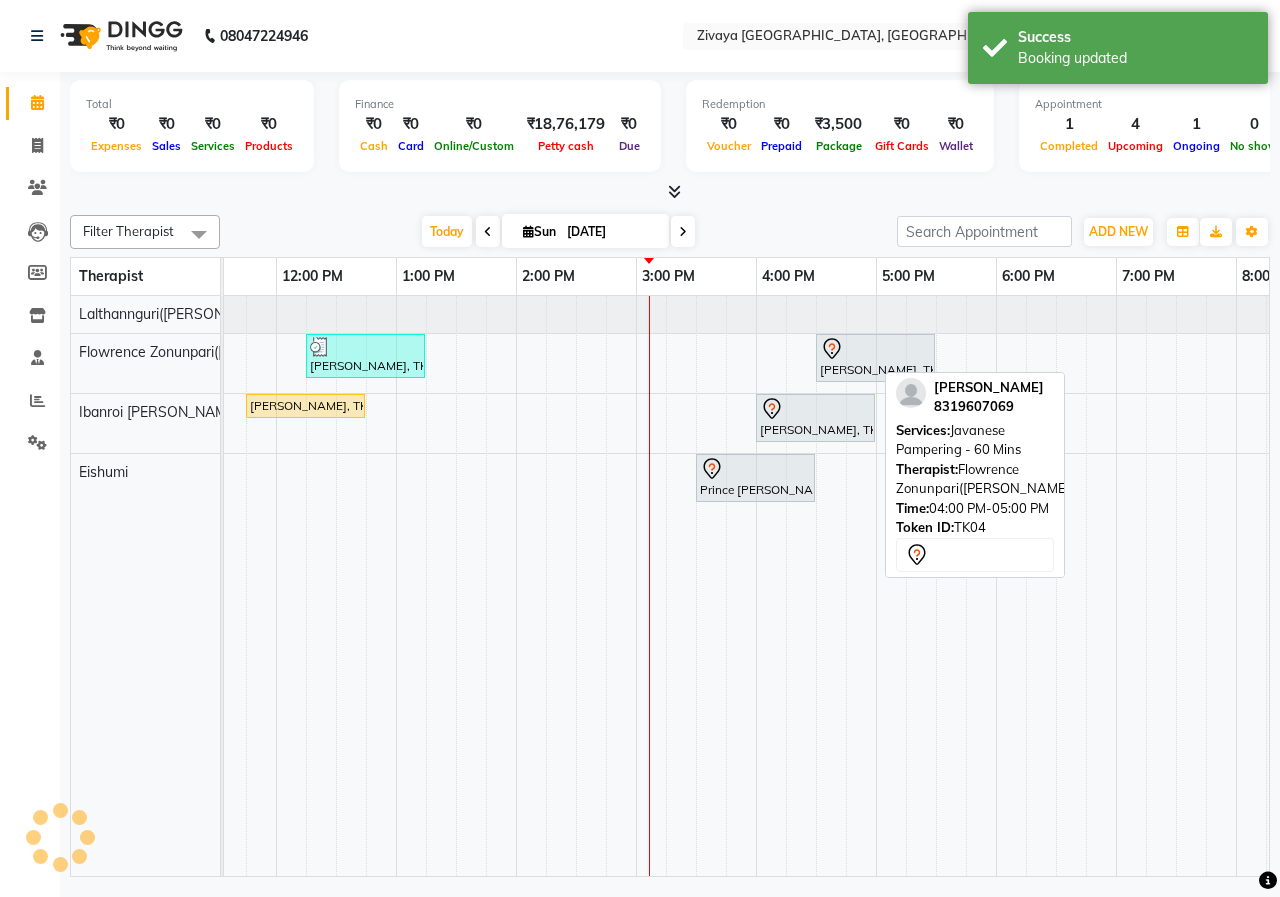 click on "[DATE]  [DATE]" at bounding box center [558, 232] 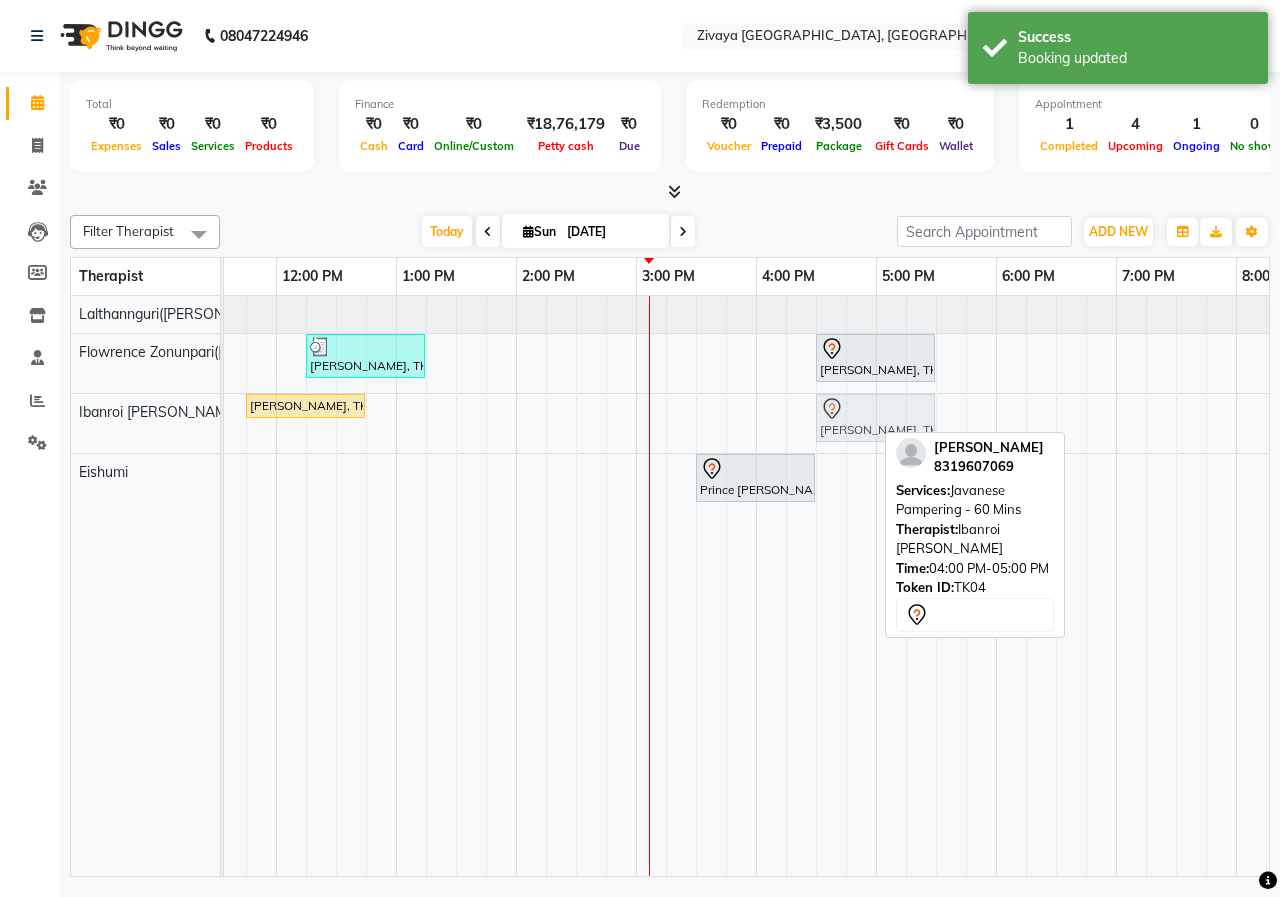 drag, startPoint x: 800, startPoint y: 423, endPoint x: 854, endPoint y: 416, distance: 54.451813 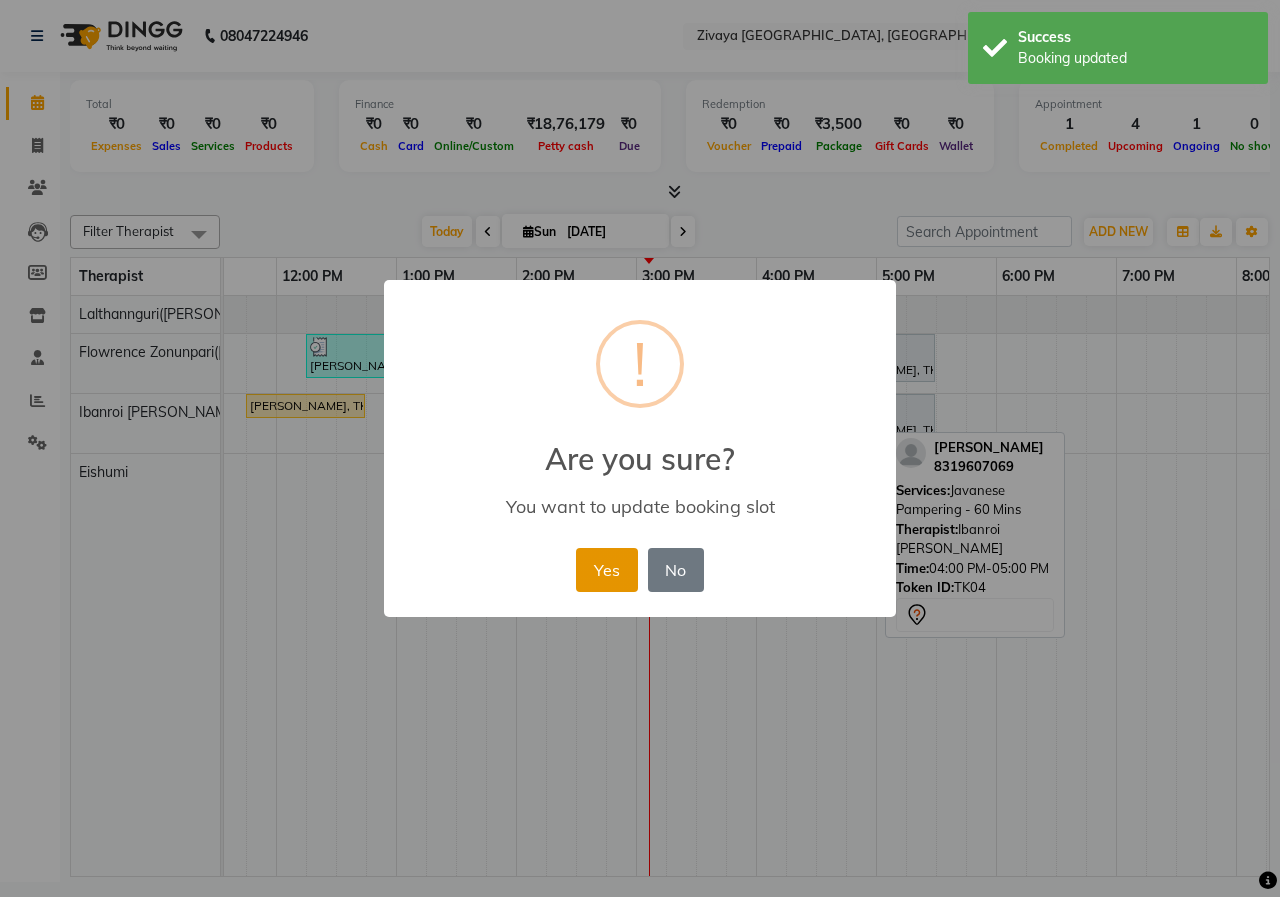 click on "Yes" at bounding box center [606, 570] 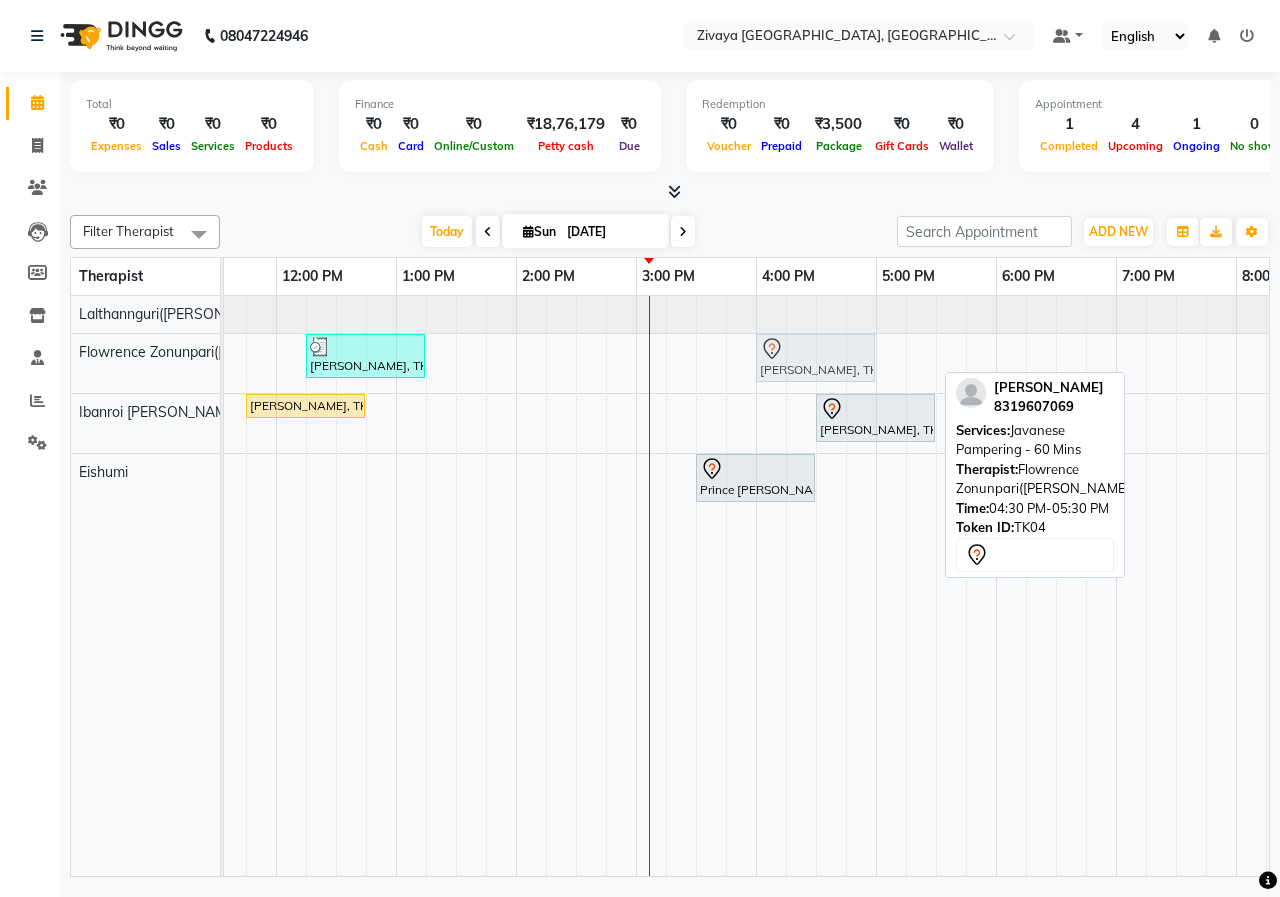 drag, startPoint x: 878, startPoint y: 363, endPoint x: 824, endPoint y: 373, distance: 54.91812 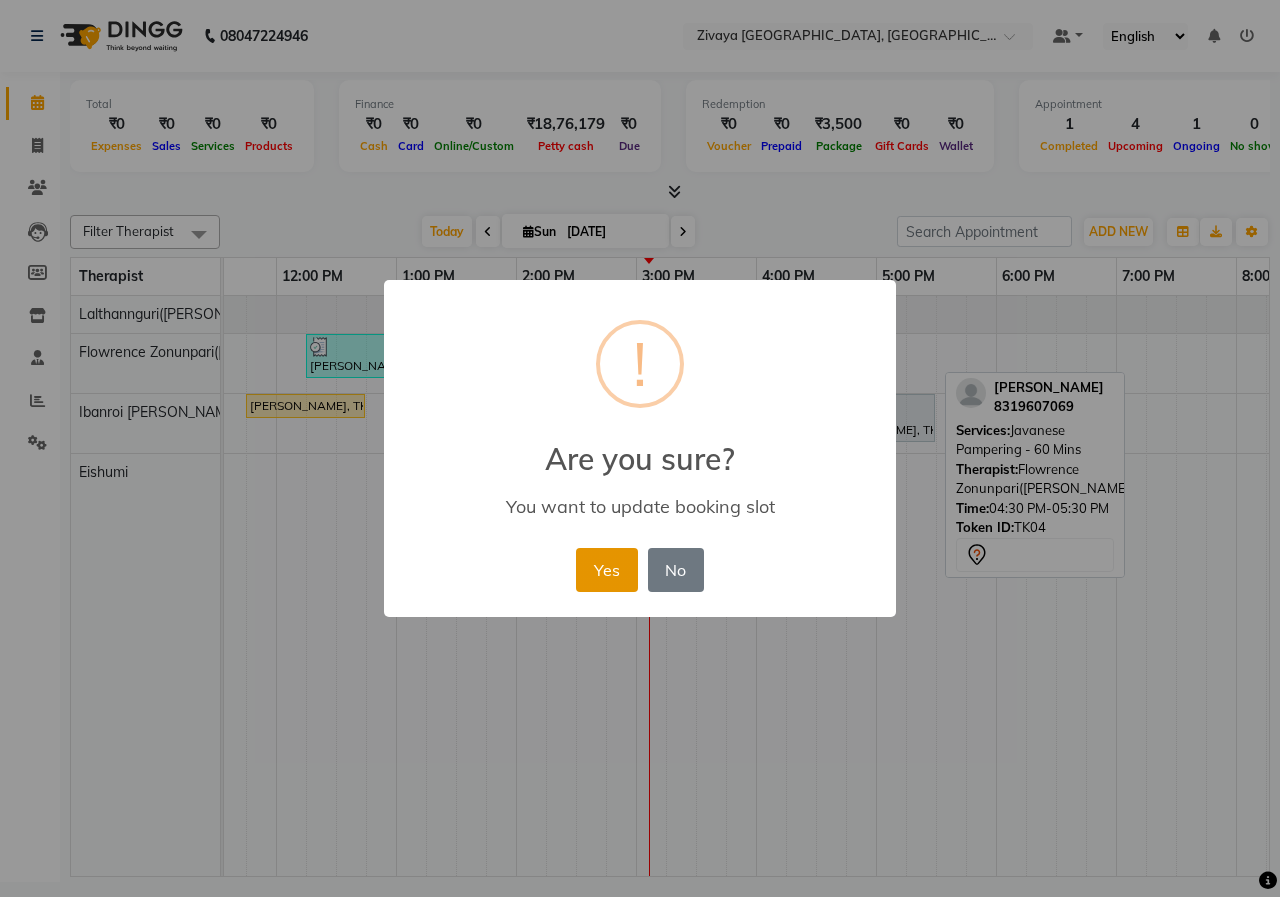 click on "Yes" at bounding box center [606, 570] 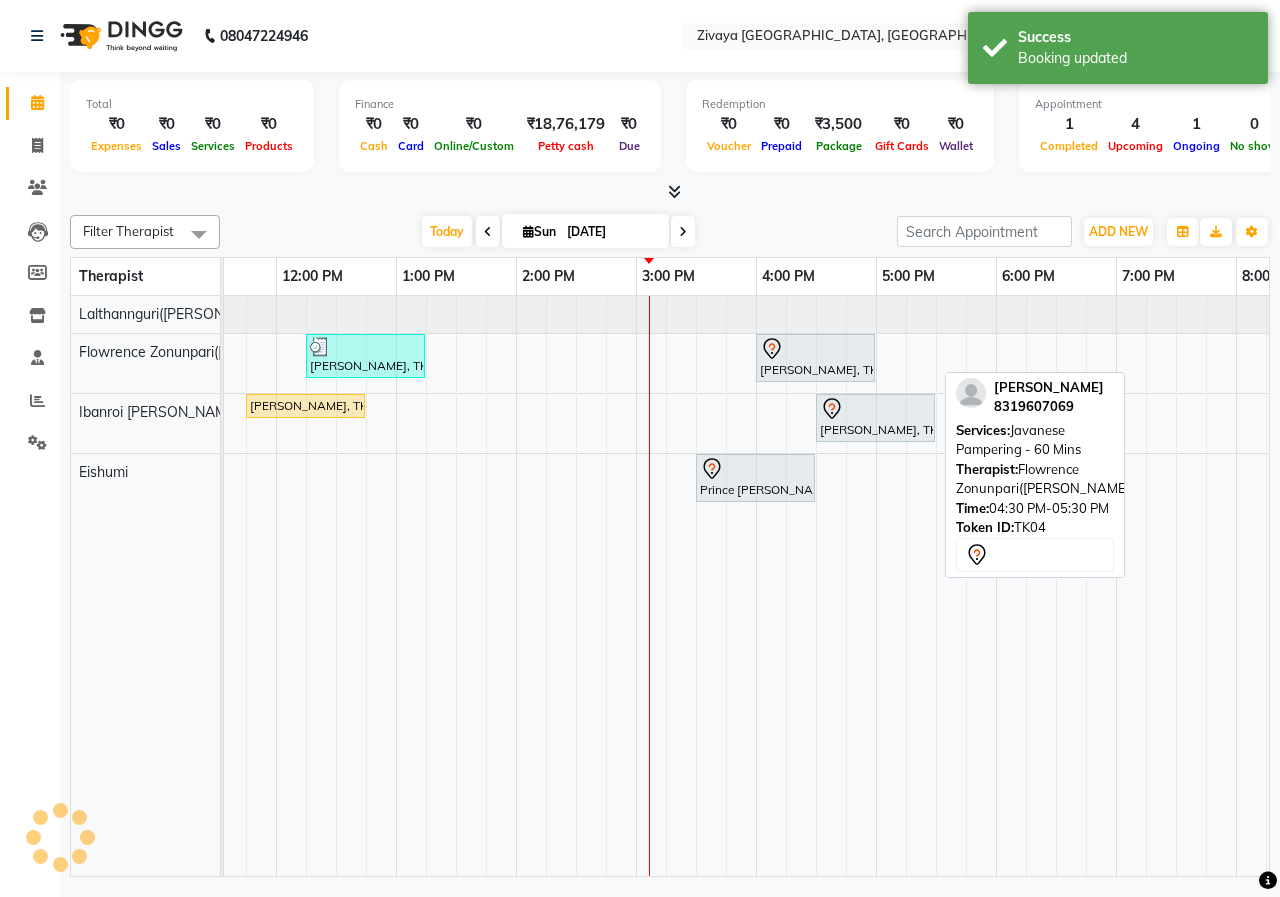 click on "Filter Therapist Select All Eishumi Flowrence Zonunpari([PERSON_NAME]) Ibanroi [PERSON_NAME]([PERSON_NAME]) [DATE]  [DATE] Toggle Dropdown Add Appointment Add Invoice Add Client Toggle Dropdown Add Appointment Add Invoice Add Client ADD NEW Toggle Dropdown Add Appointment Add Invoice Add Client Filter Therapist Select All Eishumi Flowrence Zonunpari([PERSON_NAME]) Ibanroi [PERSON_NAME]([PERSON_NAME]) Group By  Staff View   Room View  View as Vertical  Vertical - Week View  Horizontal  Horizontal - Week View  List  Toggle Dropdown Calendar Settings Manage Tags   Arrange Therapists   Reset Therapists  Full Screen Appointment Form Zoom 100%  [PERSON_NAME]   8319607069  Services: Javanese Pampering - 60 Mins Therapist:  Flowrence Zonunpari([PERSON_NAME])  Time:  04:30 PM-05:30 PM   Token ID:  TK04          Therapist 8:00 AM 9:00 AM 10:00 AM 11:00 AM 12:00 PM 1:00 PM 2:00 PM 3:00 PM 4:00 PM 5:00 PM 6:00 PM 7:00 PM 8:00 PM 9:00 PM 10:00 PM 11:00 PM Lalthannguri([PERSON_NAME]) Flowrence Zonunpari([PERSON_NAME]) Ibanroi [PERSON_NAME]" 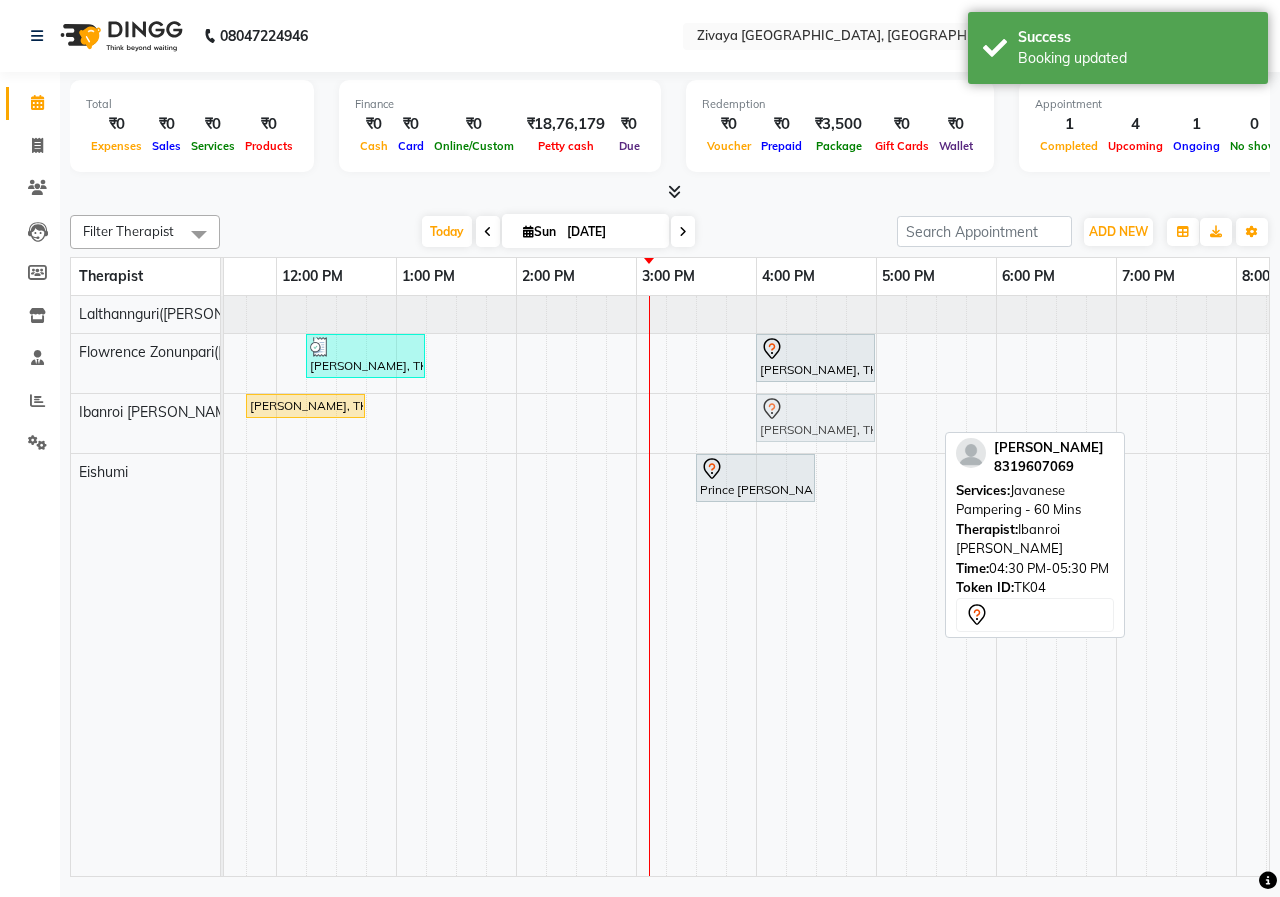 drag, startPoint x: 881, startPoint y: 424, endPoint x: 832, endPoint y: 423, distance: 49.010204 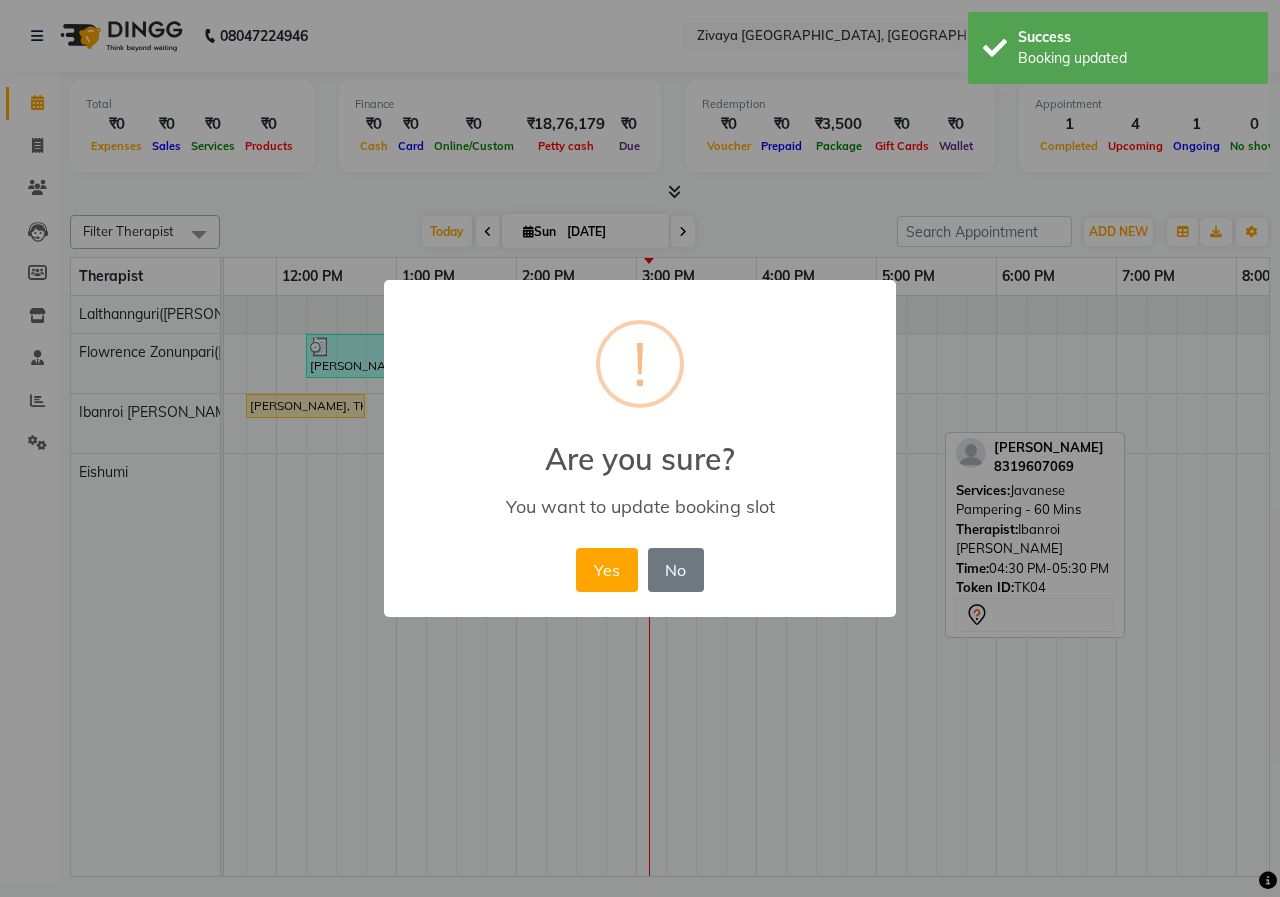drag, startPoint x: 611, startPoint y: 575, endPoint x: 685, endPoint y: 384, distance: 204.83408 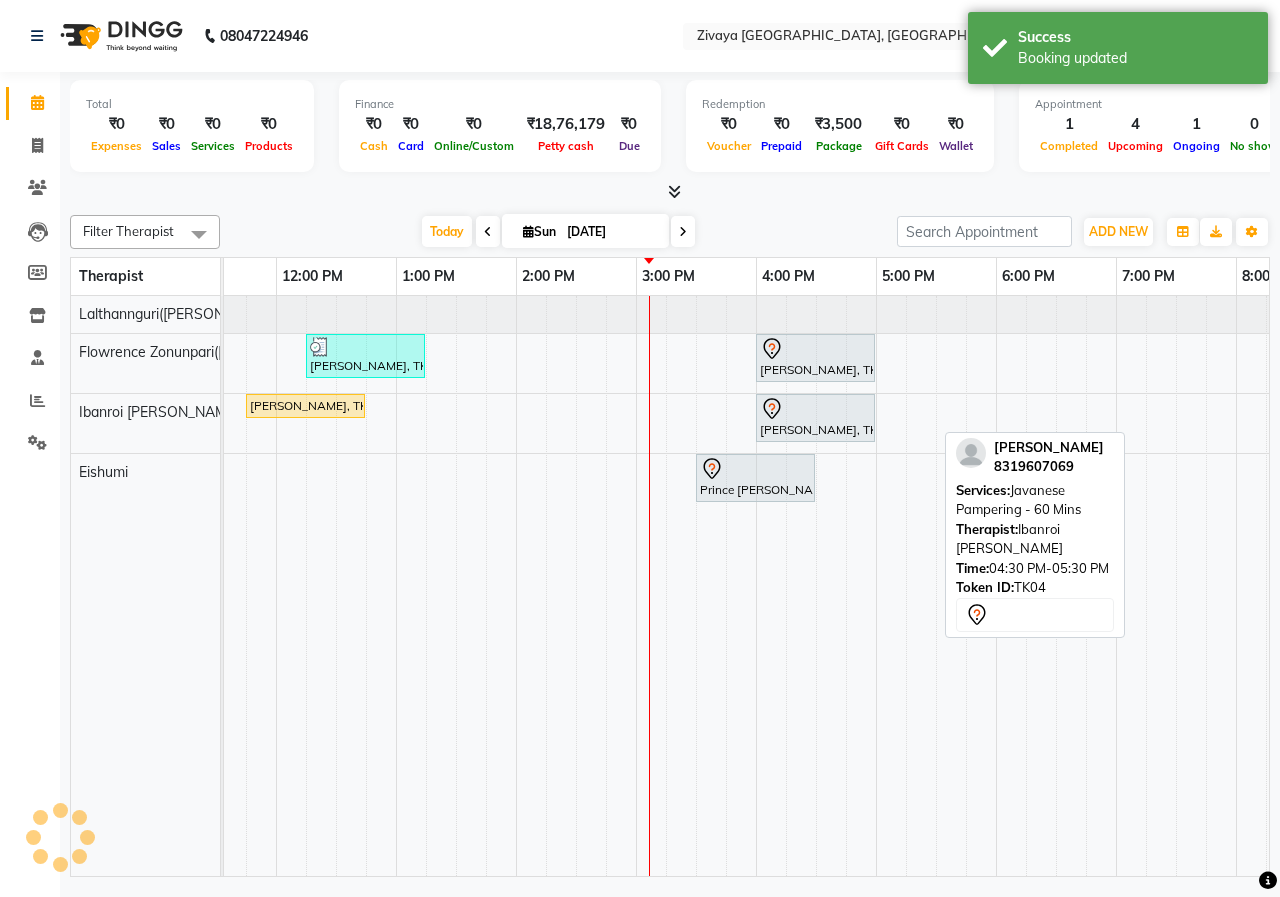 click on "[DATE]  [DATE]" at bounding box center (558, 232) 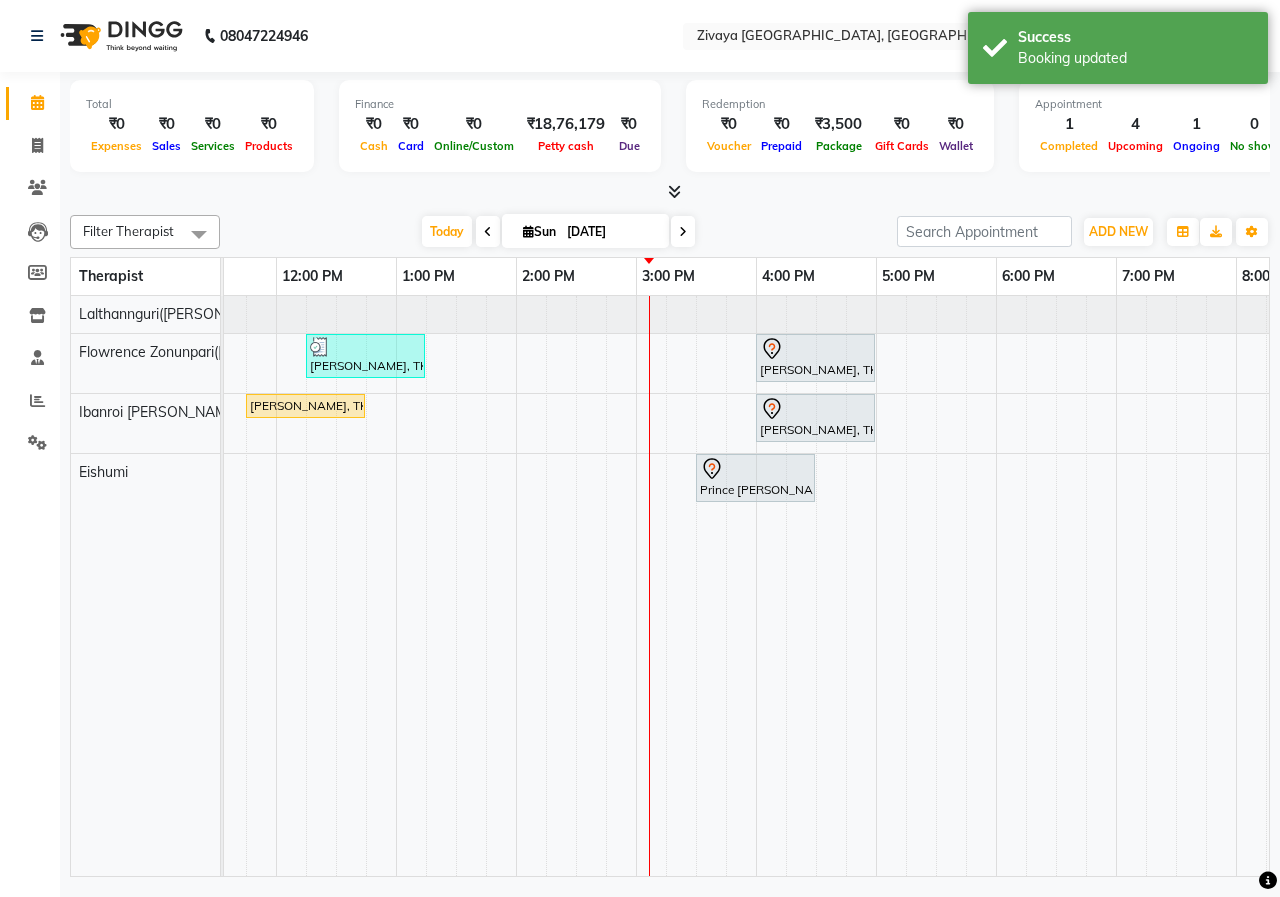 scroll, scrollTop: 0, scrollLeft: 0, axis: both 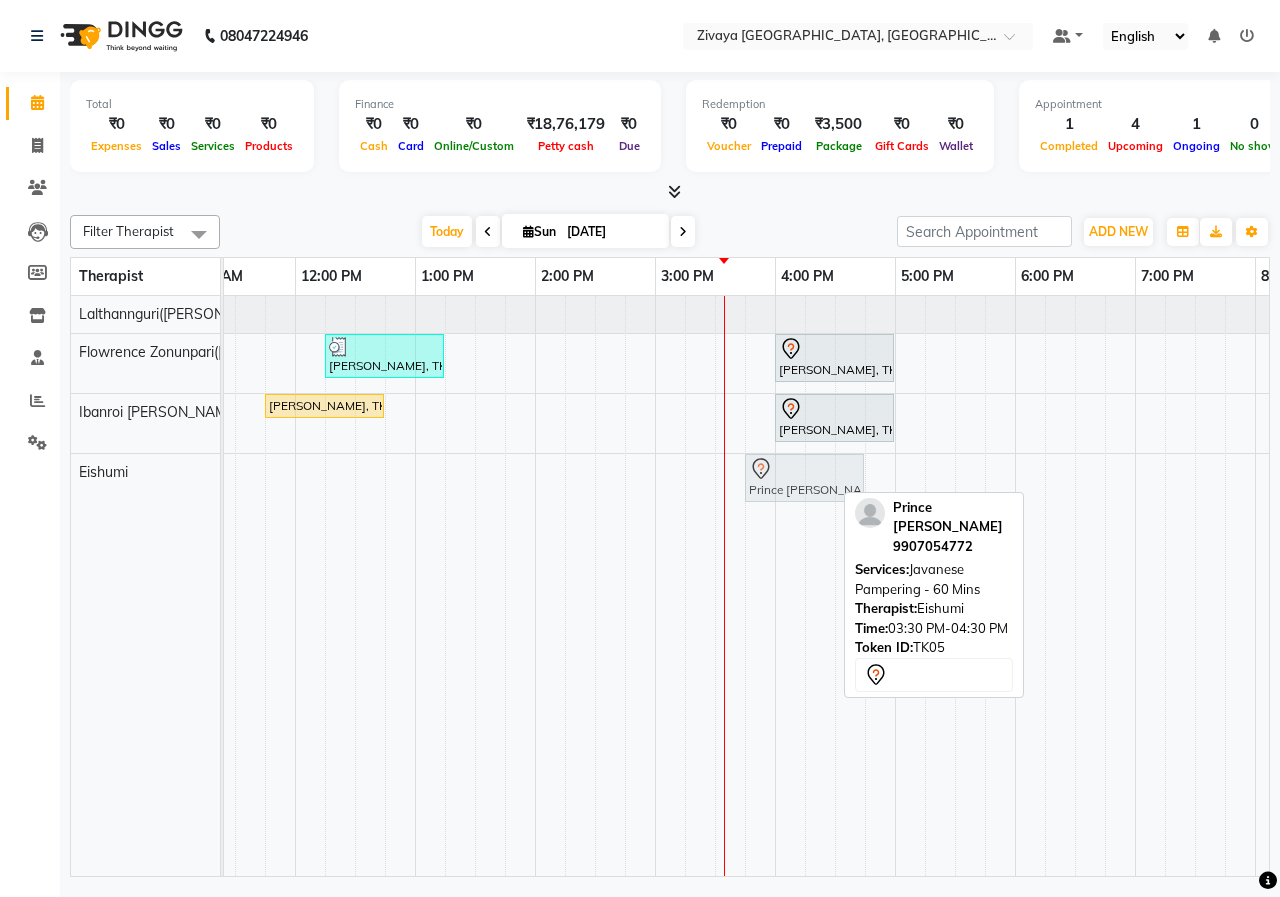 drag, startPoint x: 739, startPoint y: 483, endPoint x: 757, endPoint y: 482, distance: 18.027756 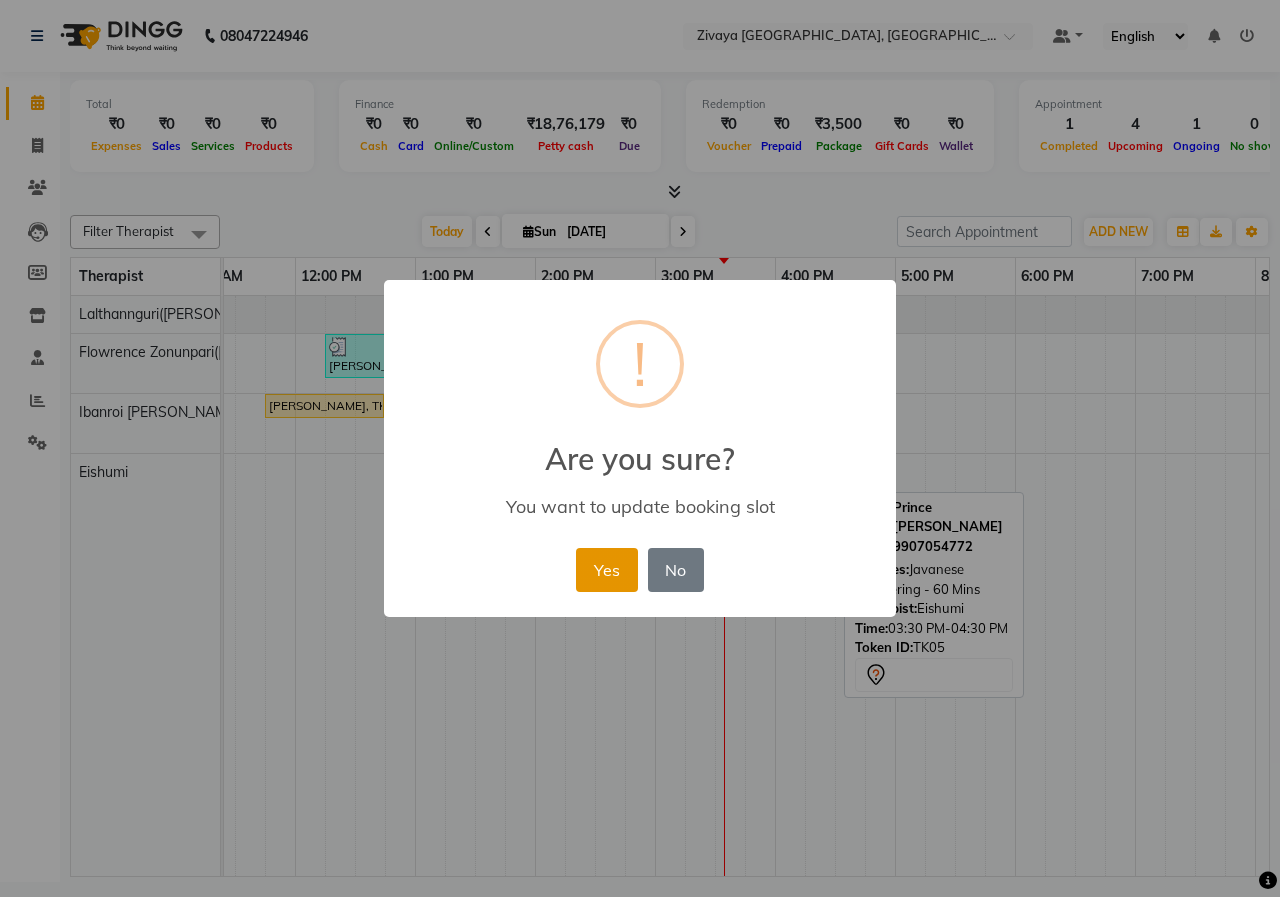 click on "Yes" at bounding box center (606, 570) 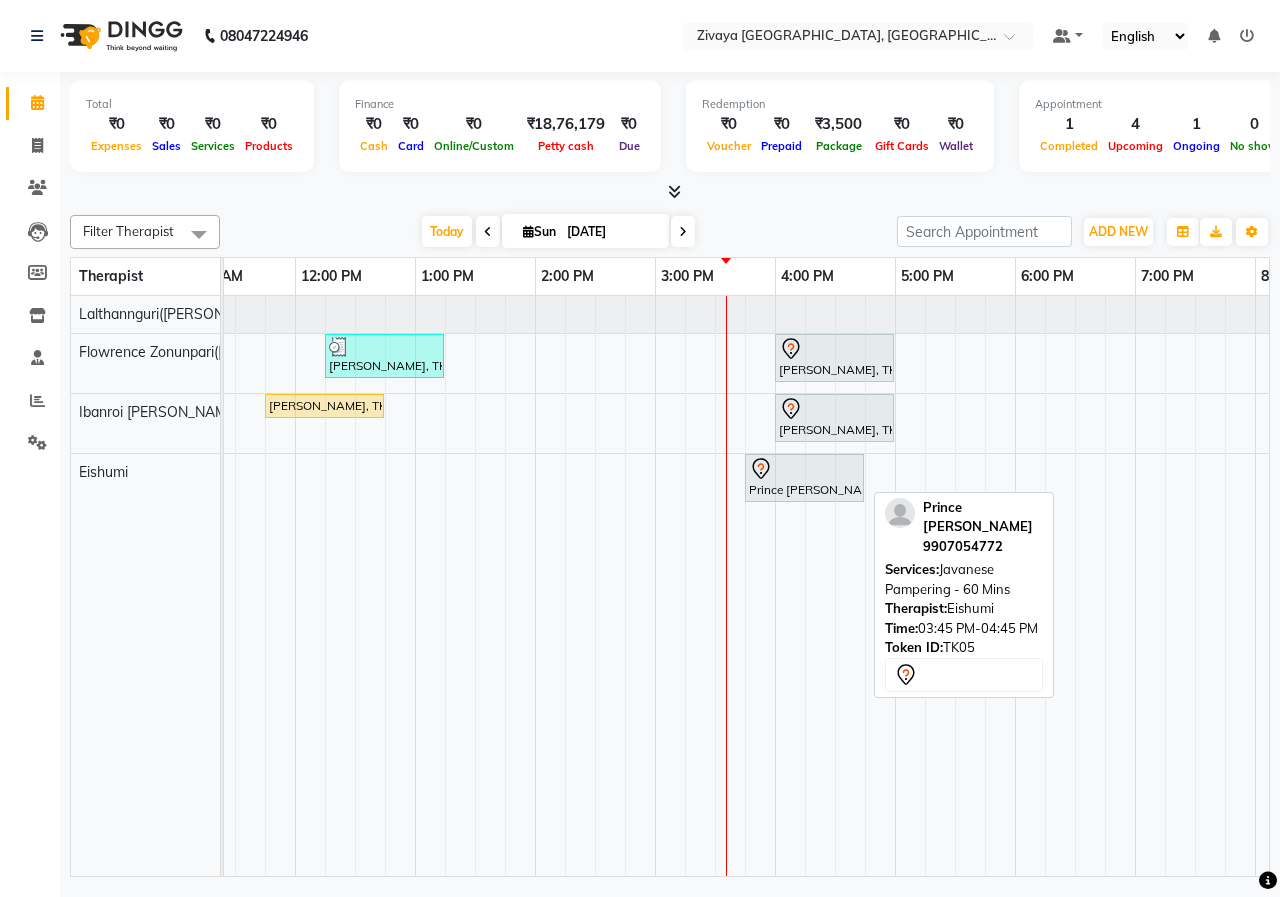 click at bounding box center [804, 469] 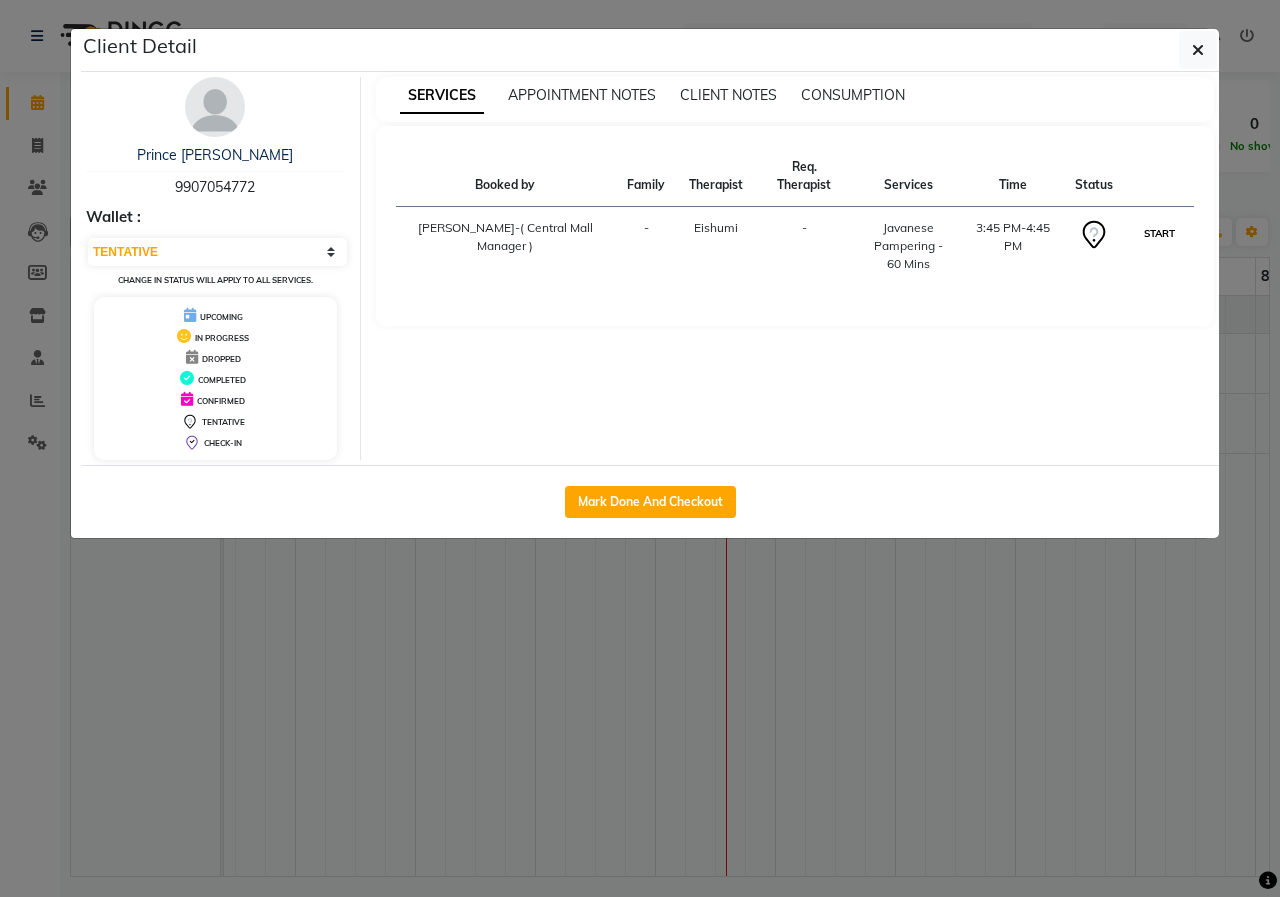 click on "START" at bounding box center (1159, 233) 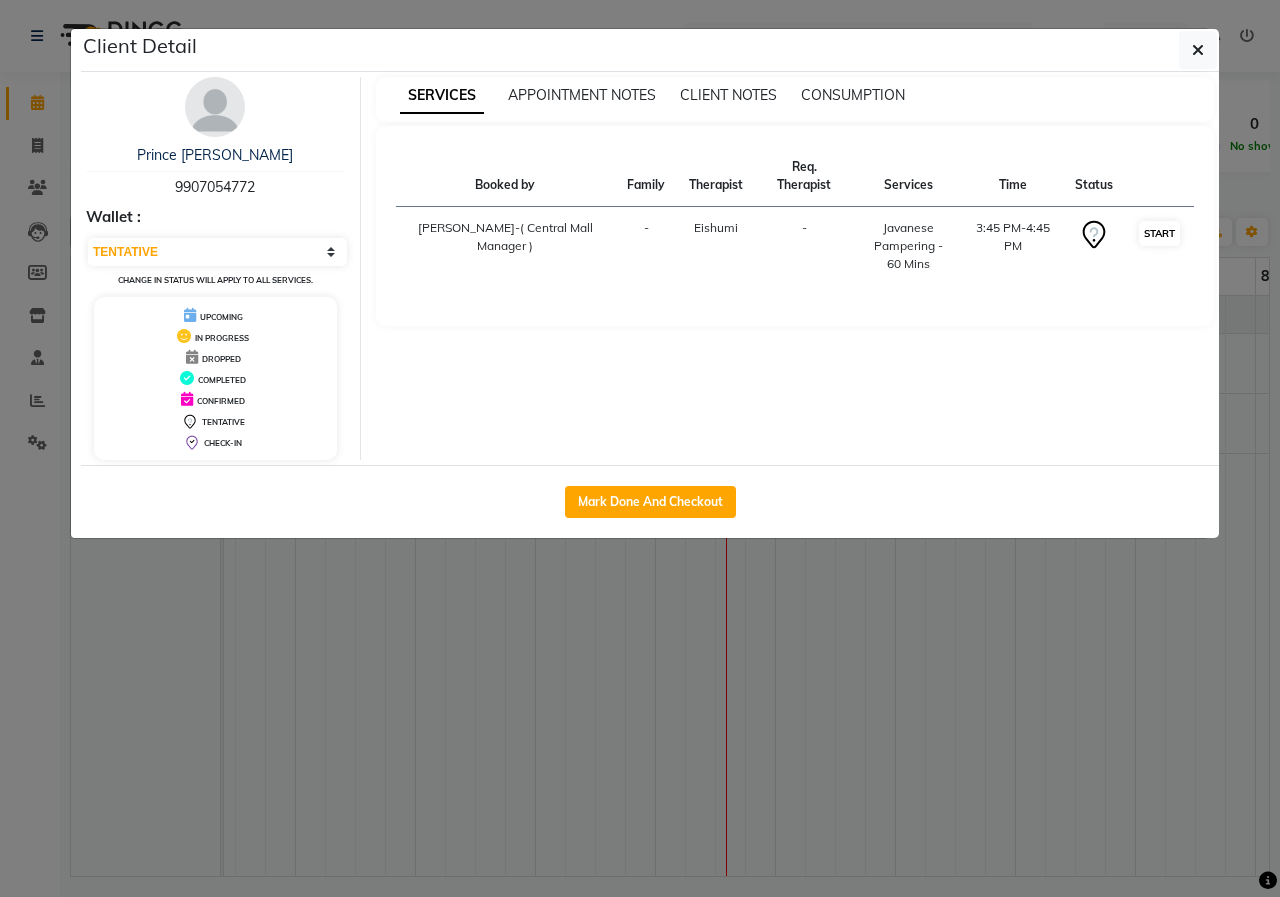select on "1" 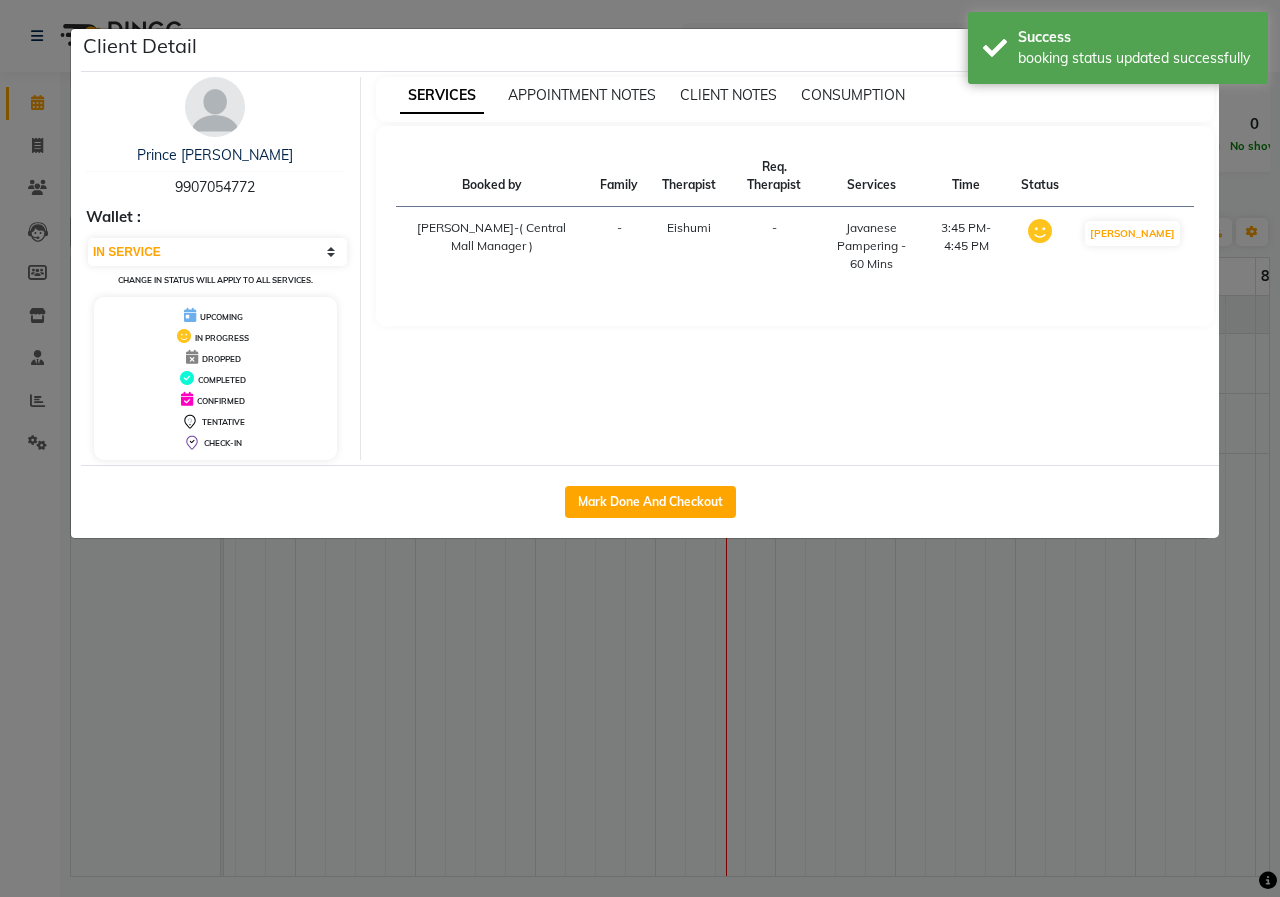 click on "Client Detail  Prince yADAV   9907054772 Wallet : Select IN SERVICE CONFIRMED TENTATIVE CHECK IN MARK DONE UPCOMING Change in status will apply to all services. UPCOMING IN PROGRESS DROPPED COMPLETED CONFIRMED TENTATIVE CHECK-IN SERVICES APPOINTMENT NOTES CLIENT NOTES CONSUMPTION Booked by Family Therapist Req. Therapist Services Time Status  [PERSON_NAME]-( [GEOGRAPHIC_DATA] Manager )   - [GEOGRAPHIC_DATA] -  Javanese Pampering - 60 Mins   3:45 PM-4:45 PM   MARK DONE   Mark Done And Checkout" 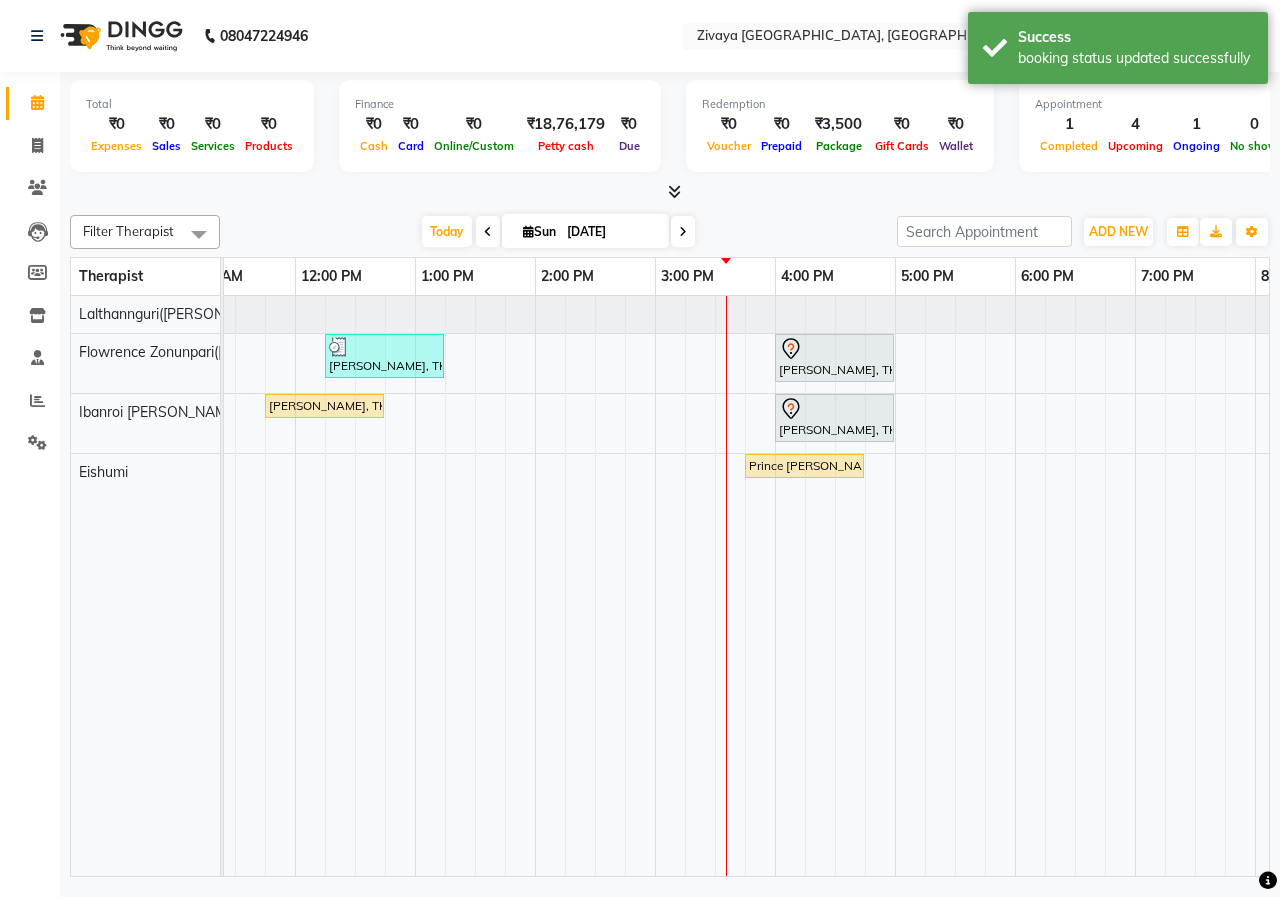 scroll, scrollTop: 0, scrollLeft: 207, axis: horizontal 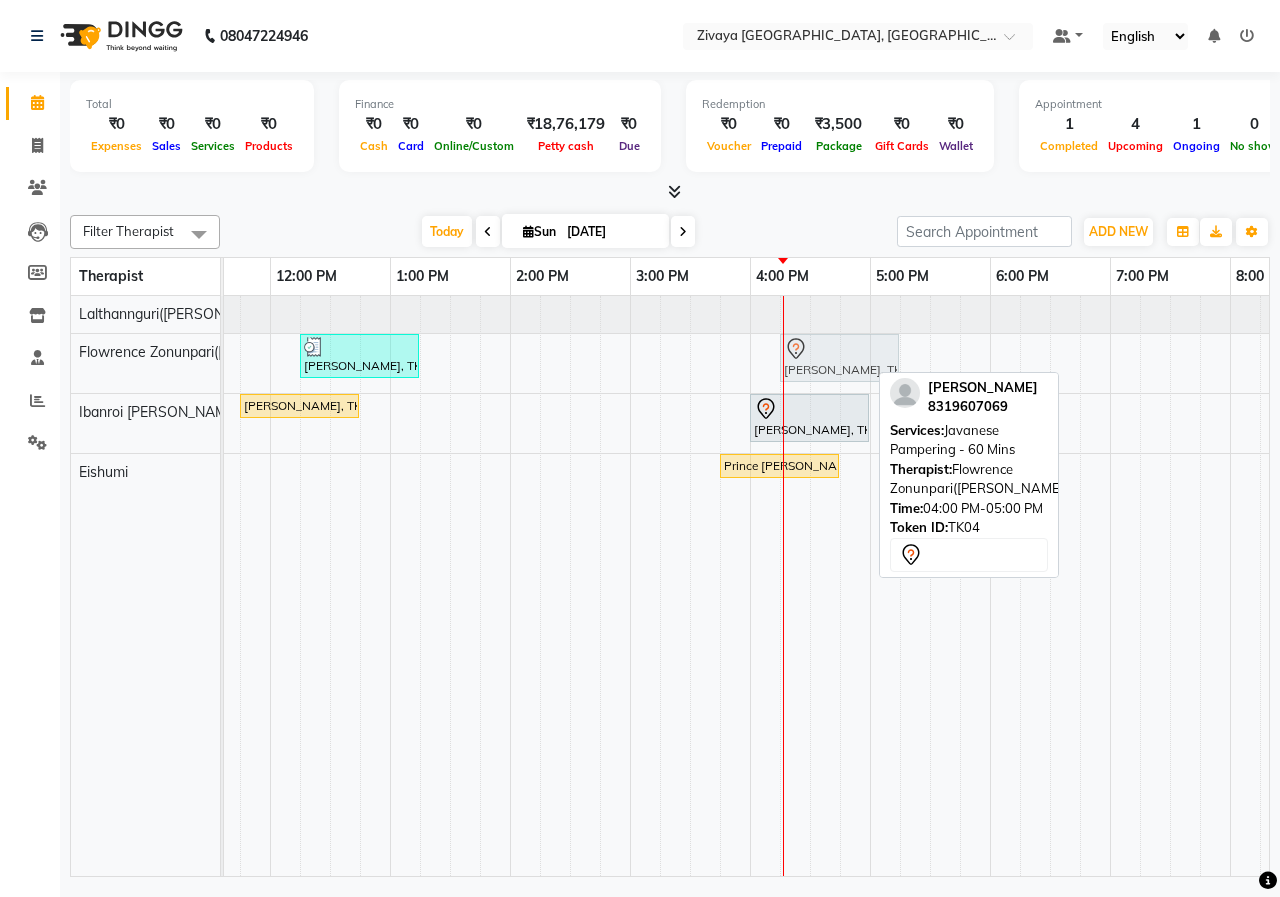drag, startPoint x: 820, startPoint y: 356, endPoint x: 847, endPoint y: 353, distance: 27.166155 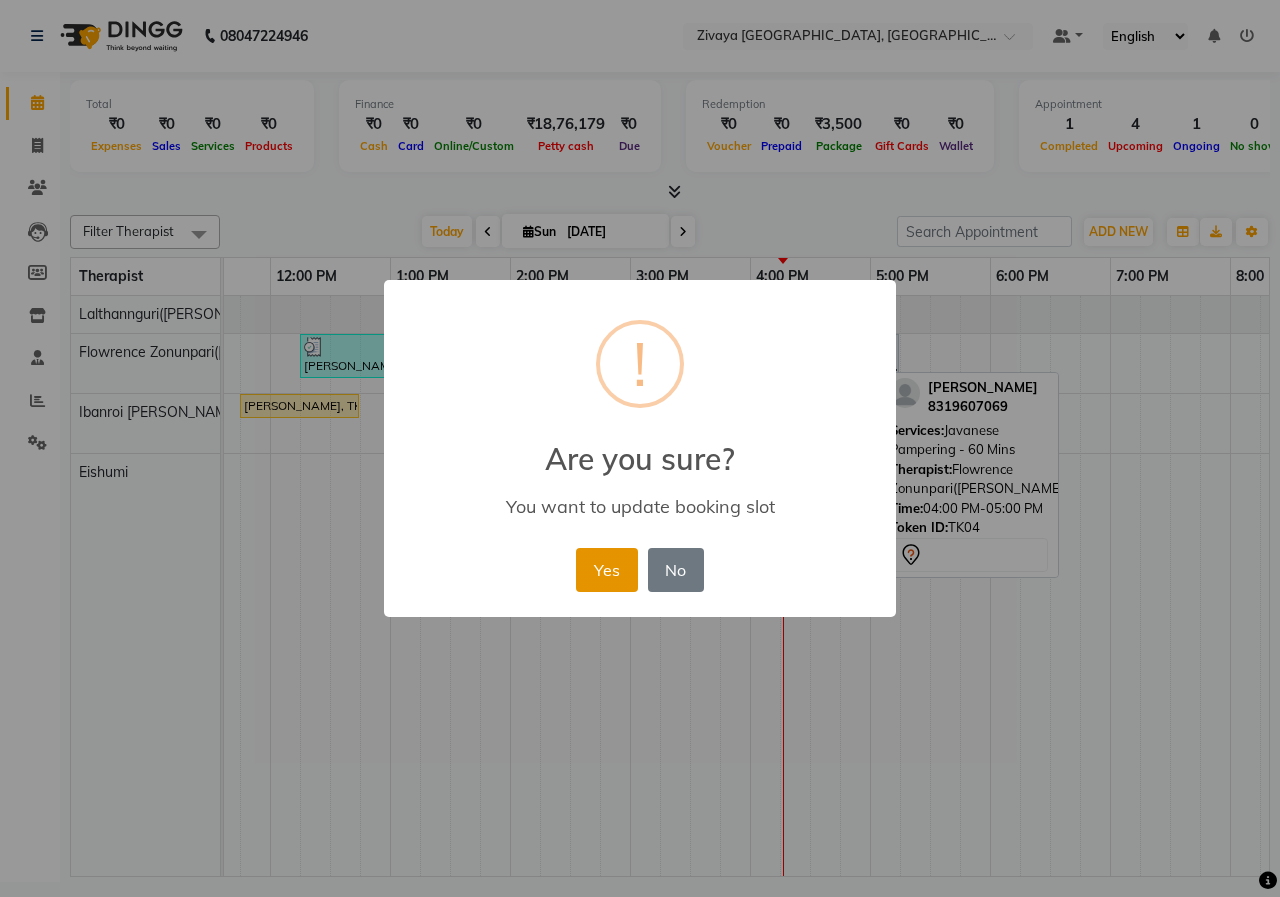 drag, startPoint x: 607, startPoint y: 577, endPoint x: 685, endPoint y: 510, distance: 102.825096 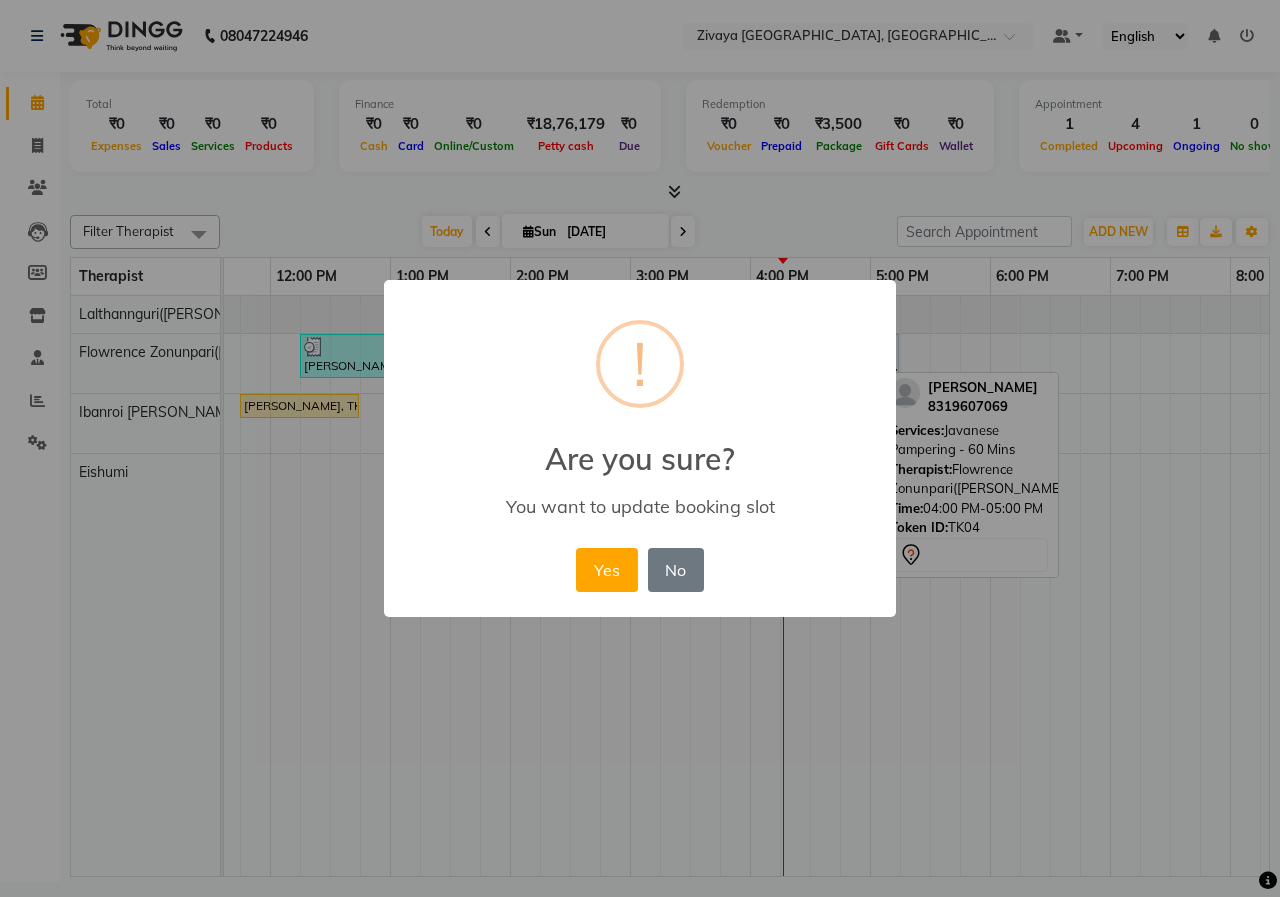 click on "Yes" at bounding box center (606, 570) 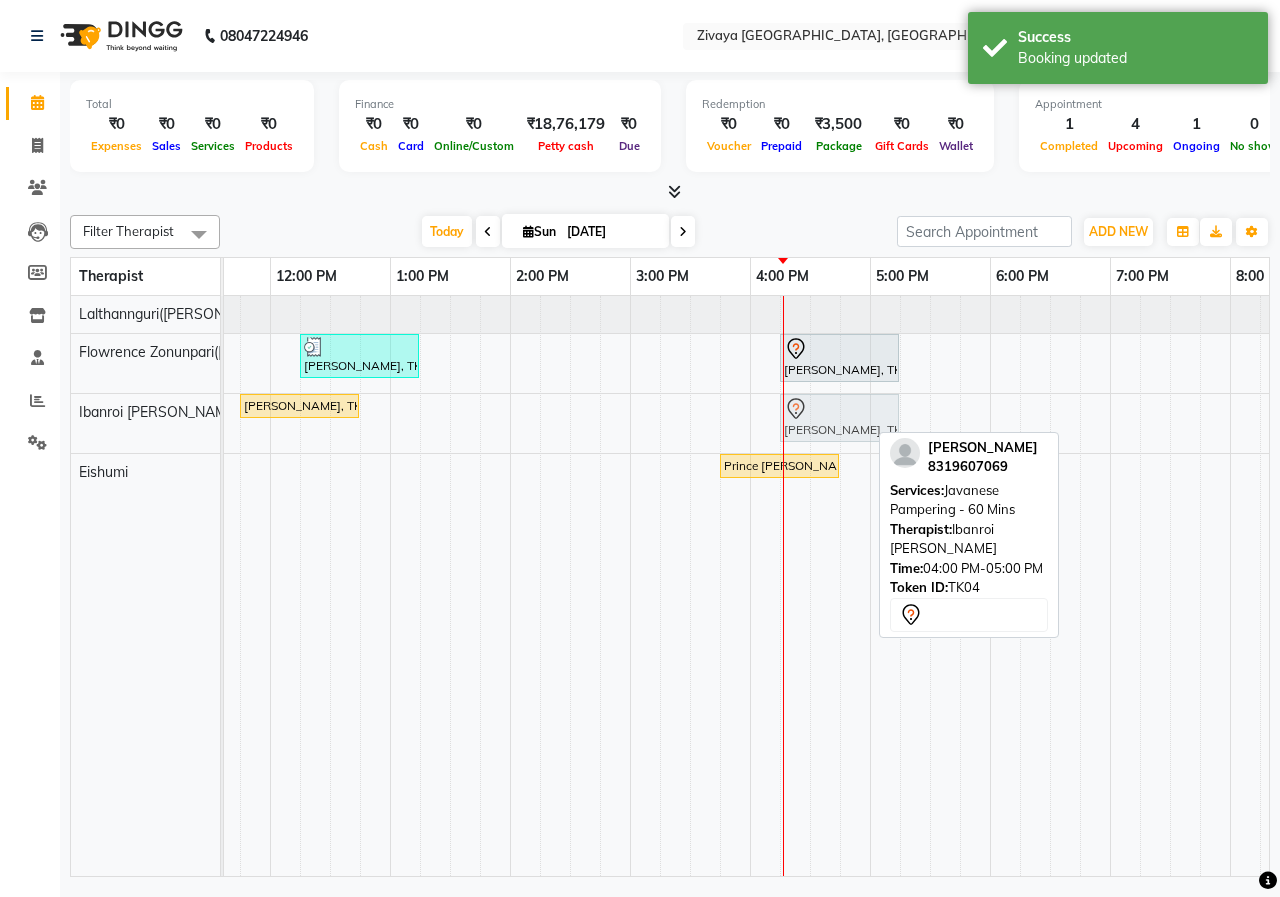 drag, startPoint x: 808, startPoint y: 426, endPoint x: 834, endPoint y: 424, distance: 26.076809 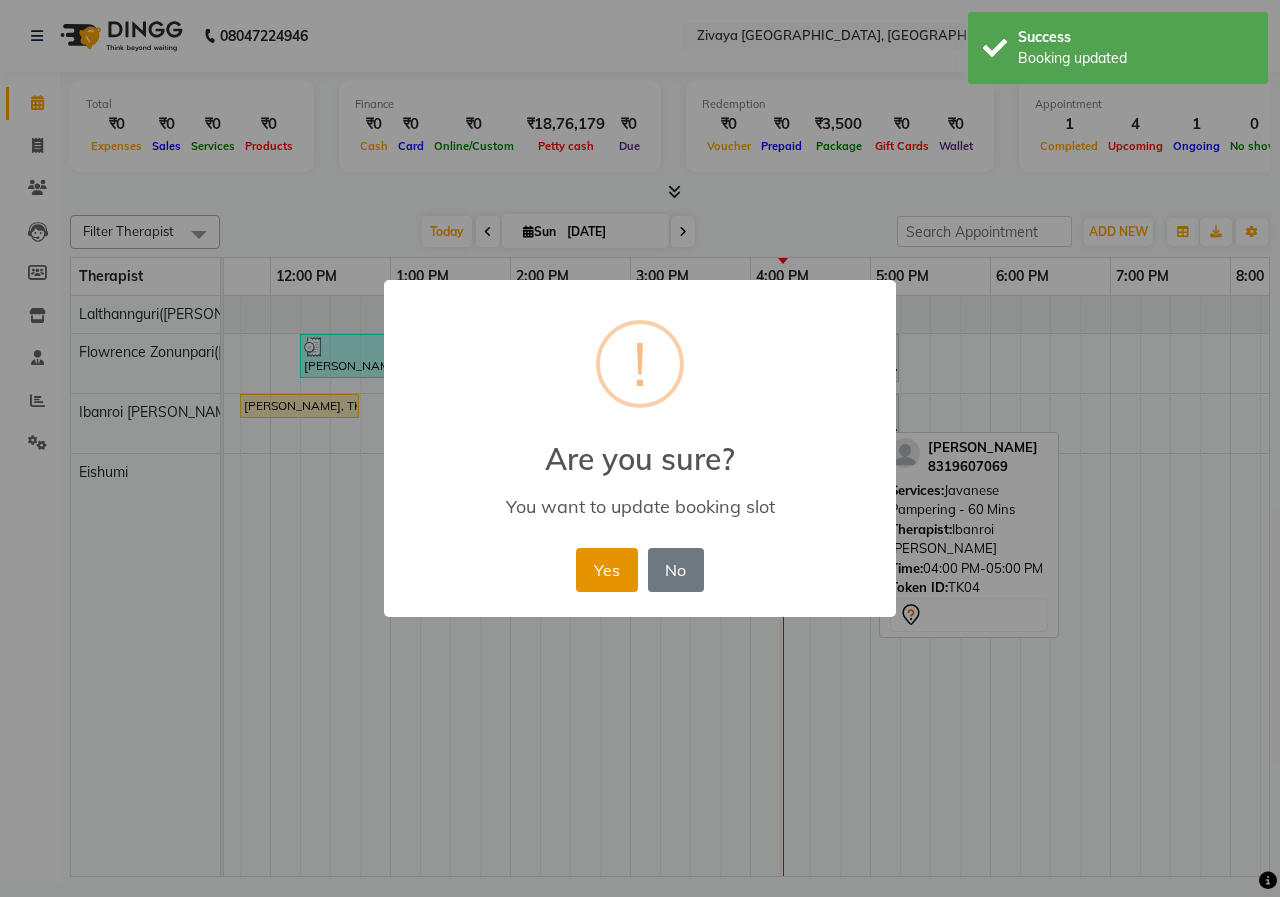 click on "Yes" at bounding box center (606, 570) 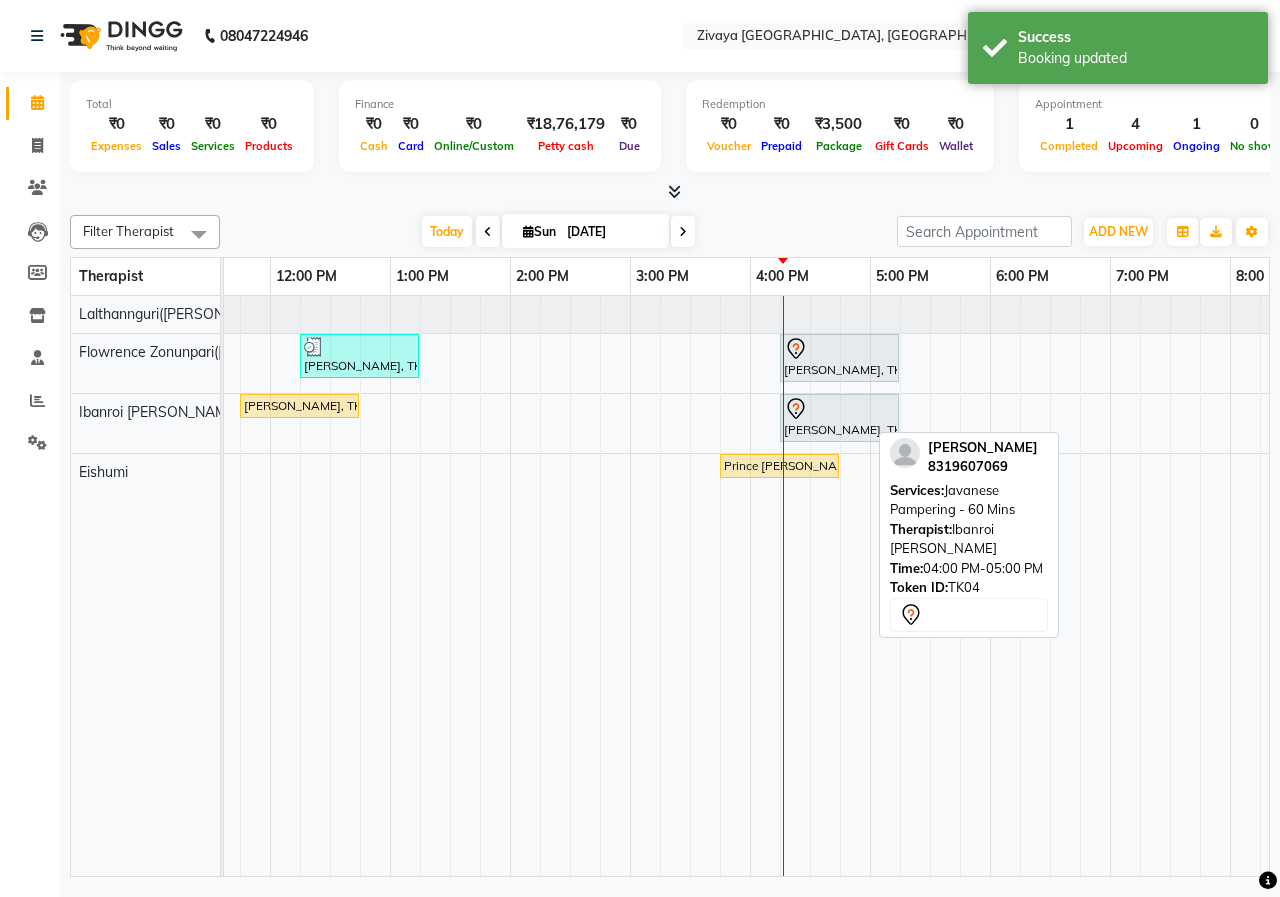click on "[DATE]  [DATE]" at bounding box center (558, 232) 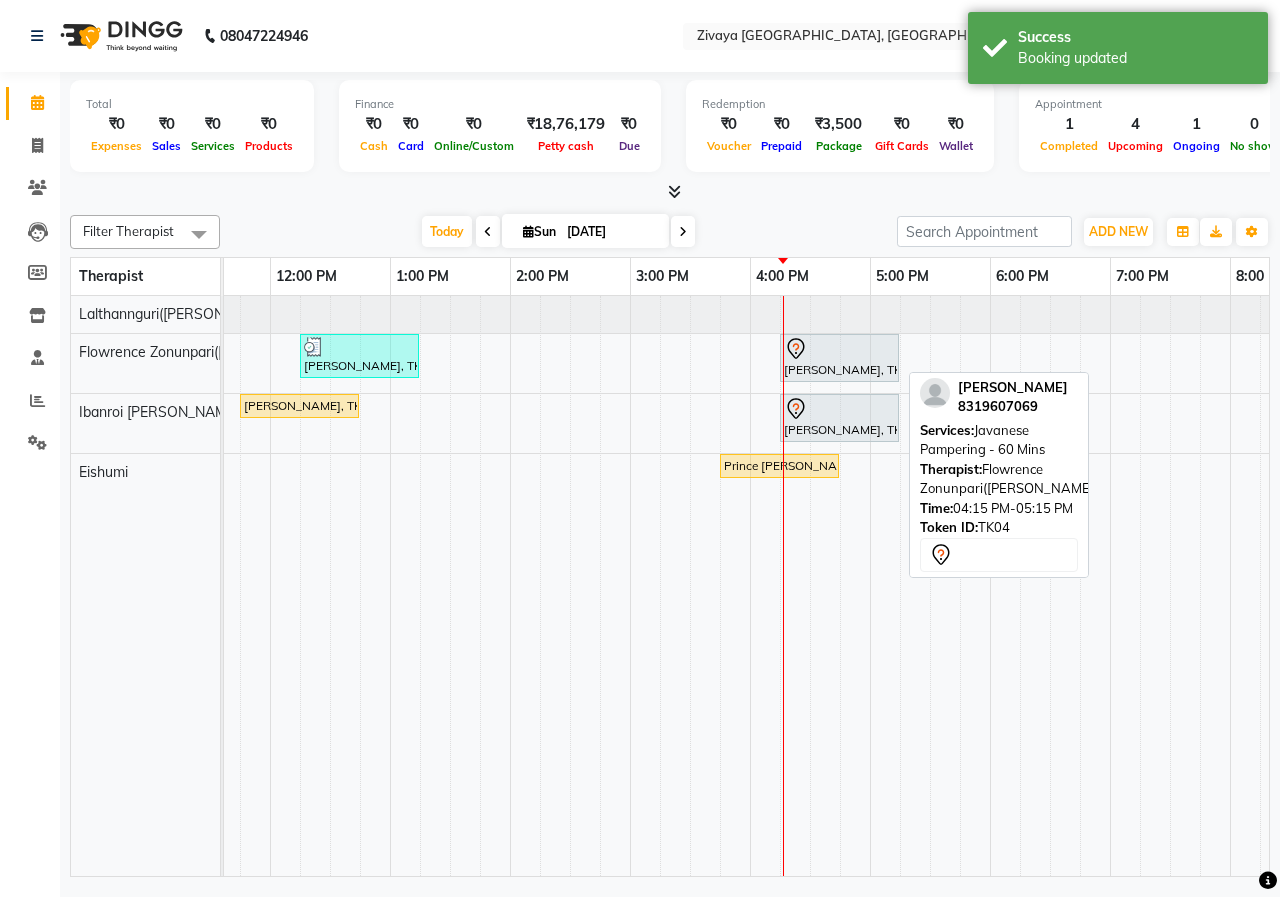 click on "[PERSON_NAME], TK04, 04:15 PM-05:15 PM, Javanese Pampering - 60 Mins" at bounding box center (839, 358) 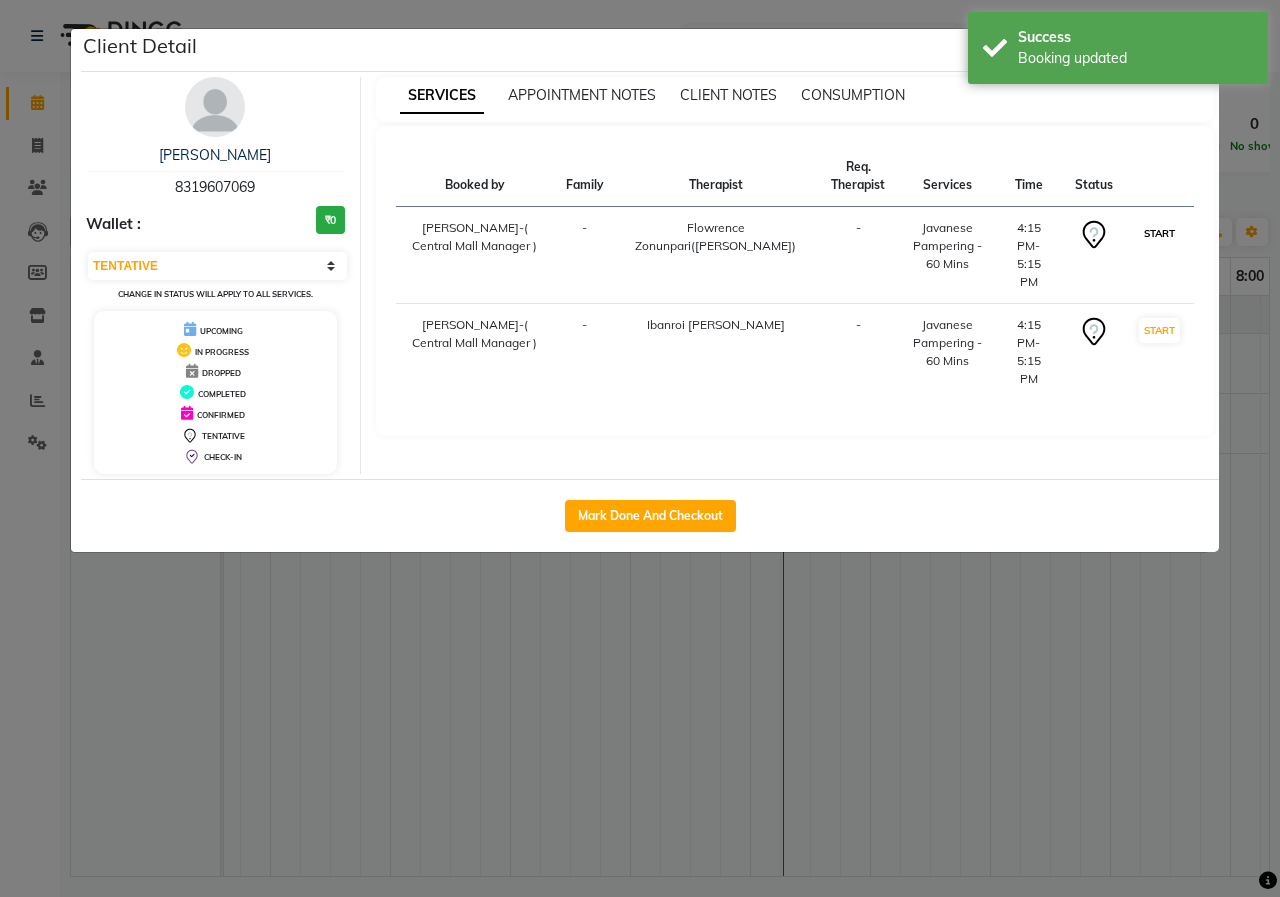 click on "START" at bounding box center (1159, 233) 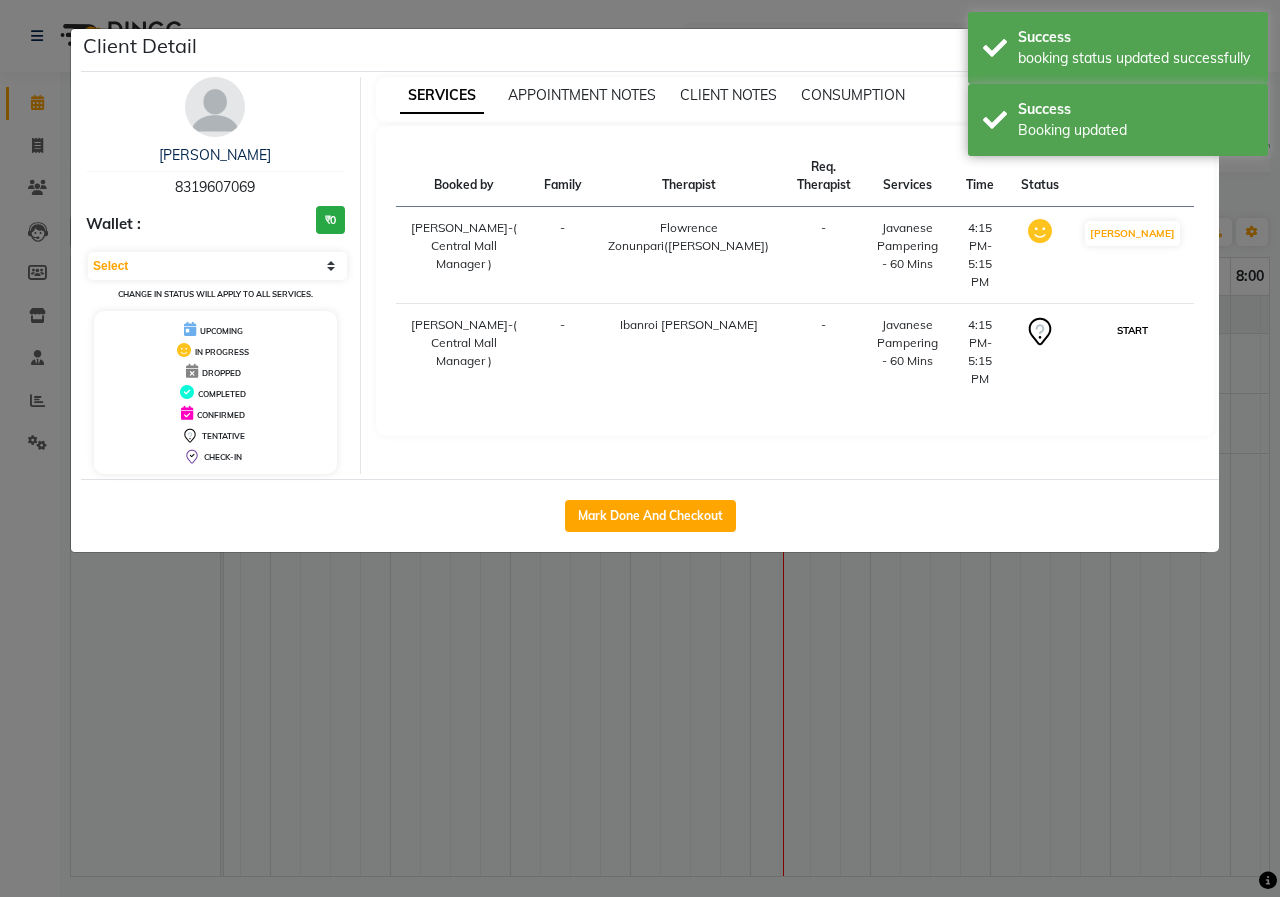 click on "START" at bounding box center (1132, 330) 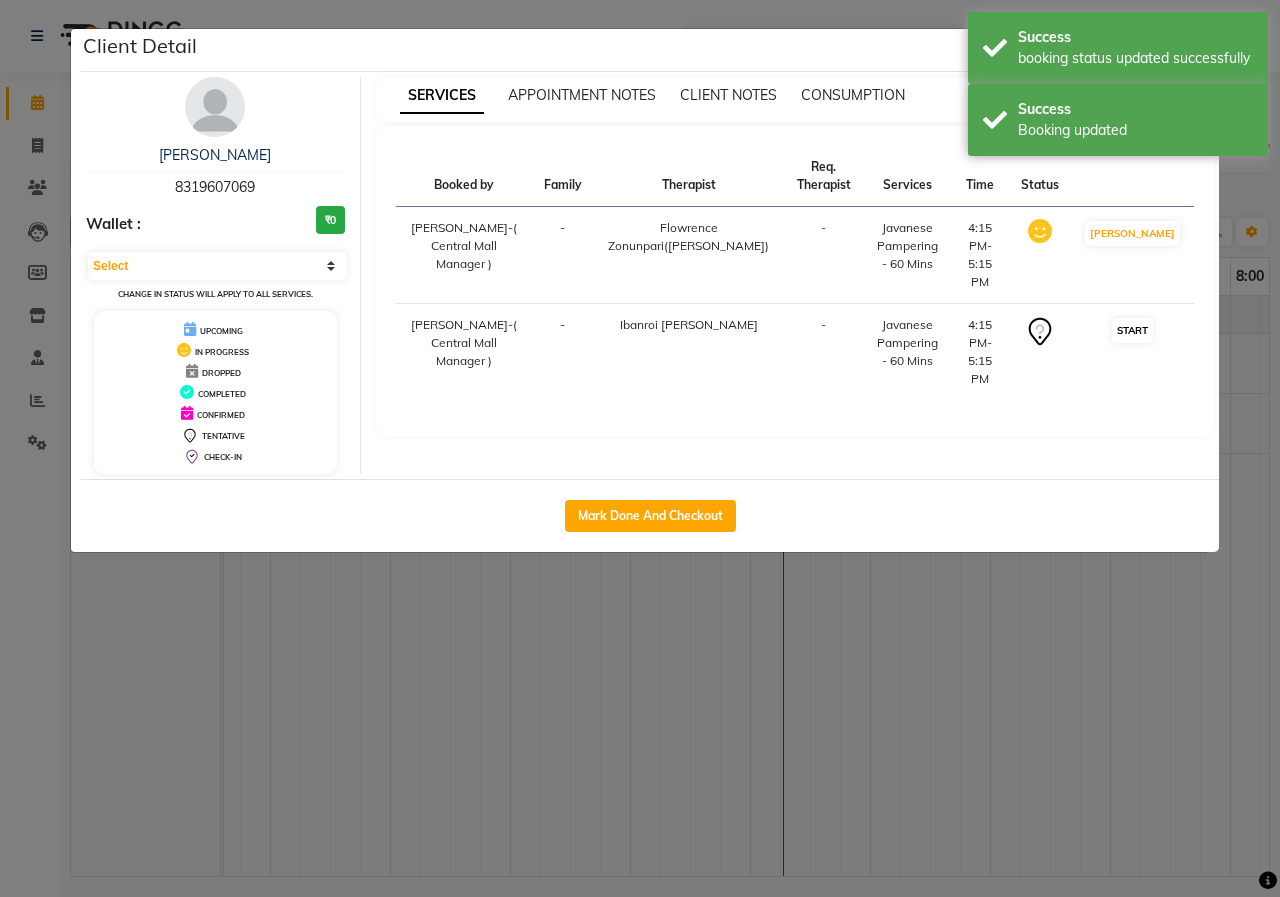 select on "1" 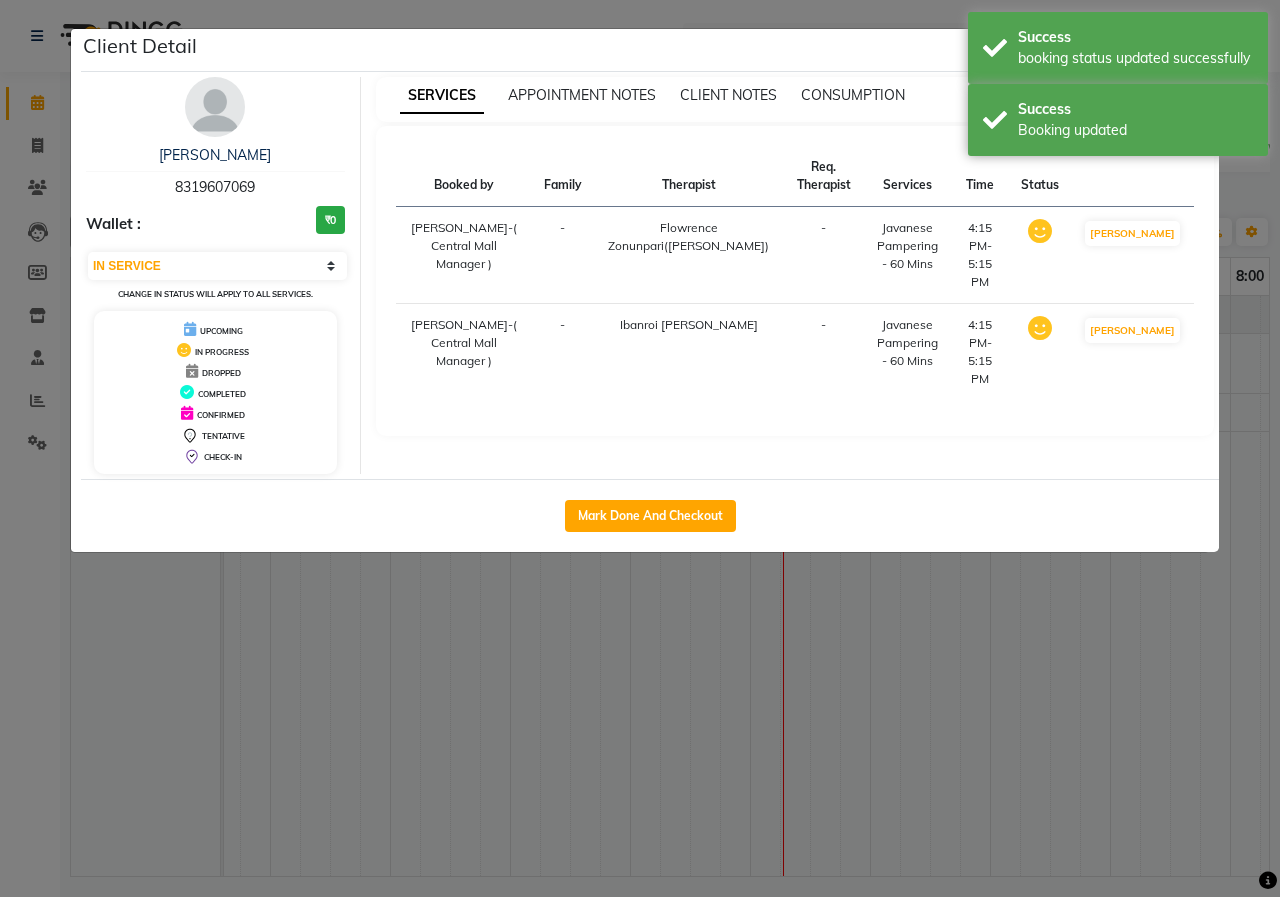 click on "Client Detail  [PERSON_NAME]   8319607069 Wallet : ₹0 Select IN SERVICE CONFIRMED TENTATIVE CHECK IN MARK DONE UPCOMING Change in status will apply to all services. UPCOMING IN PROGRESS DROPPED COMPLETED CONFIRMED TENTATIVE CHECK-IN SERVICES APPOINTMENT NOTES CLIENT NOTES CONSUMPTION Booked by Family Therapist Req. Therapist Services Time Status  [PERSON_NAME]-( Central Mall Manager )   - [PERSON_NAME]([PERSON_NAME]) -  Javanese Pampering - 60 Mins   4:15 PM-5:15 PM   MARK DONE   [PERSON_NAME]-( [GEOGRAPHIC_DATA] Manager )   - Ibanroi [PERSON_NAME] -  Javanese Pampering - 60 Mins   4:15 PM-5:15 PM   MARK DONE   Mark Done And Checkout" 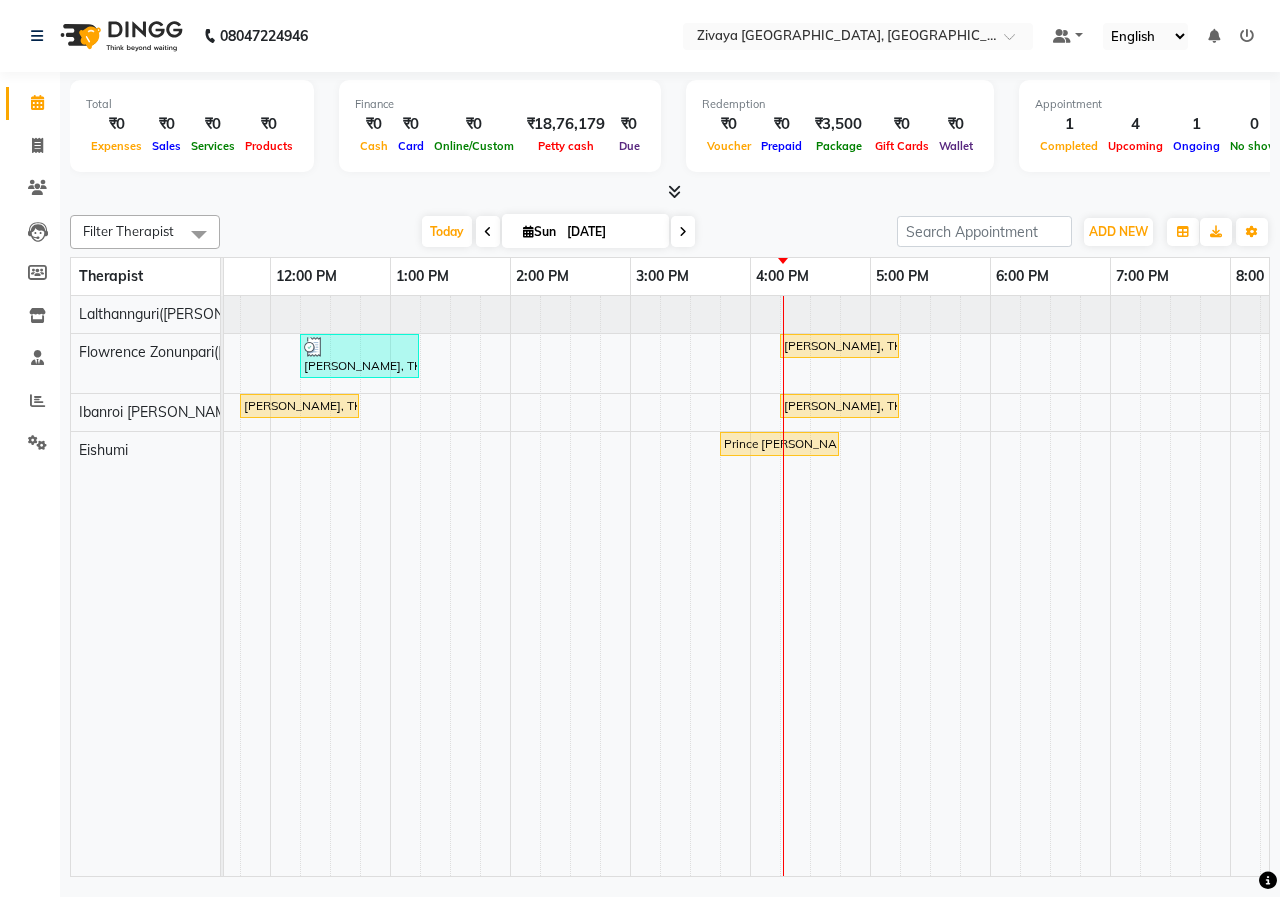 scroll, scrollTop: 0, scrollLeft: 297, axis: horizontal 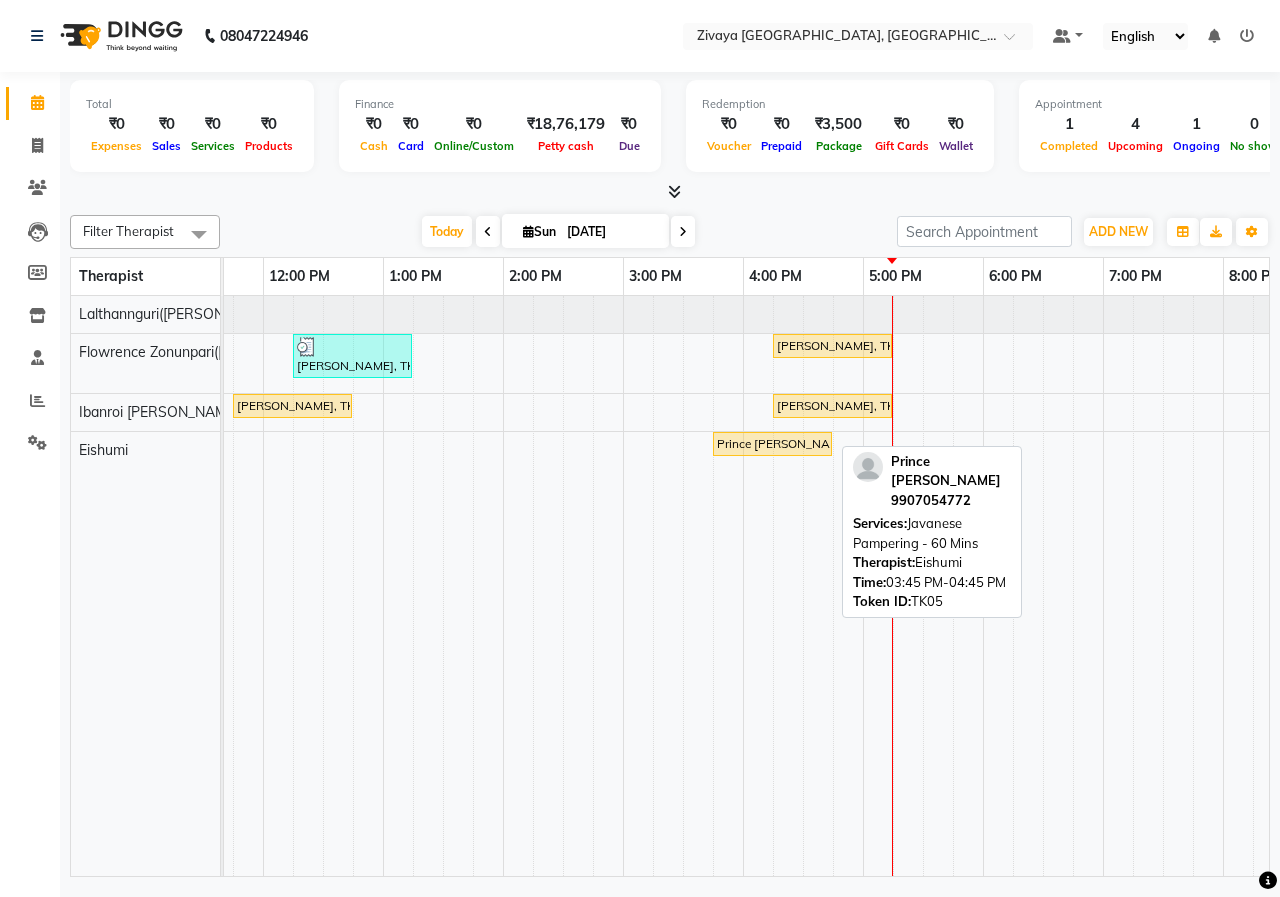 click on "Prince [PERSON_NAME], TK05, 03:45 PM-04:45 PM, Javanese Pampering - 60 Mins" at bounding box center [772, 444] 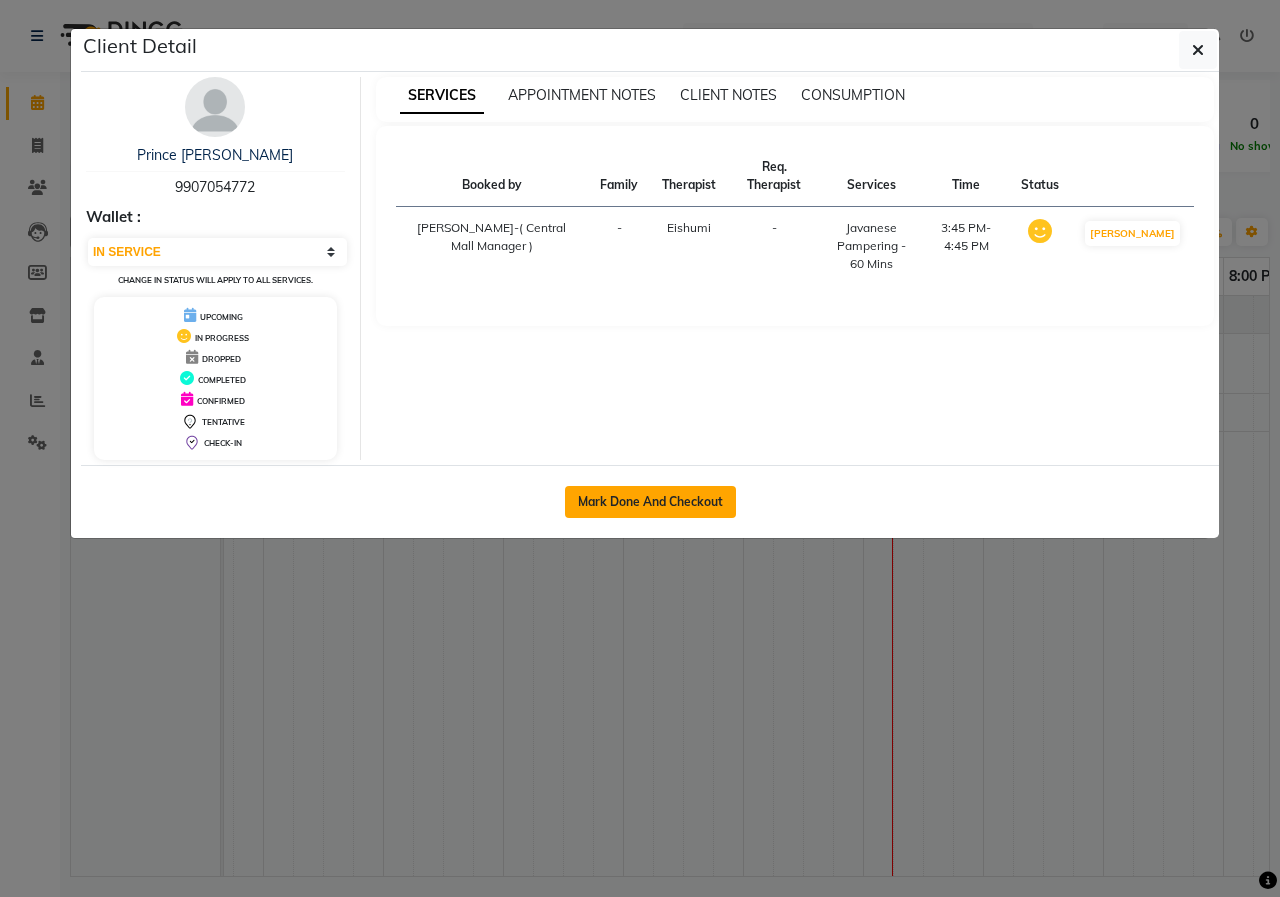 click on "Mark Done And Checkout" 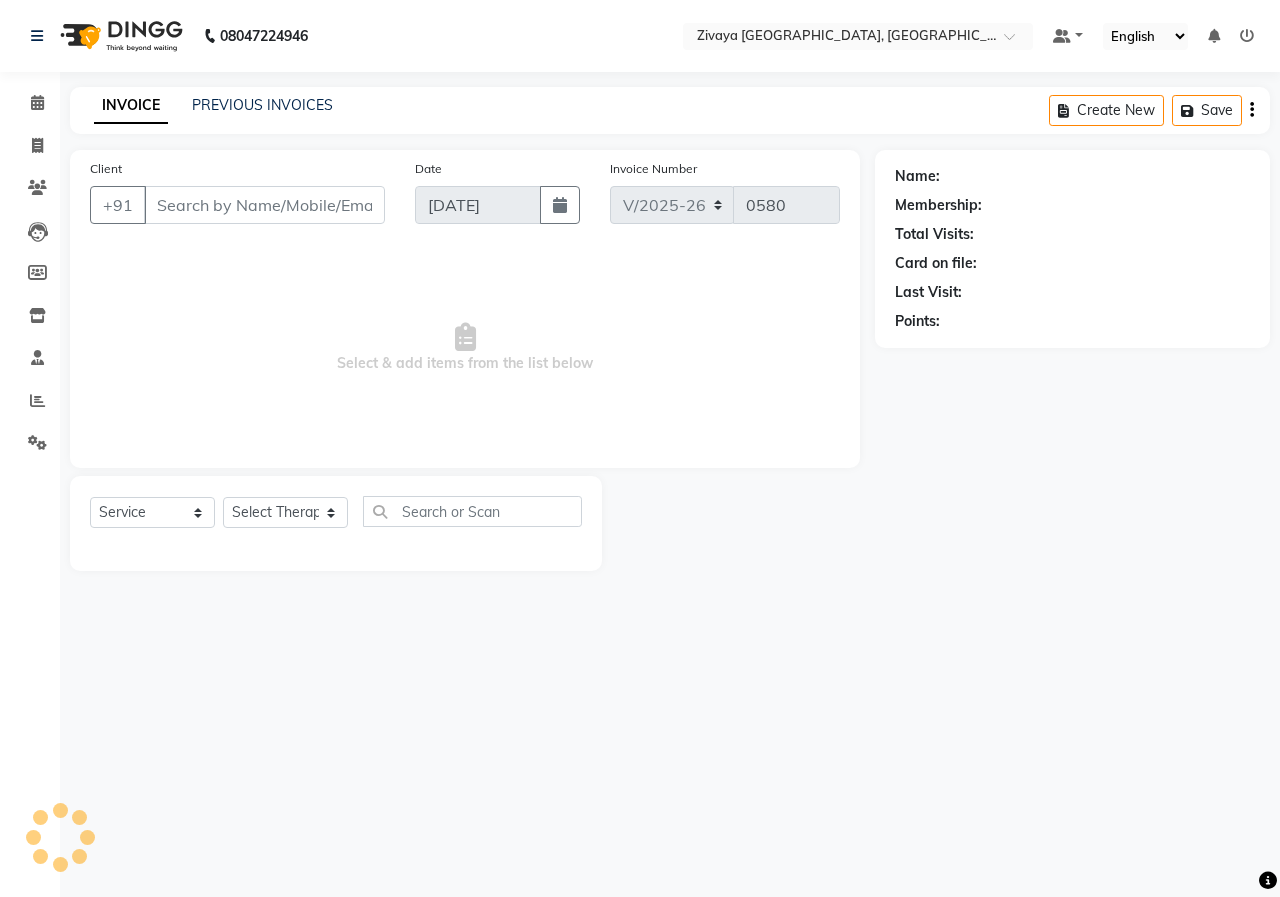 type on "9907054772" 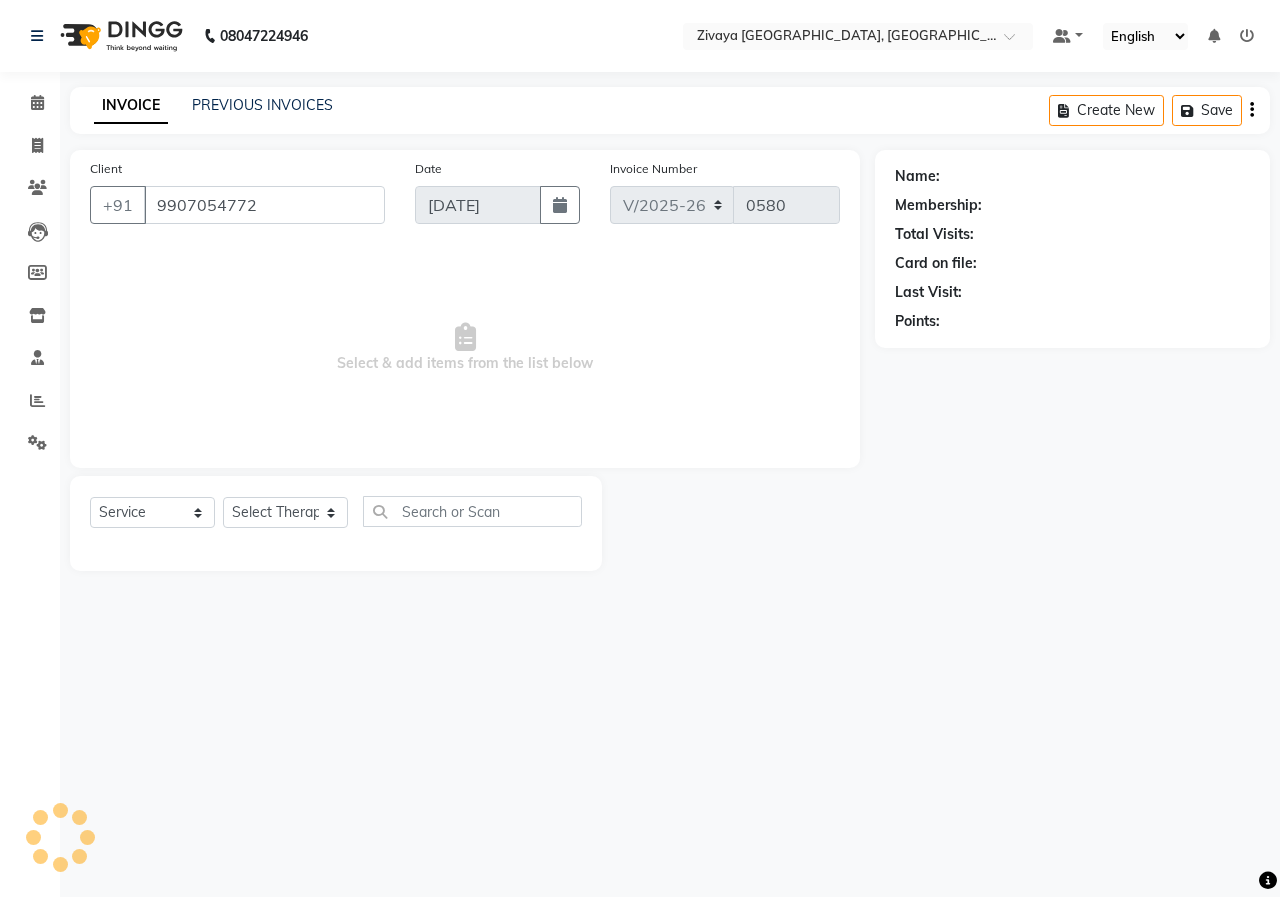 select on "79832" 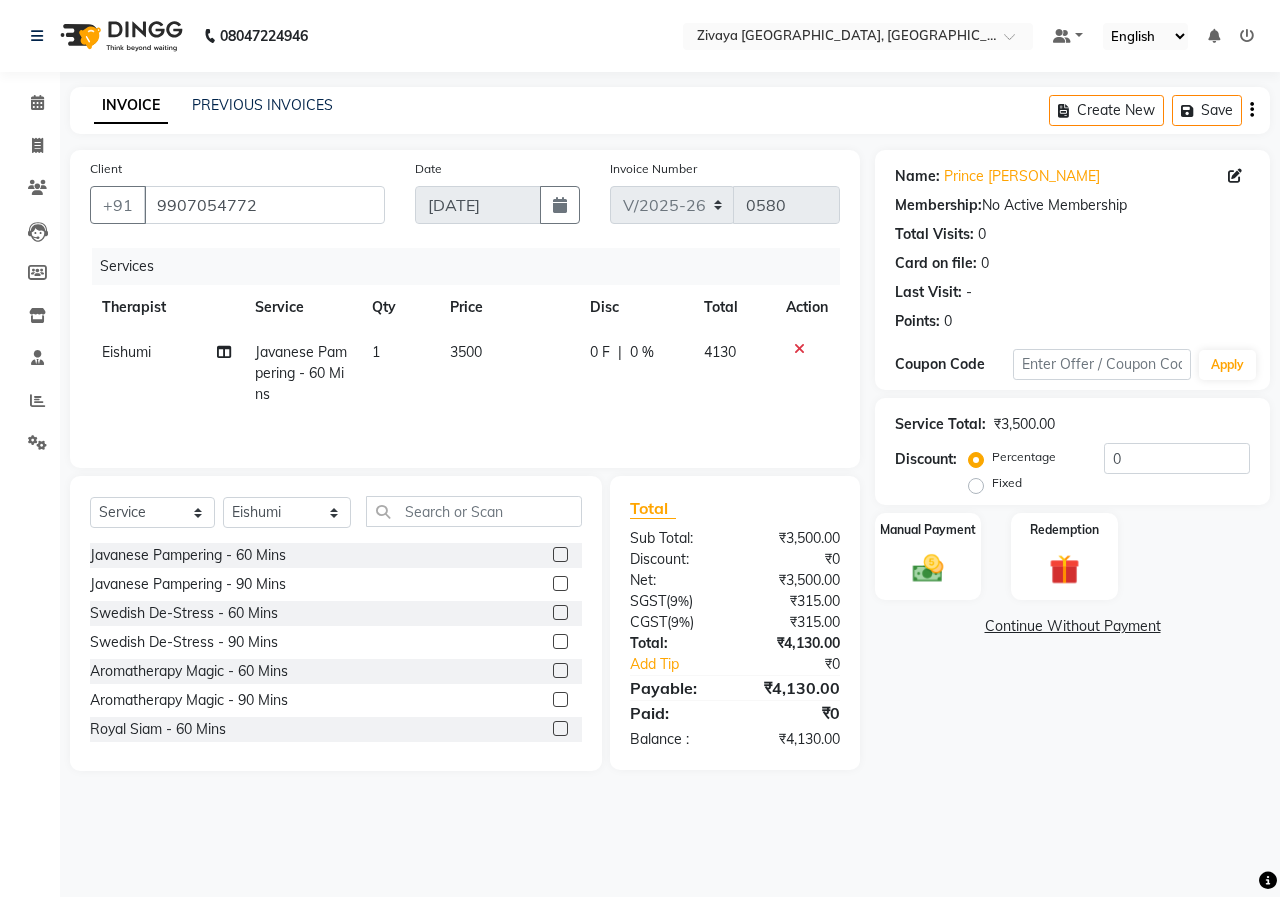 click on "Fixed" 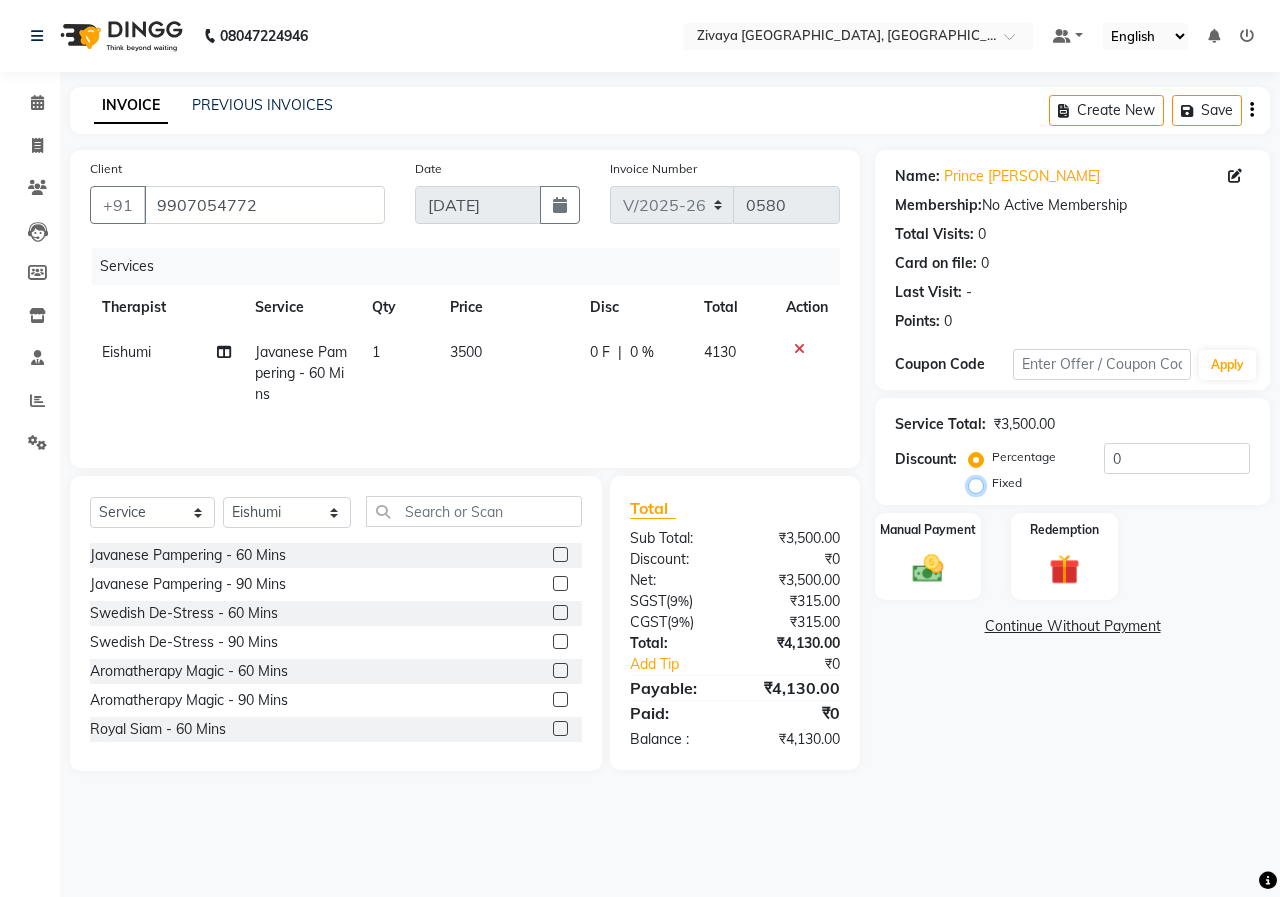 click on "Fixed" at bounding box center [980, 483] 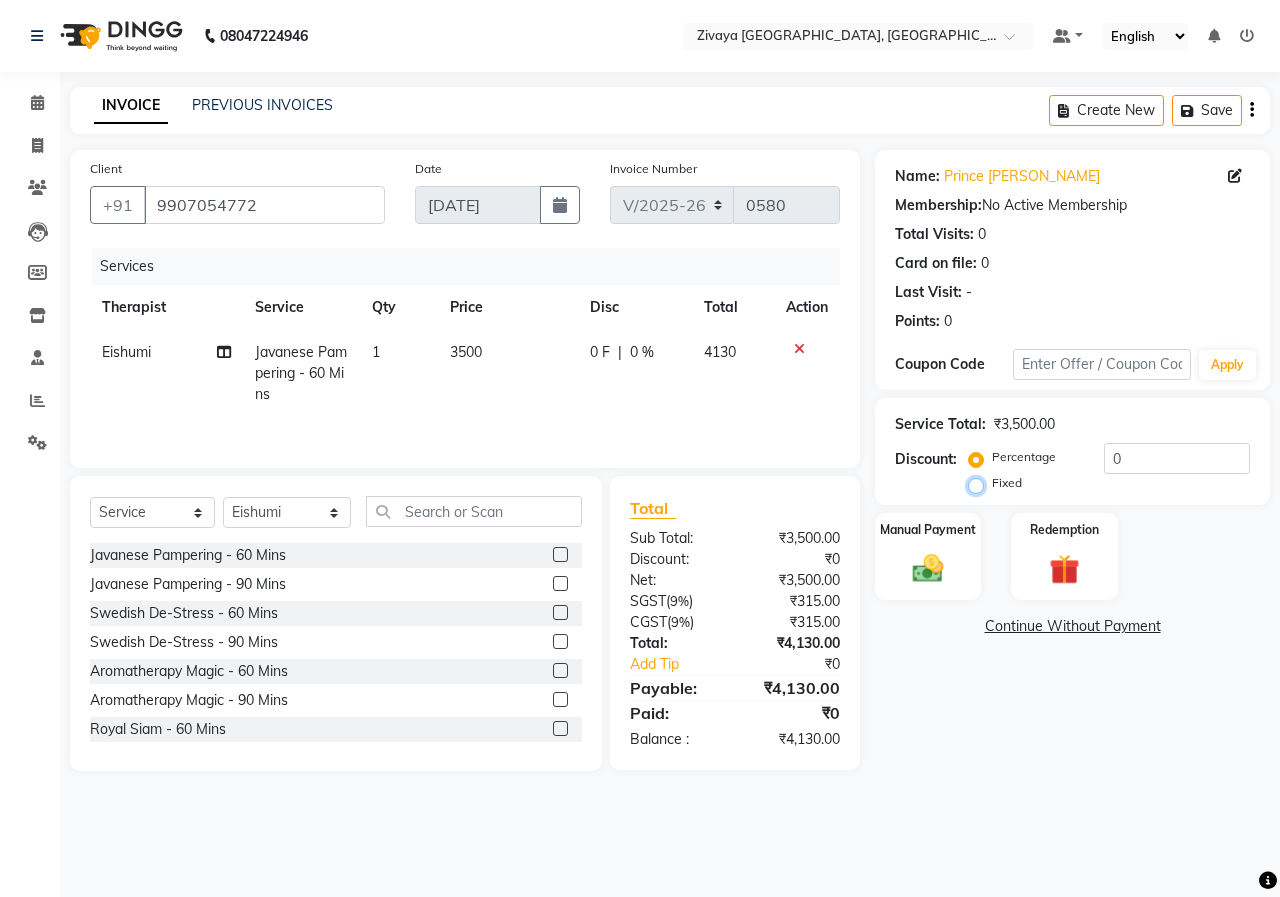 radio on "true" 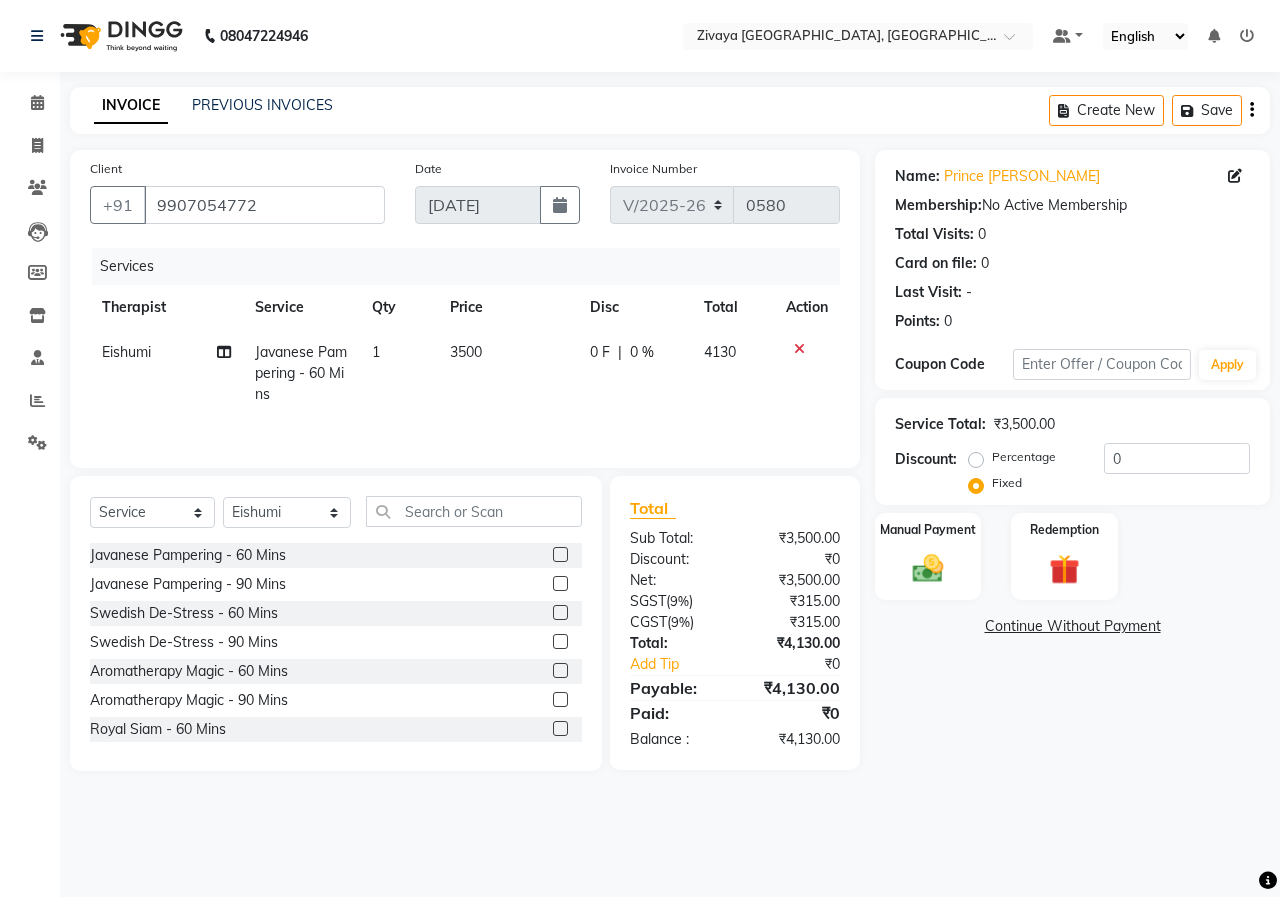 click on "Percentage   Fixed" 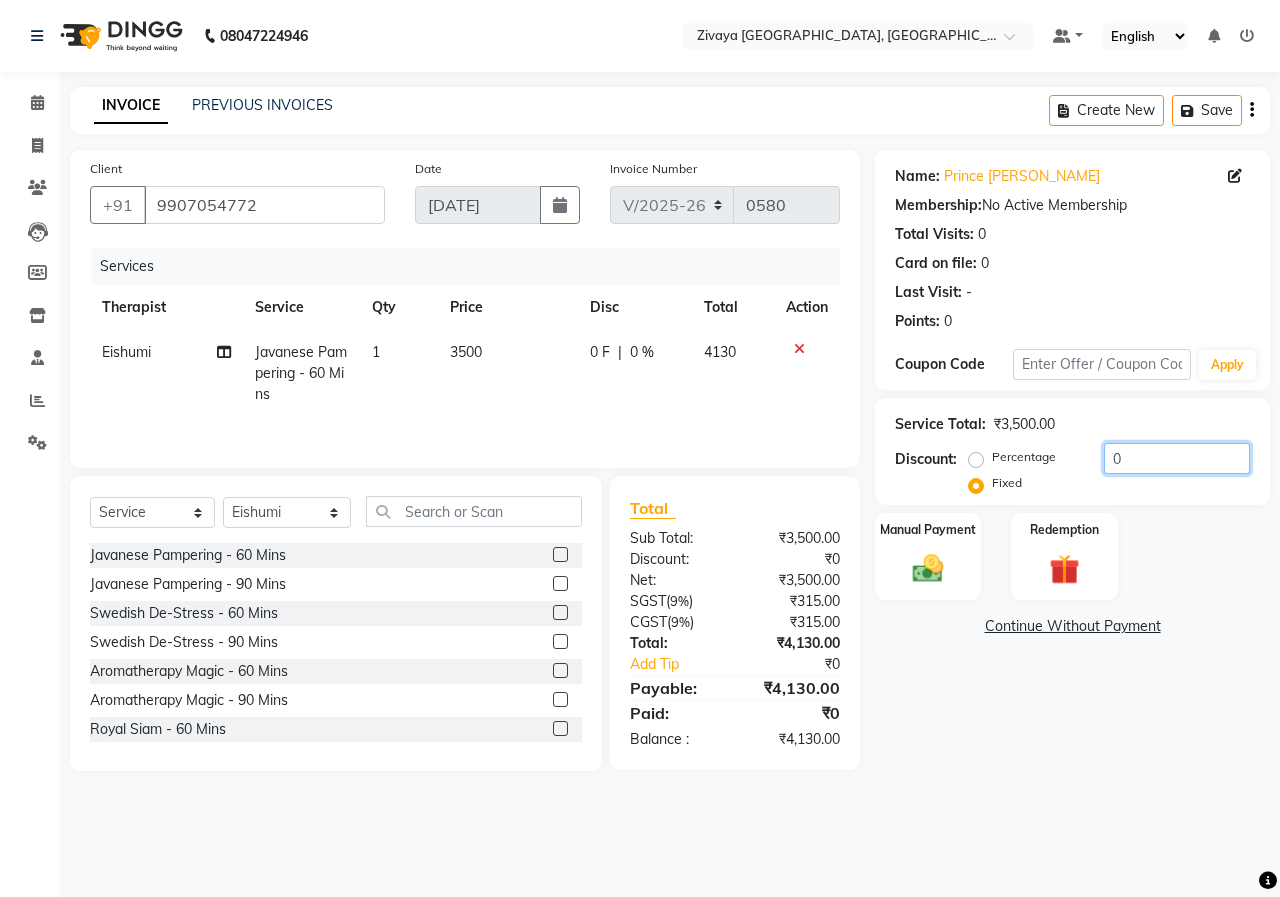 click on "0" 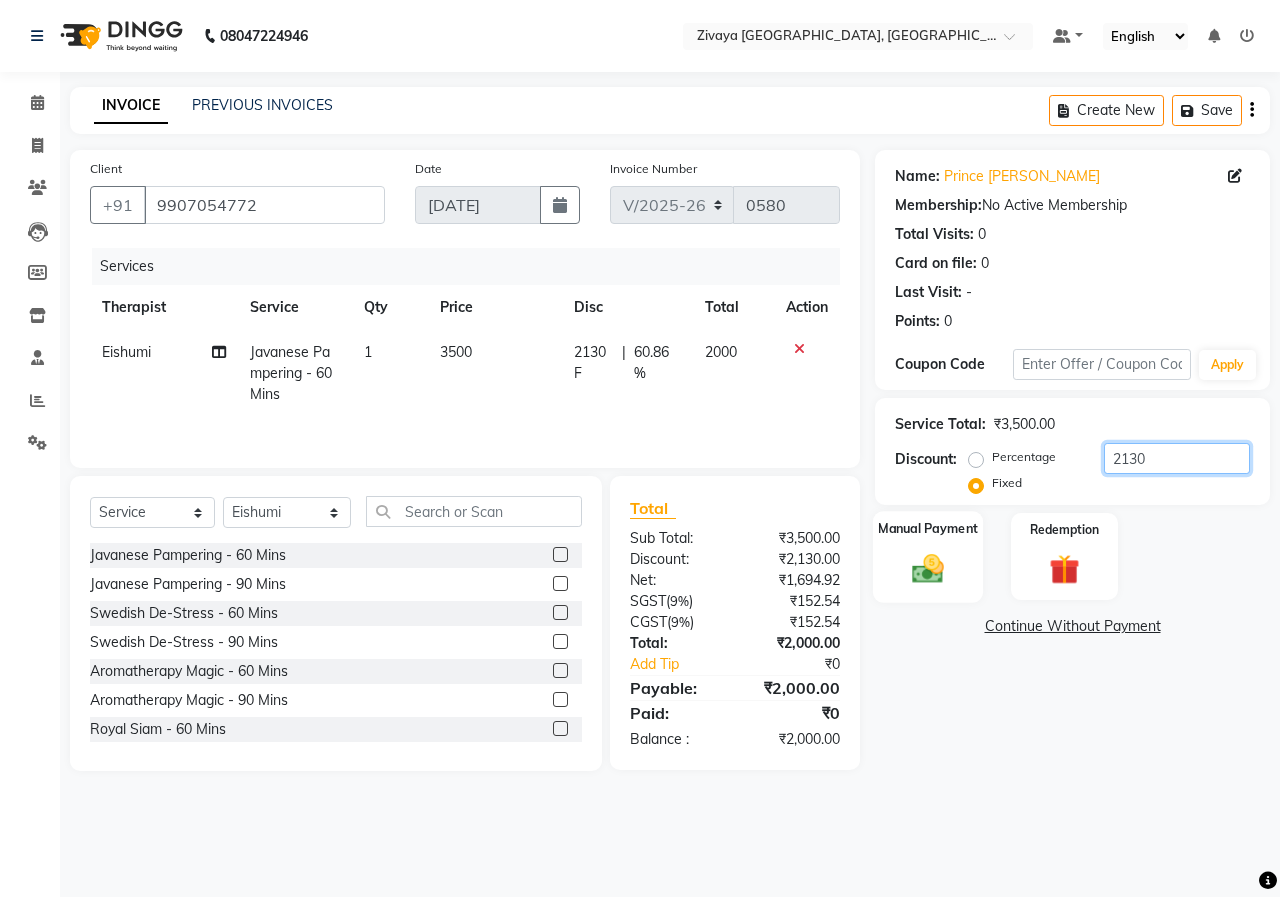 type on "2130" 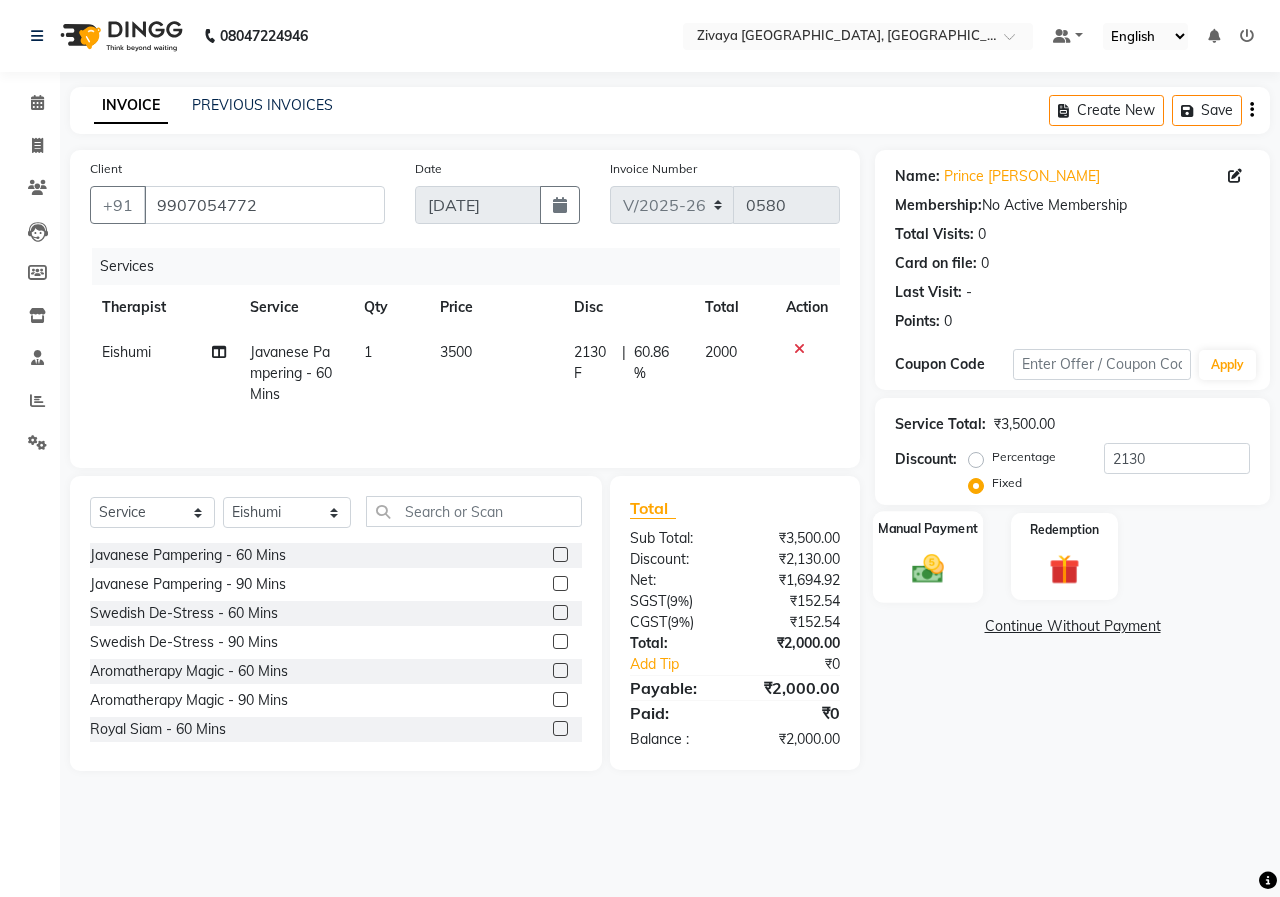 click on "Manual Payment" 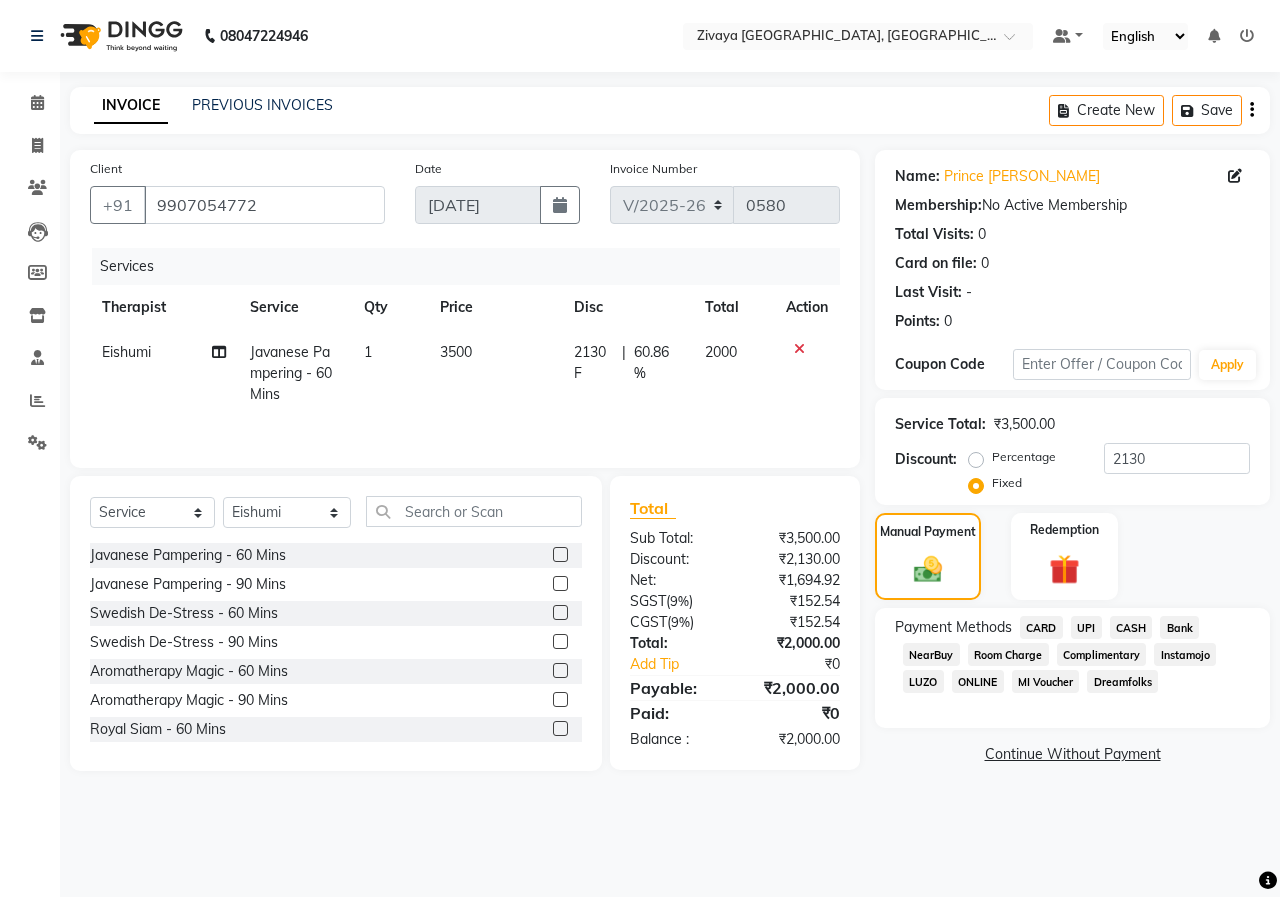 click on "UPI" 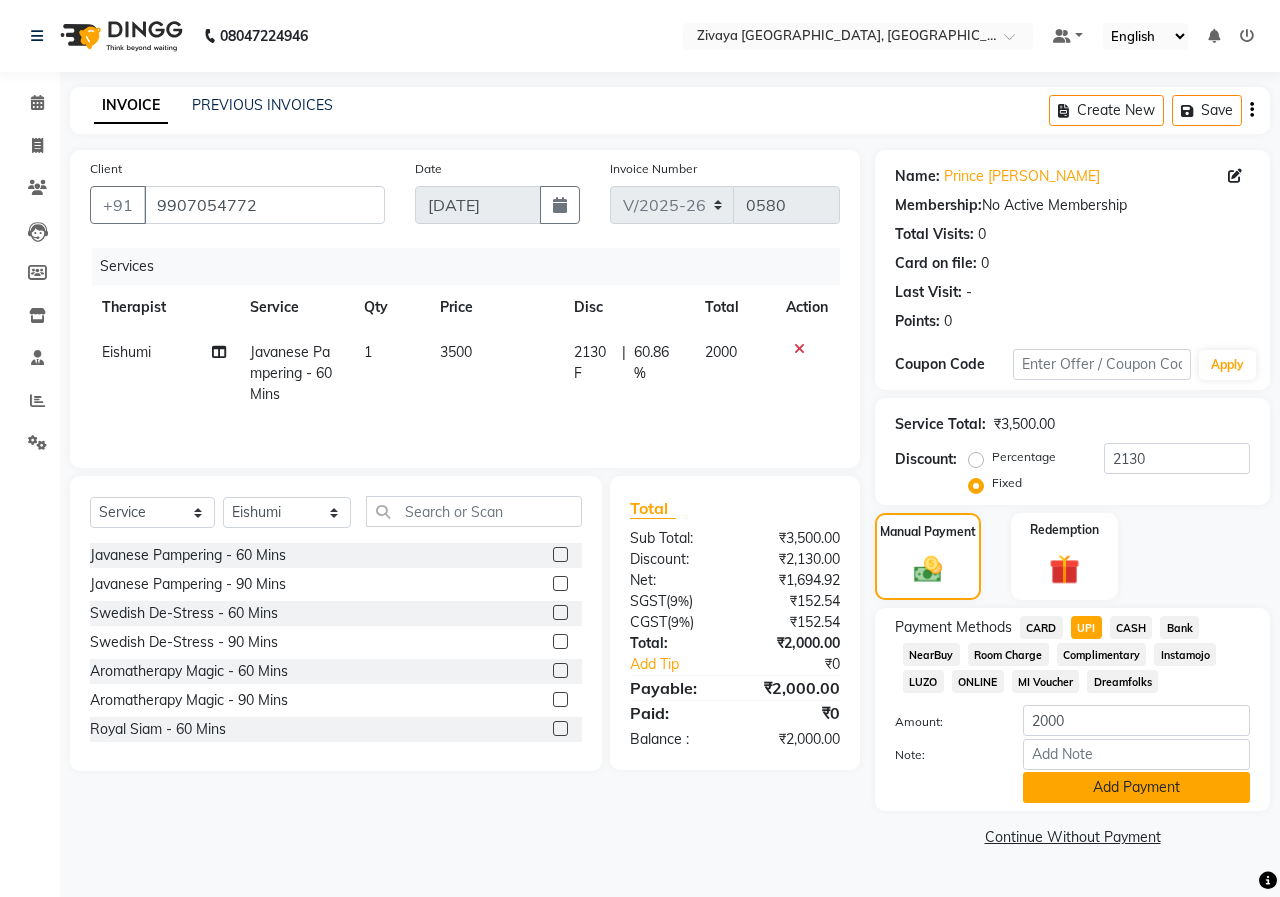 click on "Add Payment" 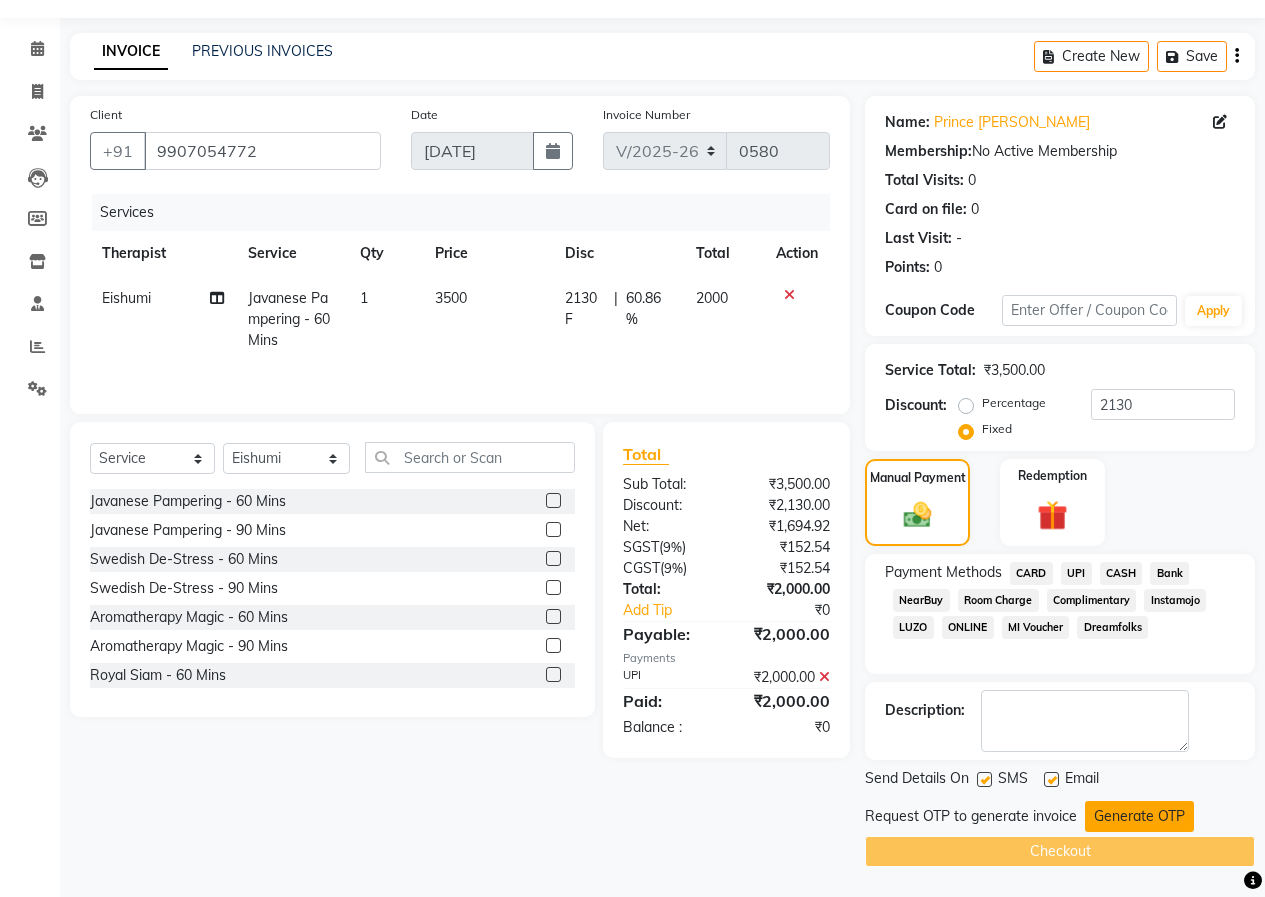 click on "Generate OTP" 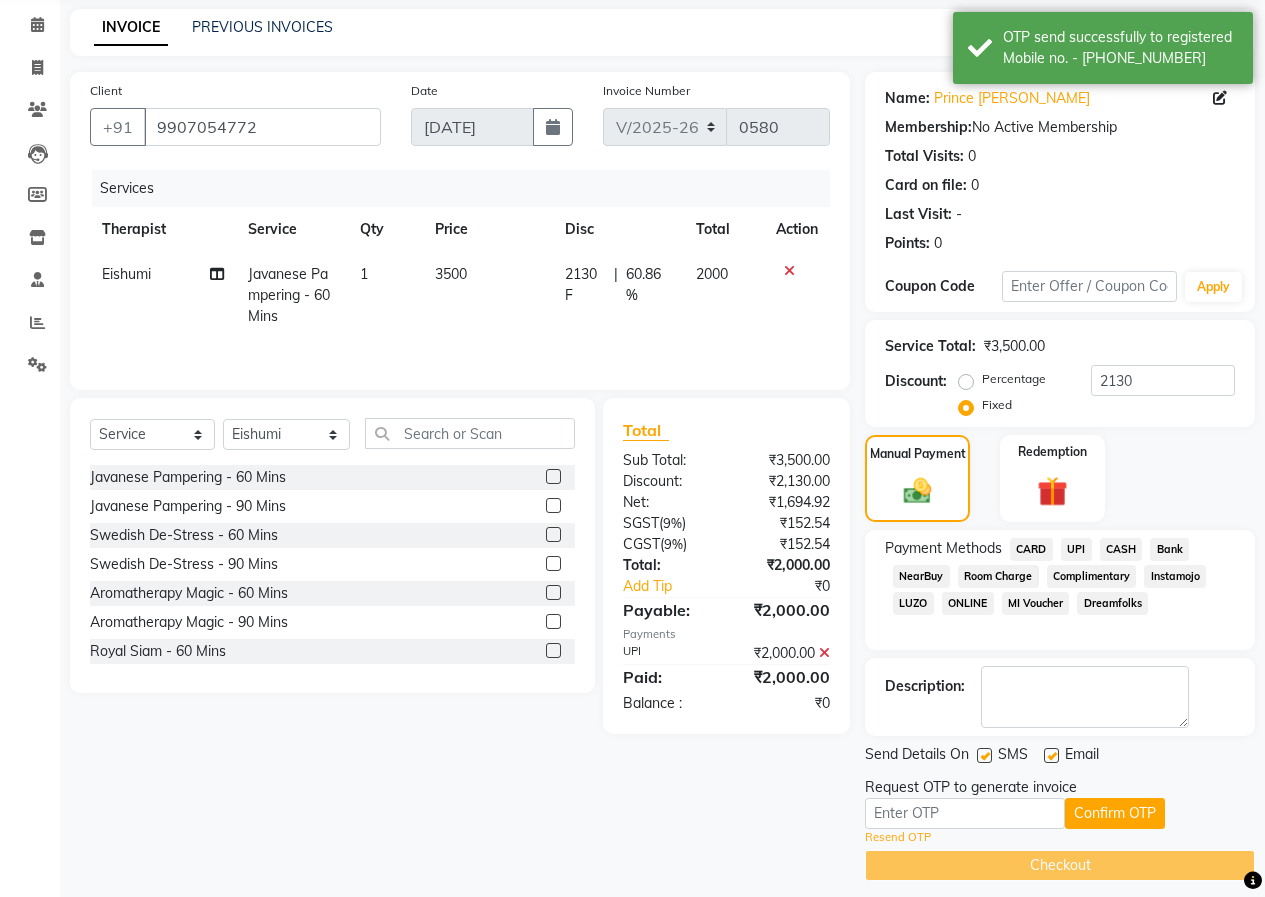 scroll, scrollTop: 92, scrollLeft: 0, axis: vertical 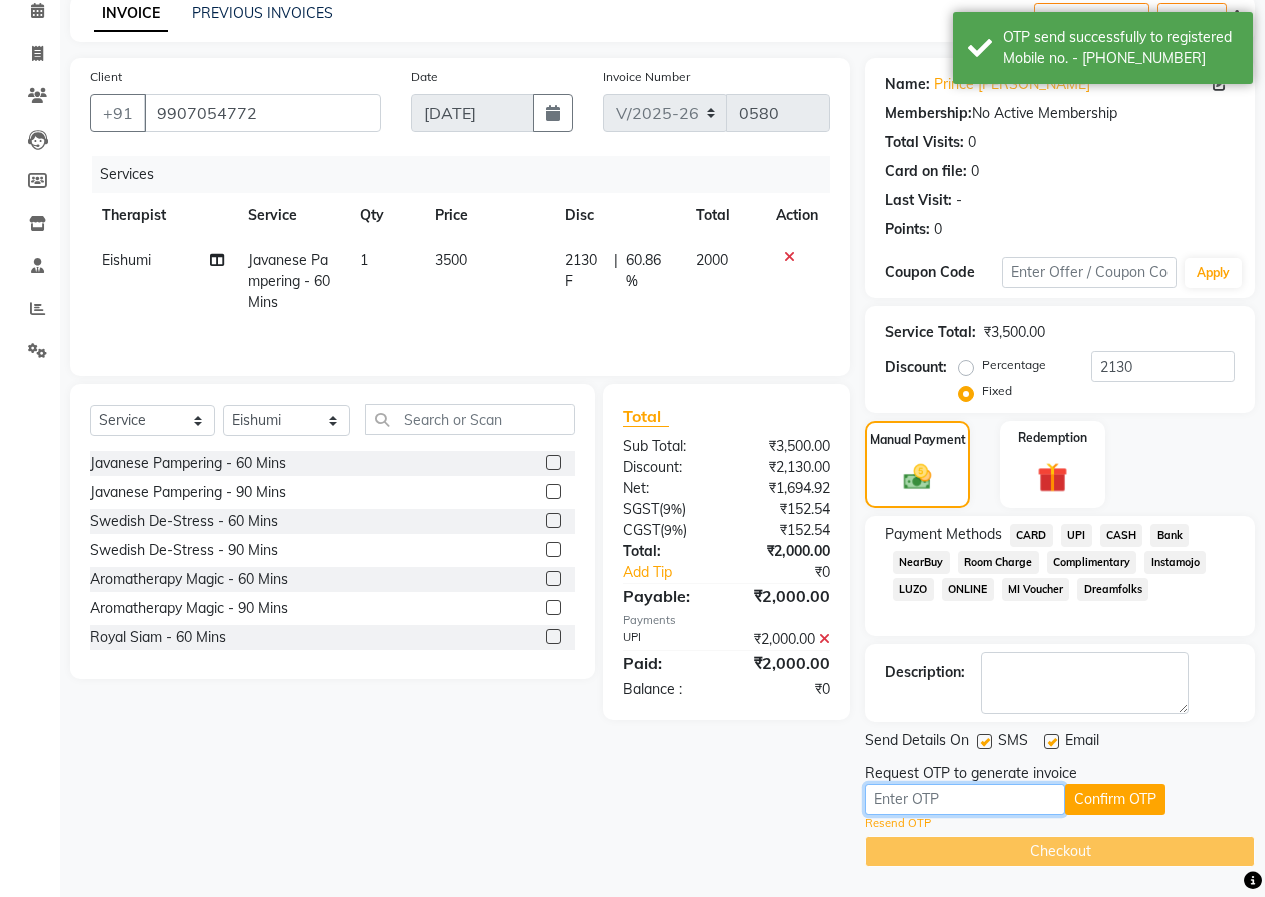 click at bounding box center (965, 799) 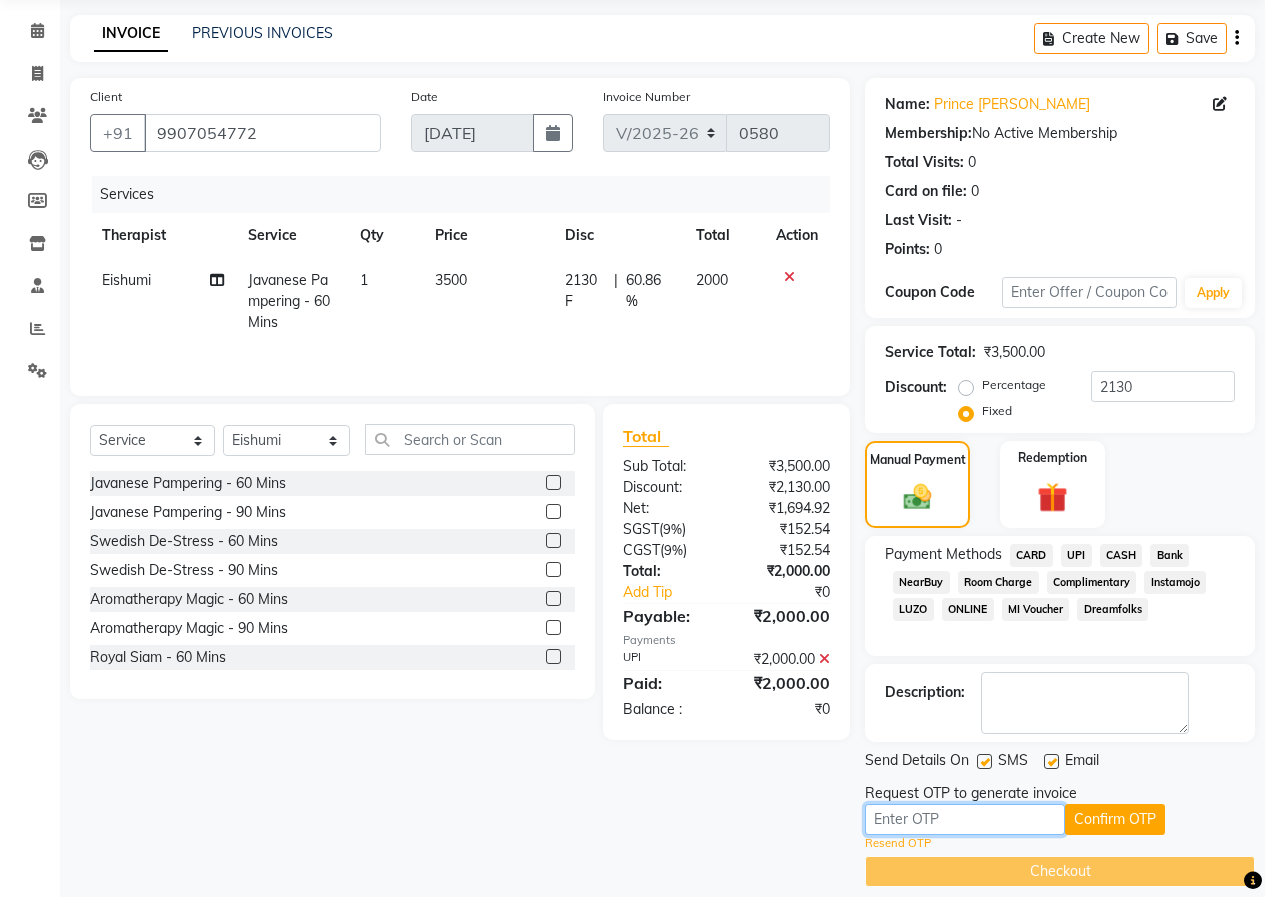 scroll, scrollTop: 92, scrollLeft: 0, axis: vertical 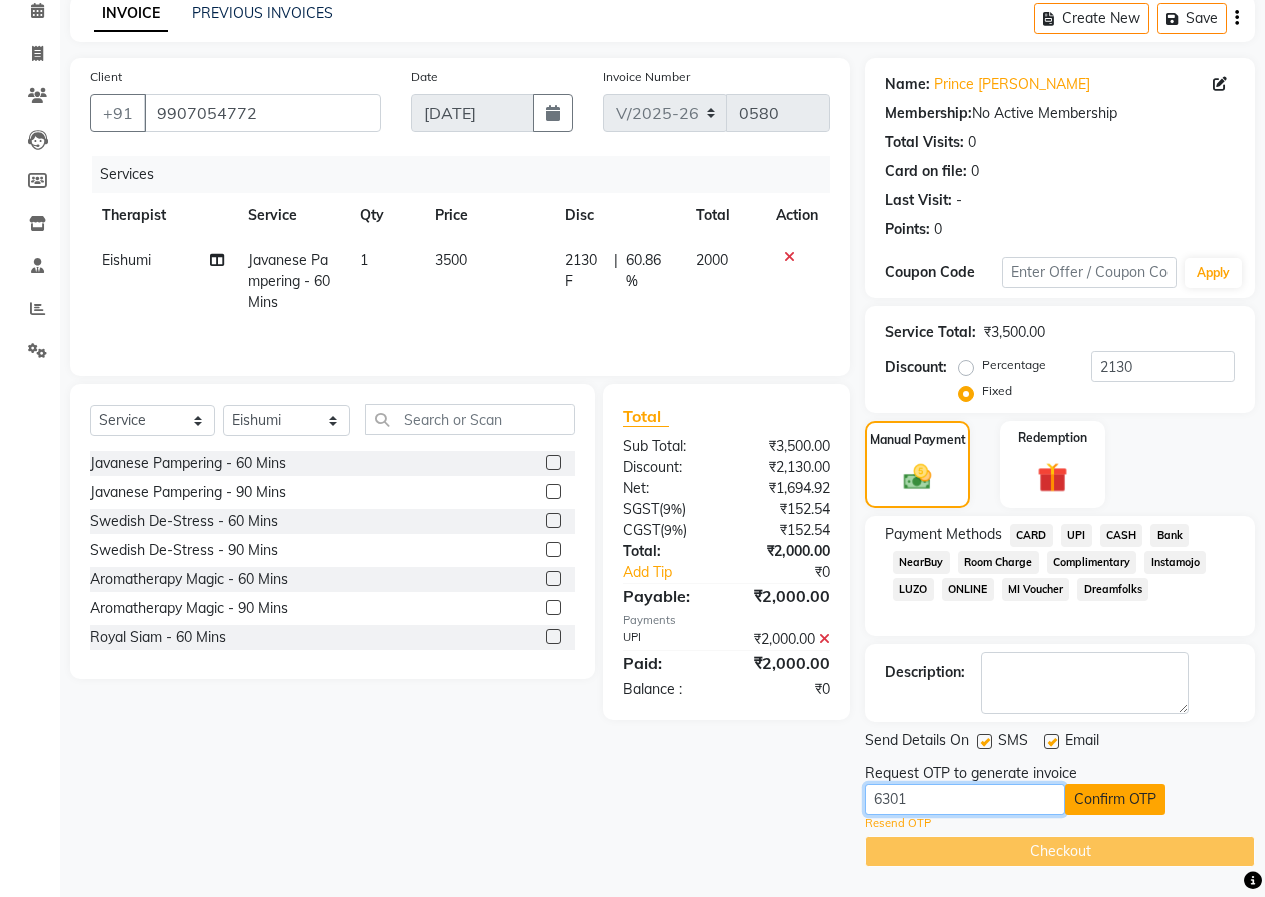 type on "6301" 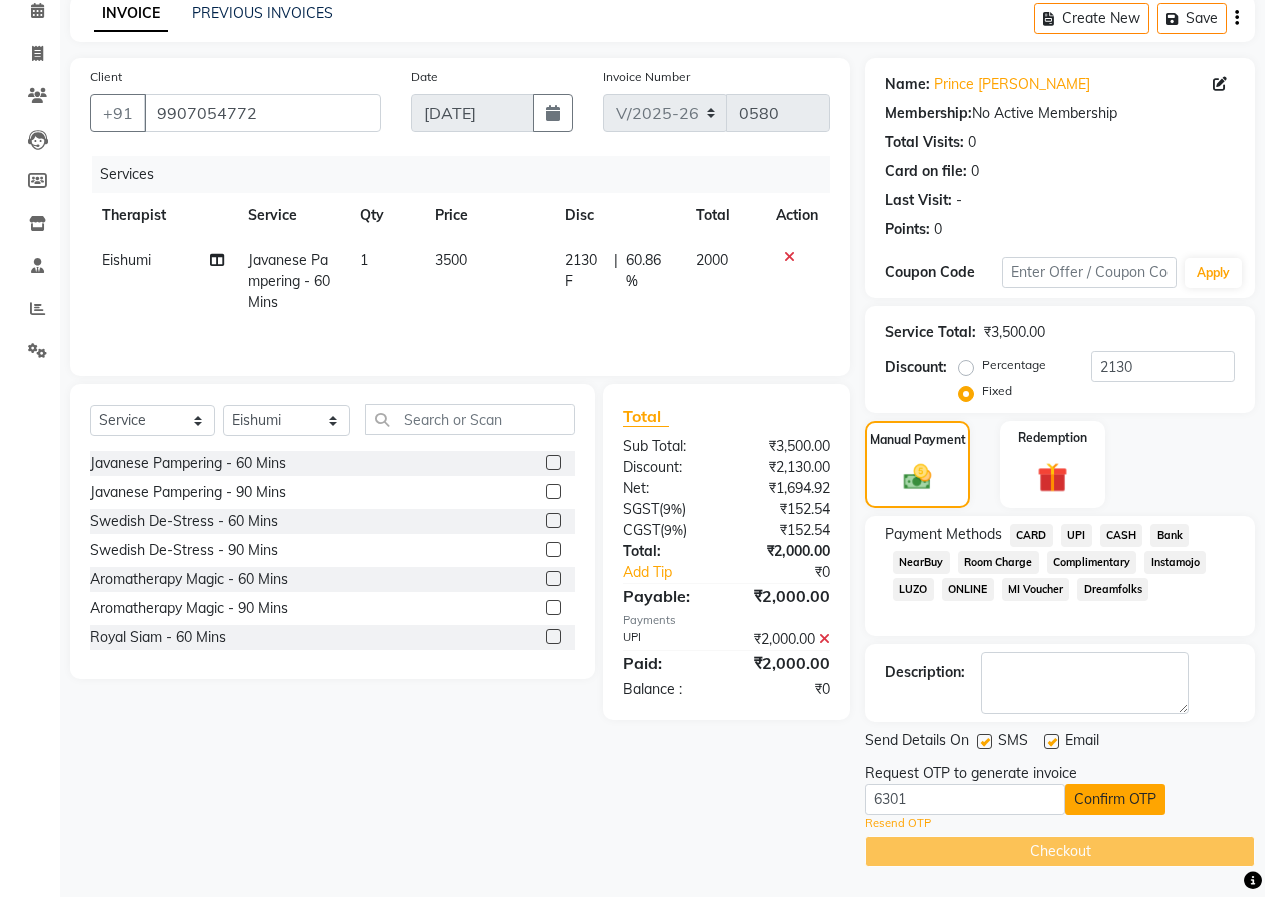click on "Confirm OTP" 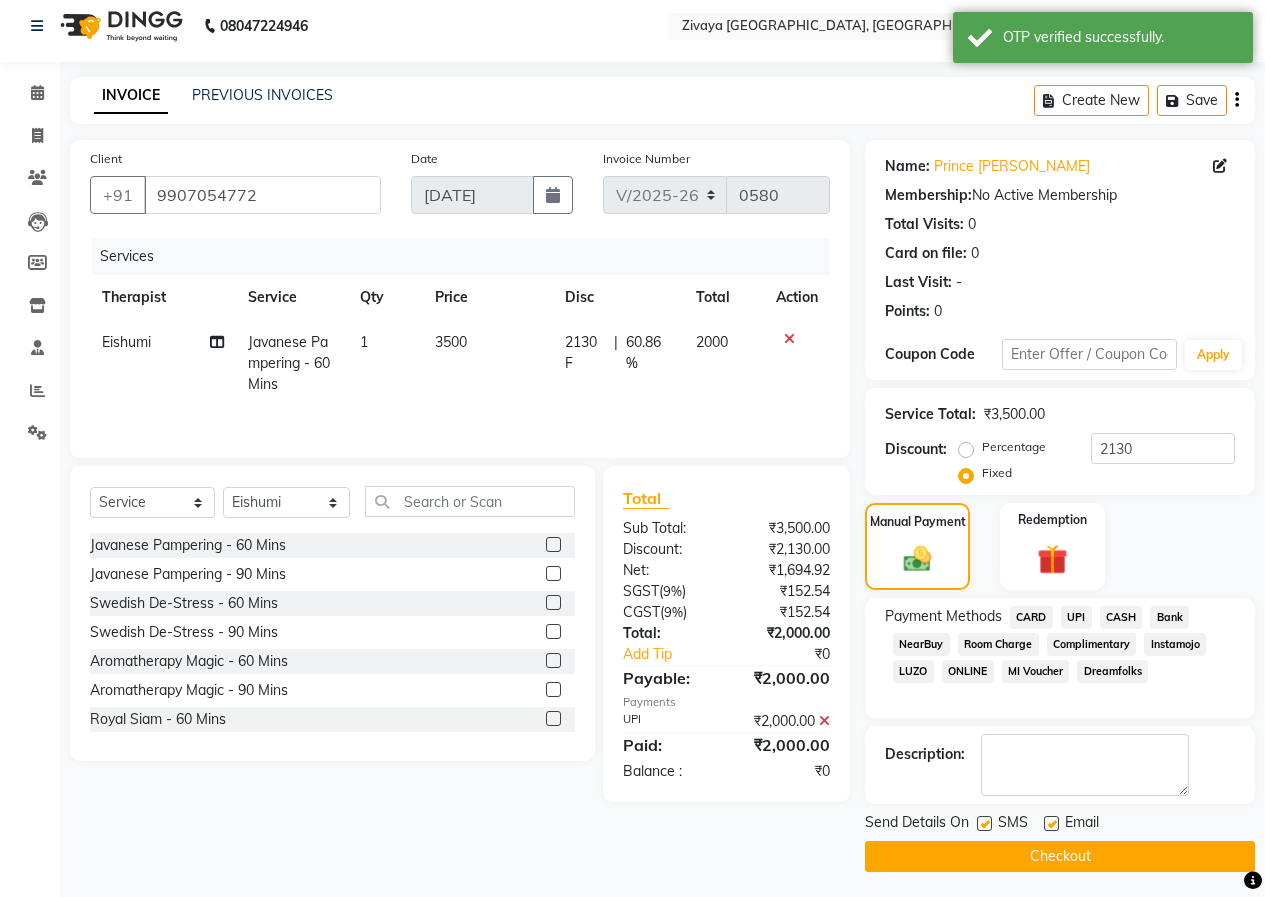 scroll, scrollTop: 15, scrollLeft: 0, axis: vertical 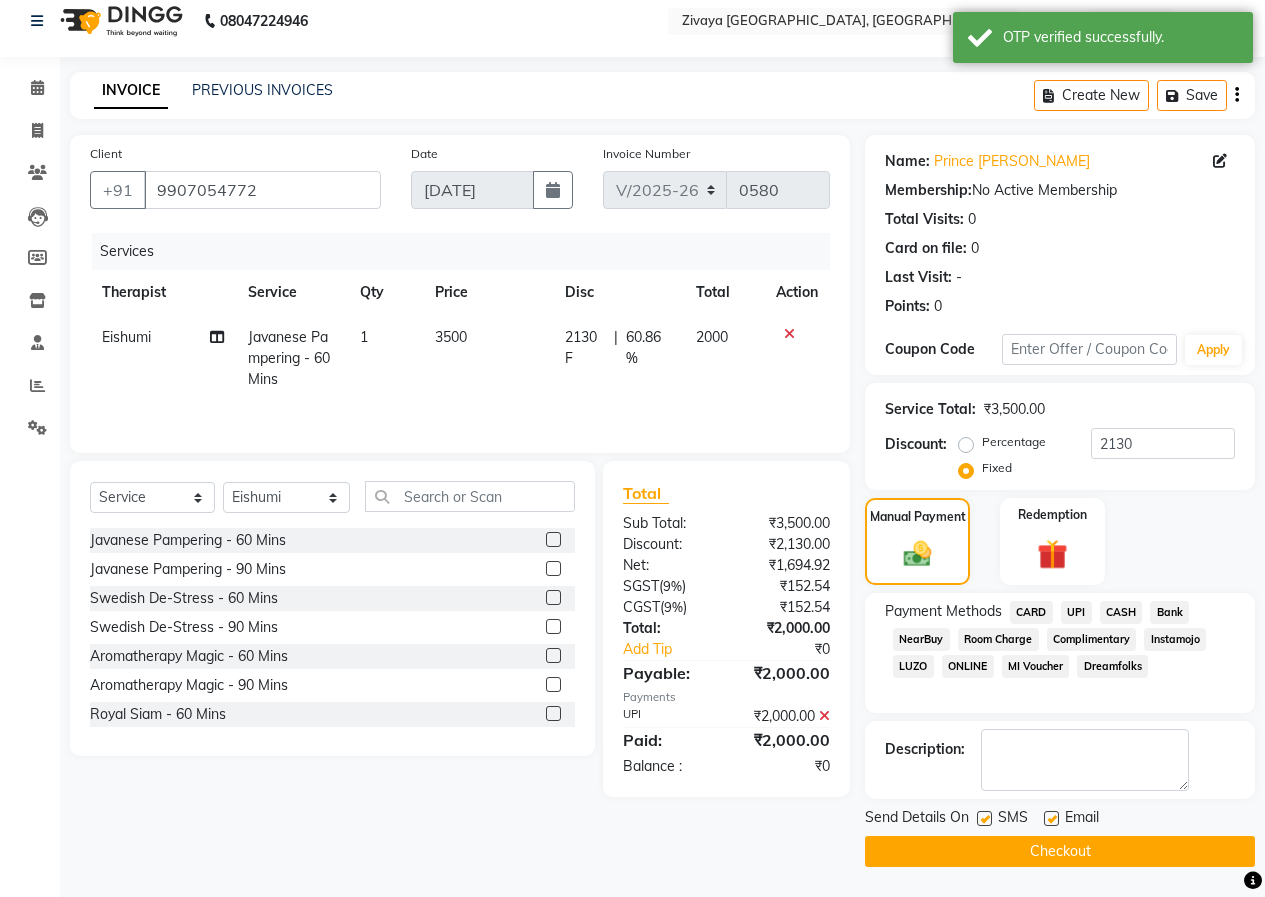 click on "Checkout" 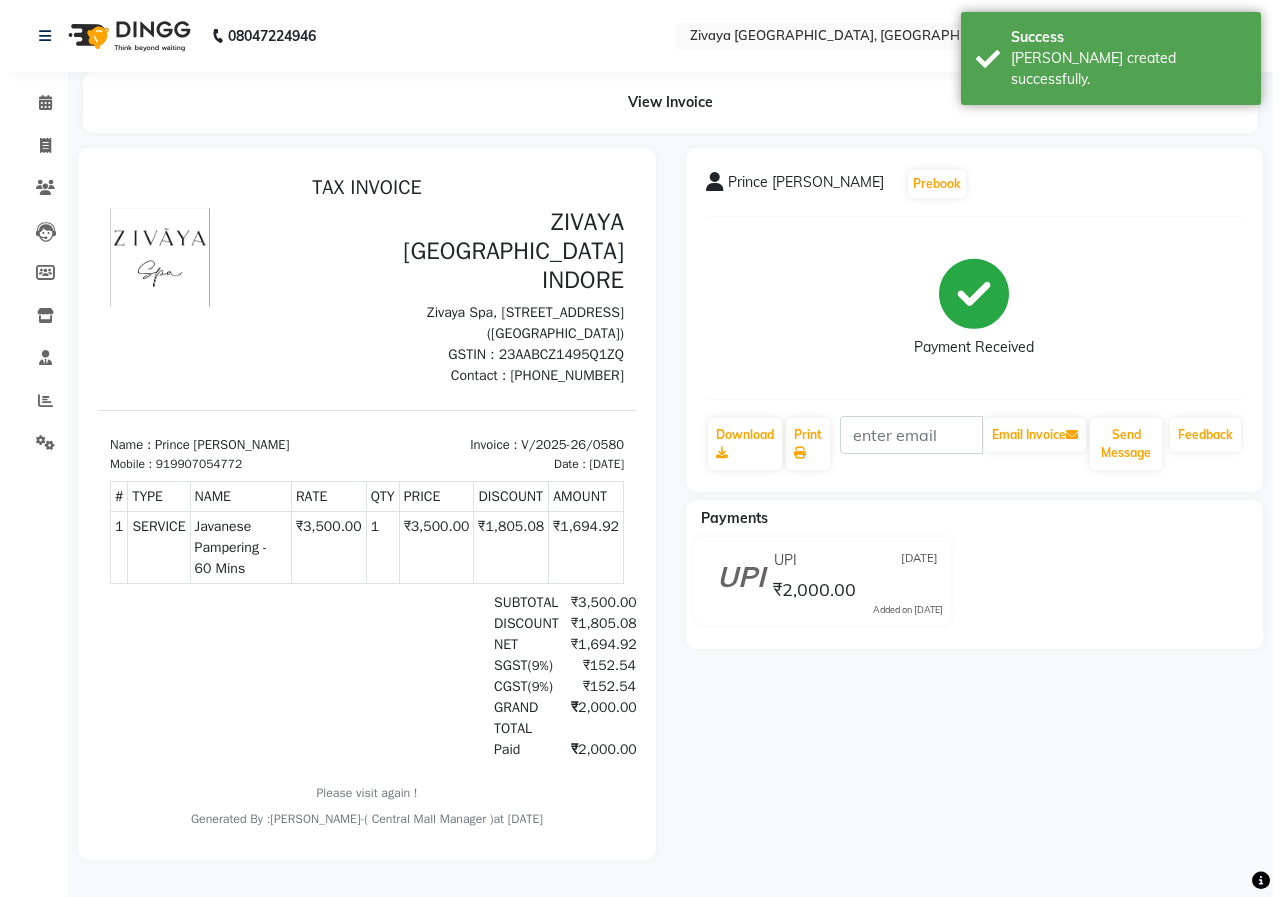 scroll, scrollTop: 0, scrollLeft: 0, axis: both 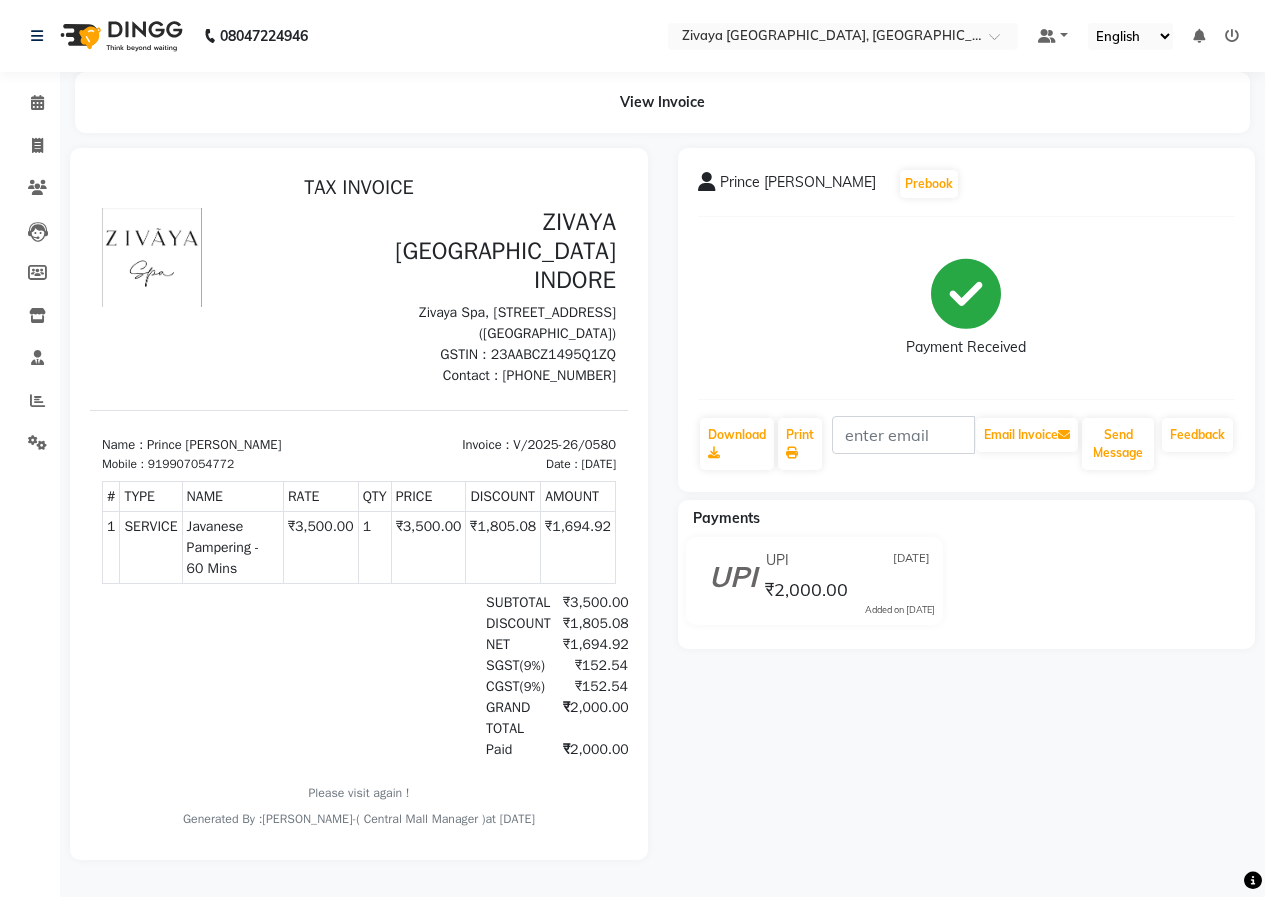 click 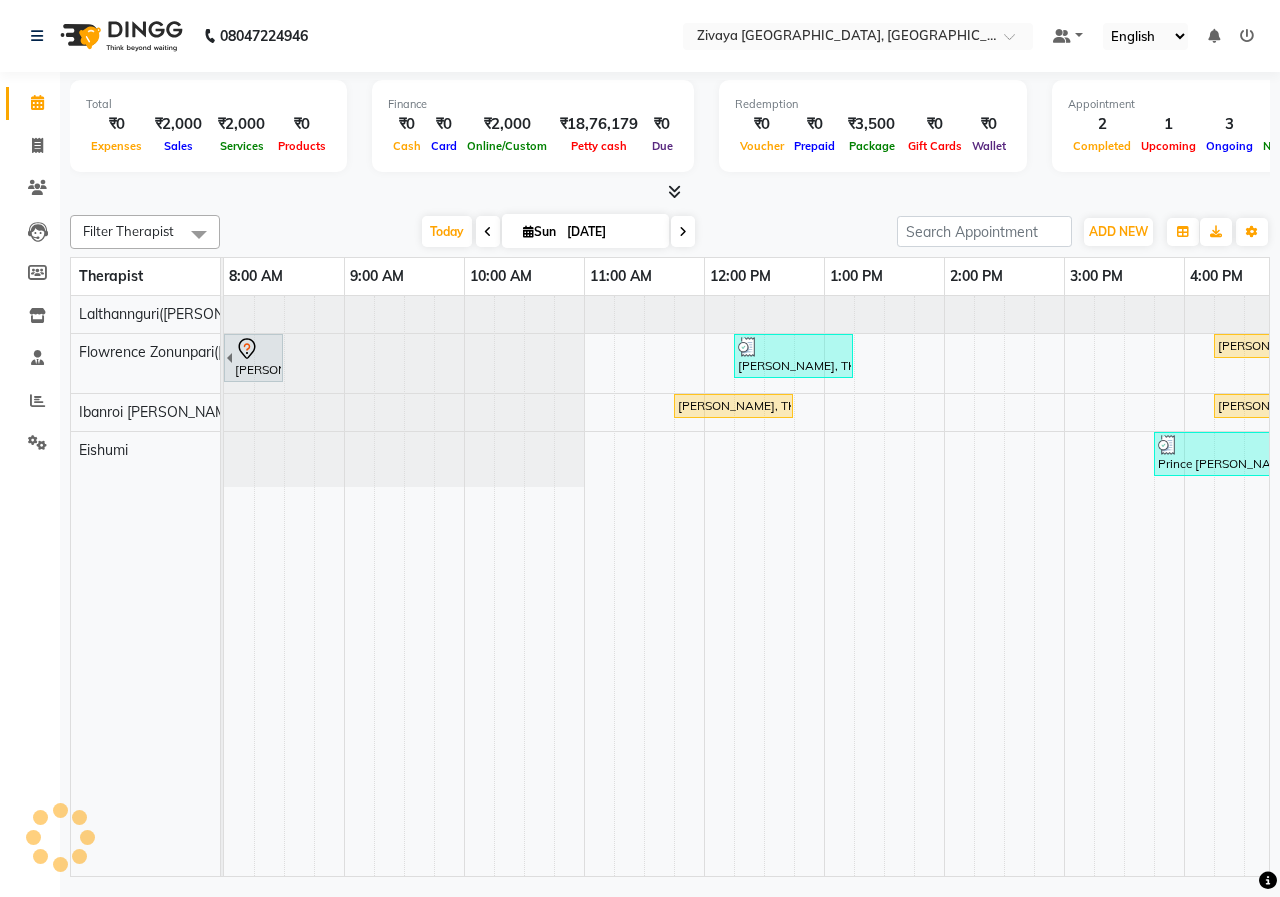 scroll, scrollTop: 0, scrollLeft: 0, axis: both 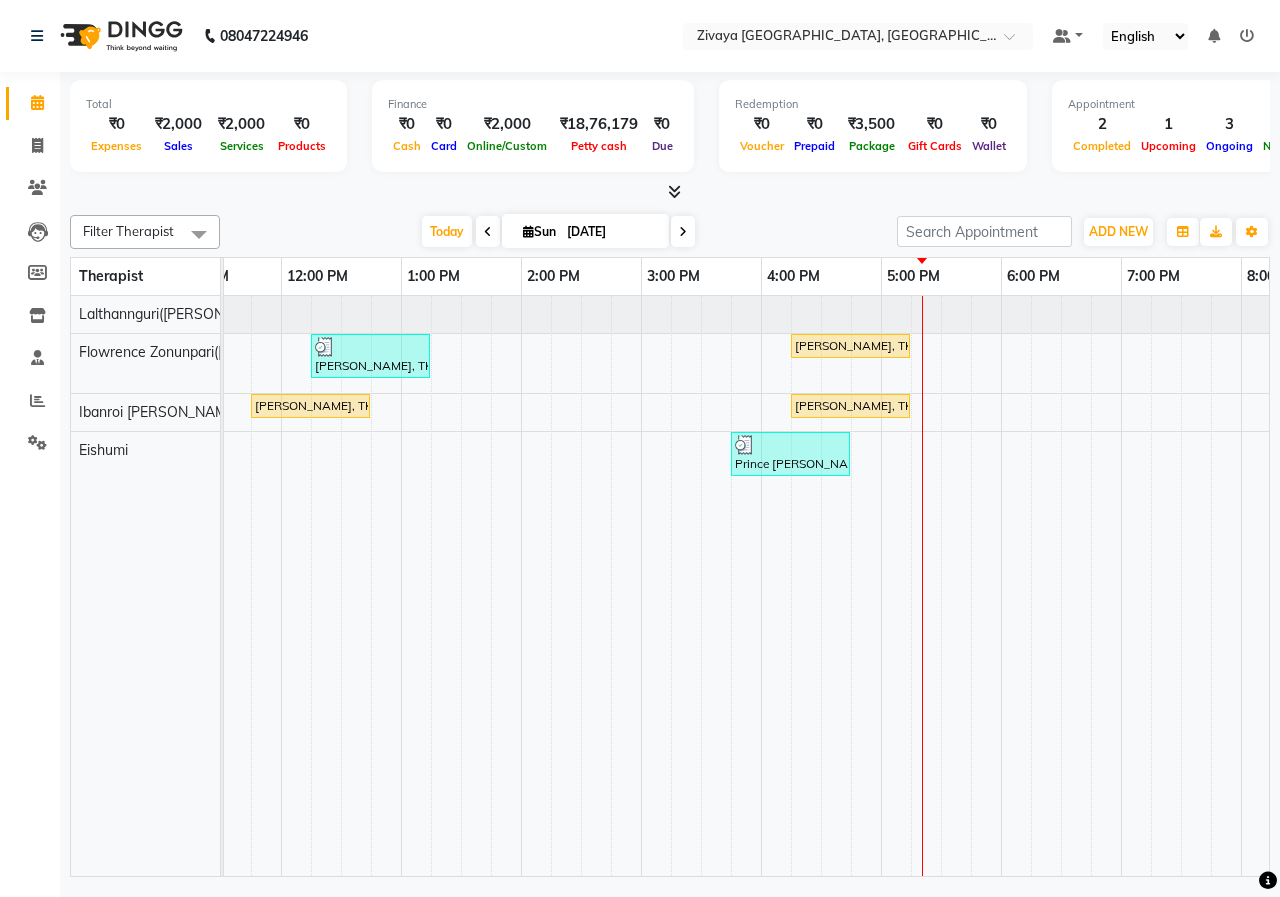 click 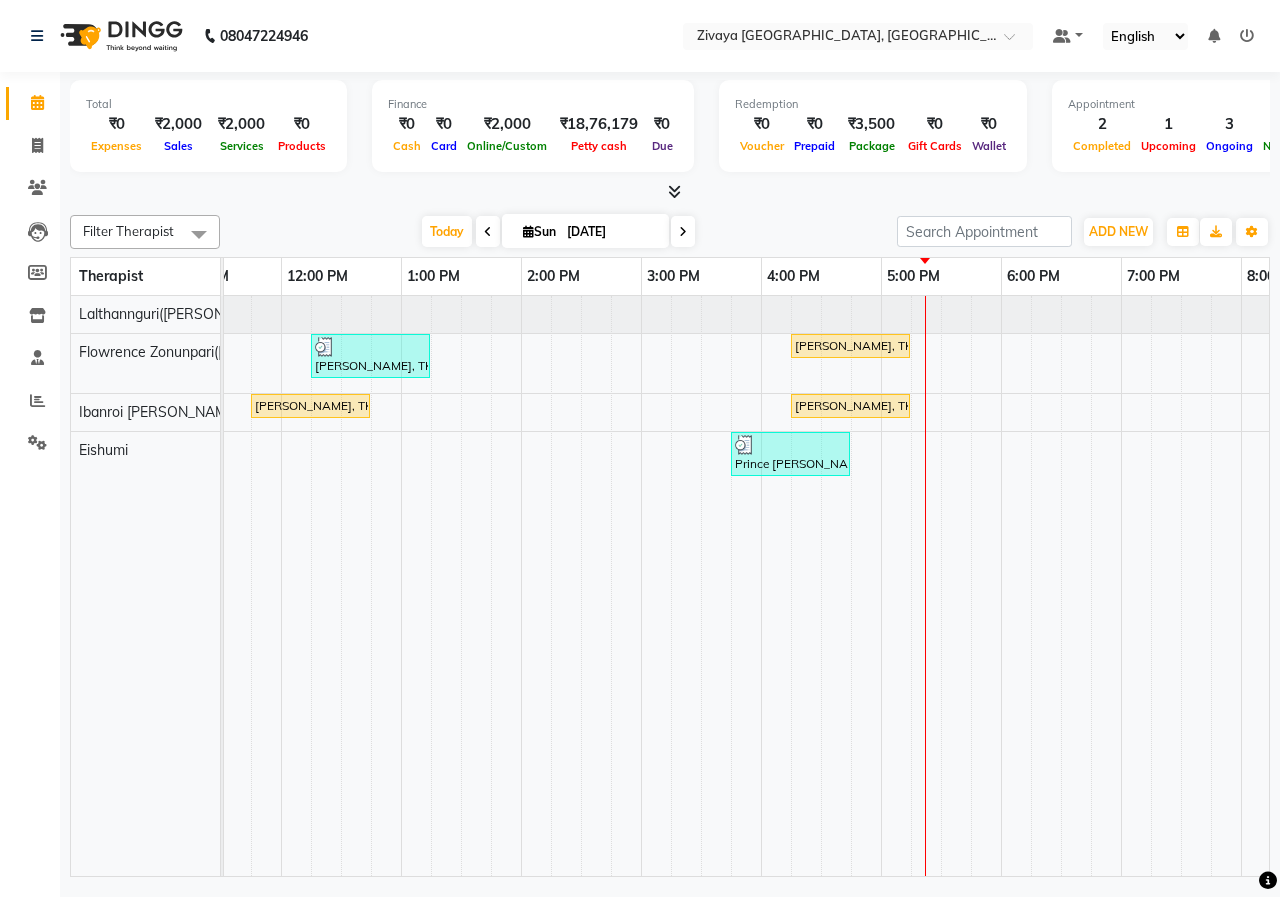 click on "Praraj Ranka, TK03, 07:30 AM-08:30 AM, Javanese Pampering - 60 Mins     [PERSON_NAME], TK01, 12:15 PM-01:15 PM, Javanese Pampering - 60 Mins    [PERSON_NAME], TK04, 04:15 PM-05:15 PM, Javanese Pampering - 60 Mins    [PERSON_NAME], TK02, 11:45 AM-12:45 PM, Javanese Pampering - 60 [PERSON_NAME], TK04, 04:15 PM-05:15 PM, Javanese Pampering - 60 Mins     Prince yADAV, TK05, 03:45 PM-04:45 PM, Javanese Pampering - 60 Mins" at bounding box center [761, 586] 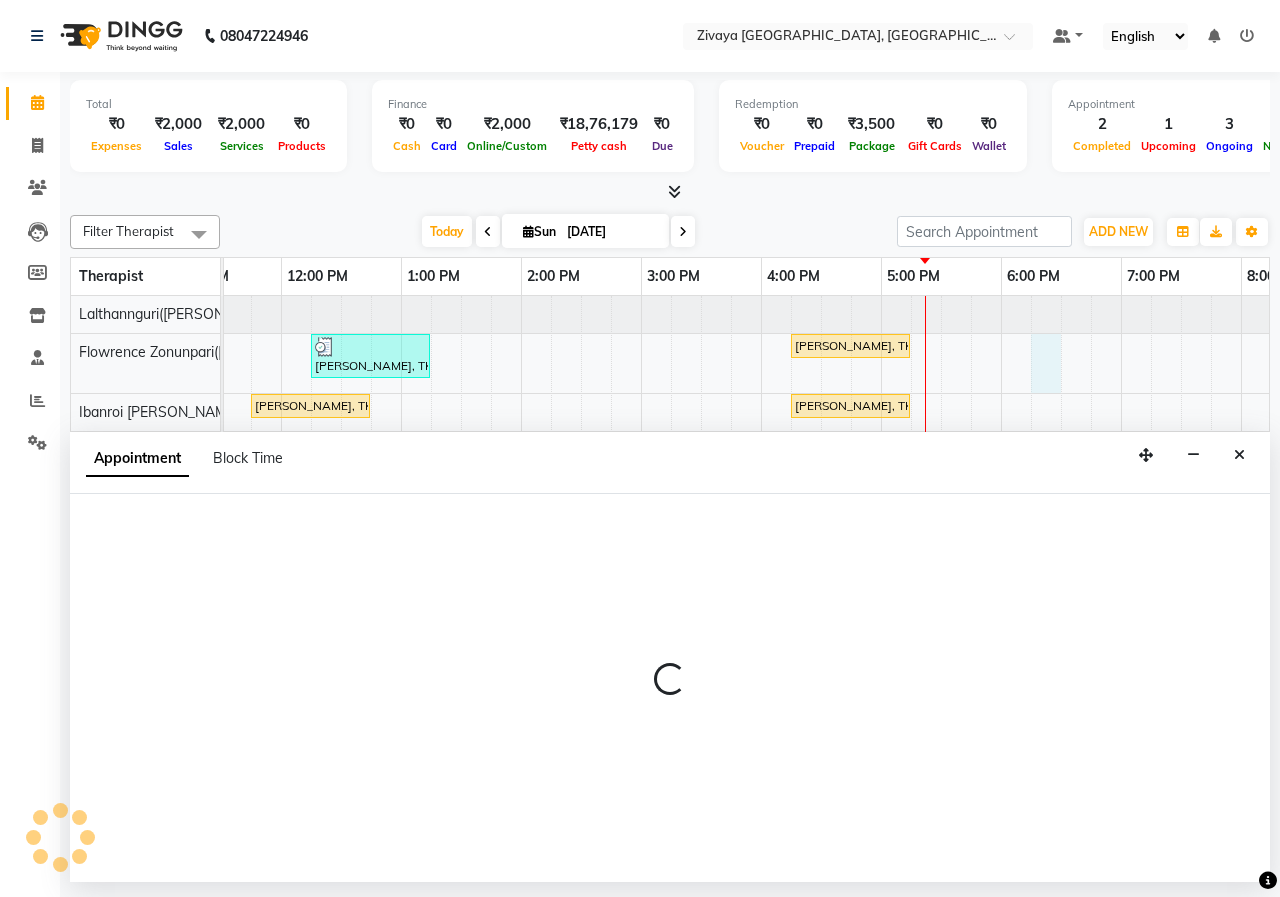 select on "49517" 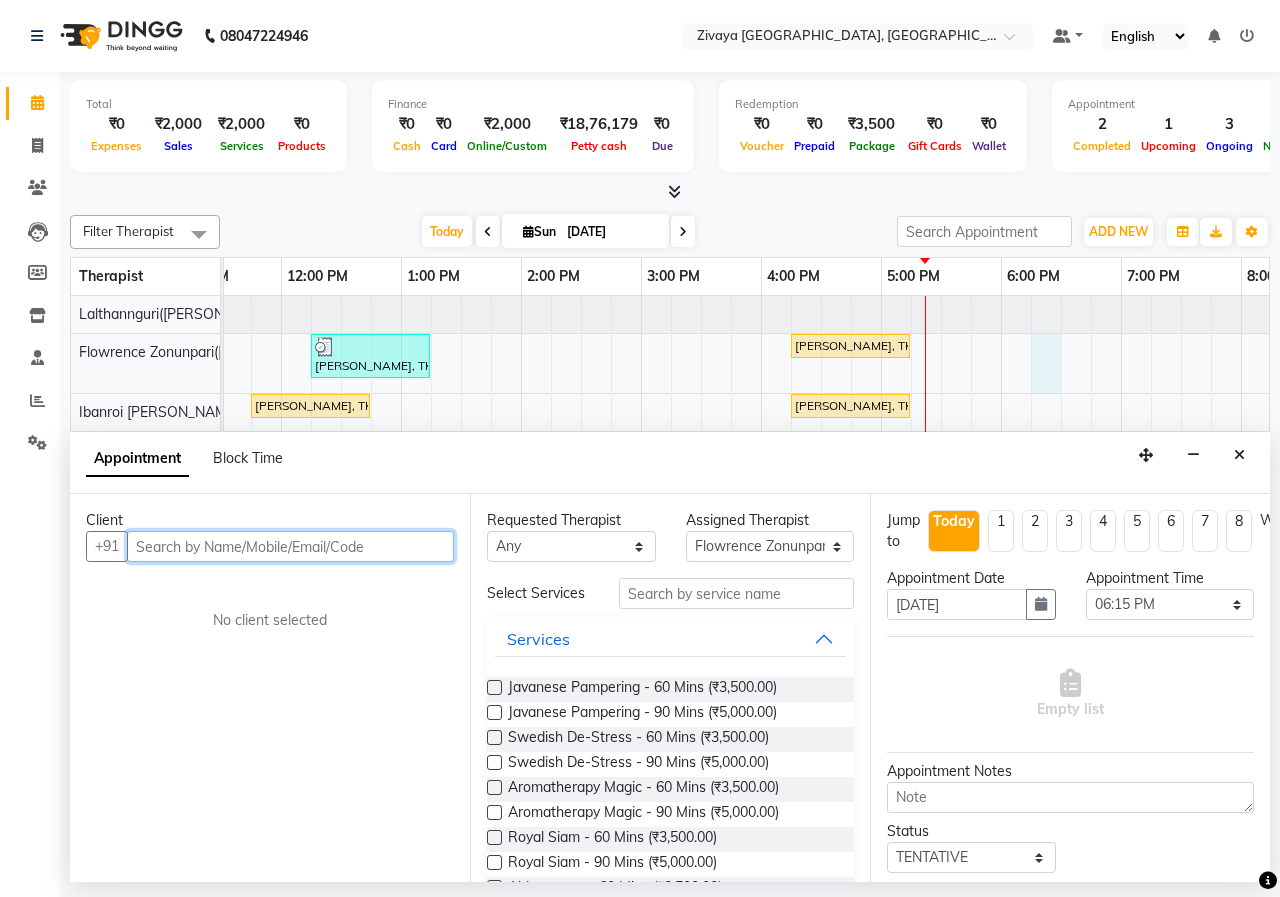 click at bounding box center [290, 546] 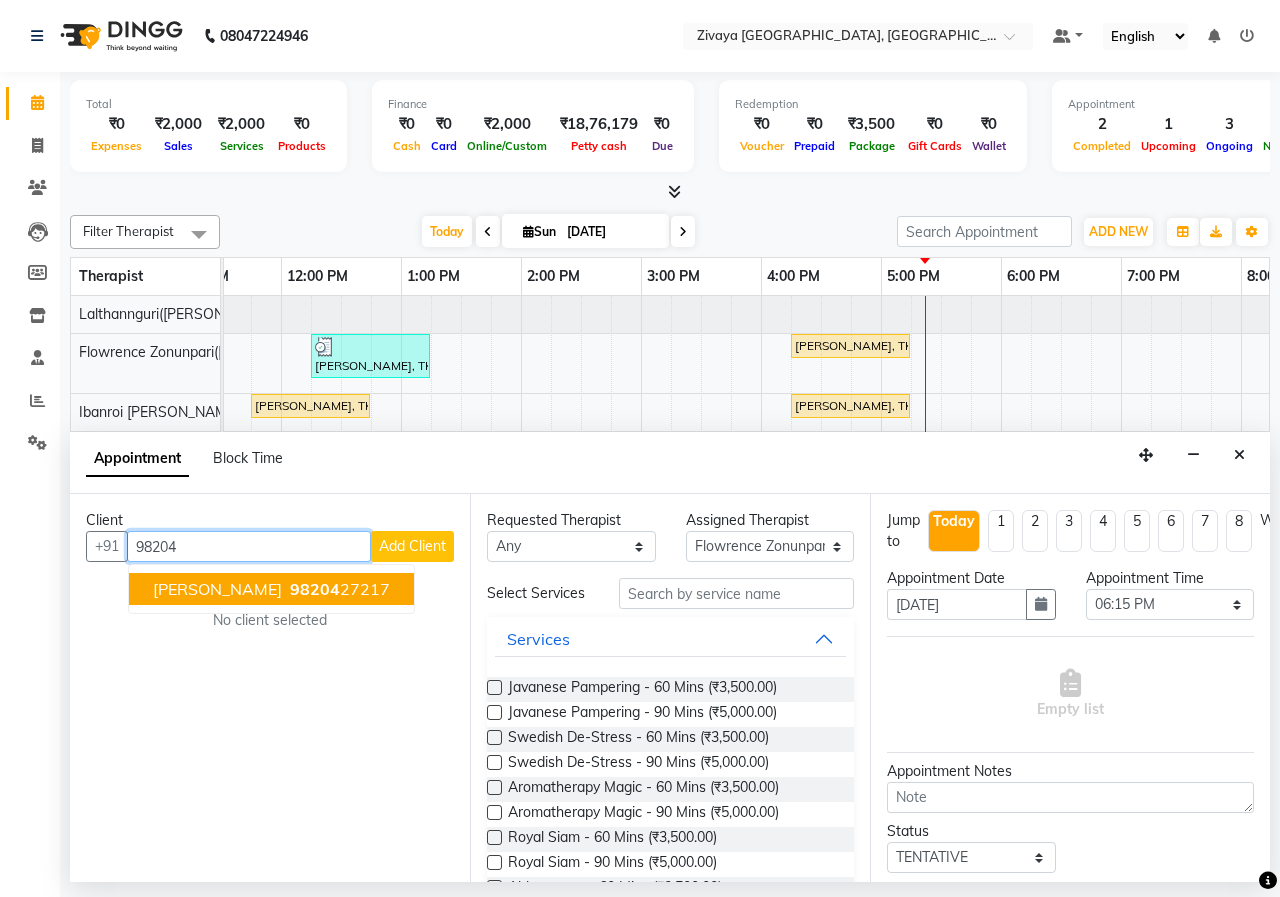 click on "98204" at bounding box center [315, 589] 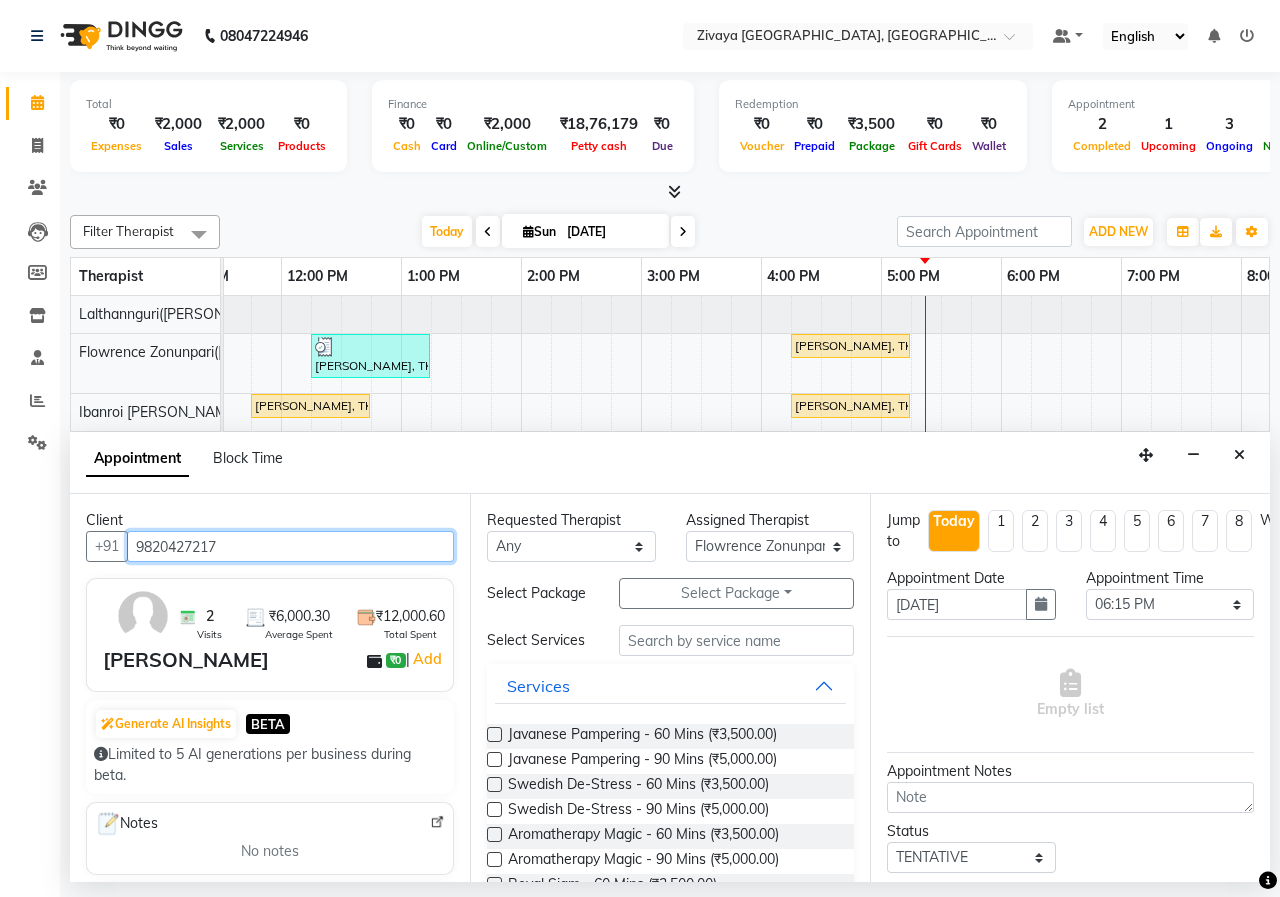 type on "9820427217" 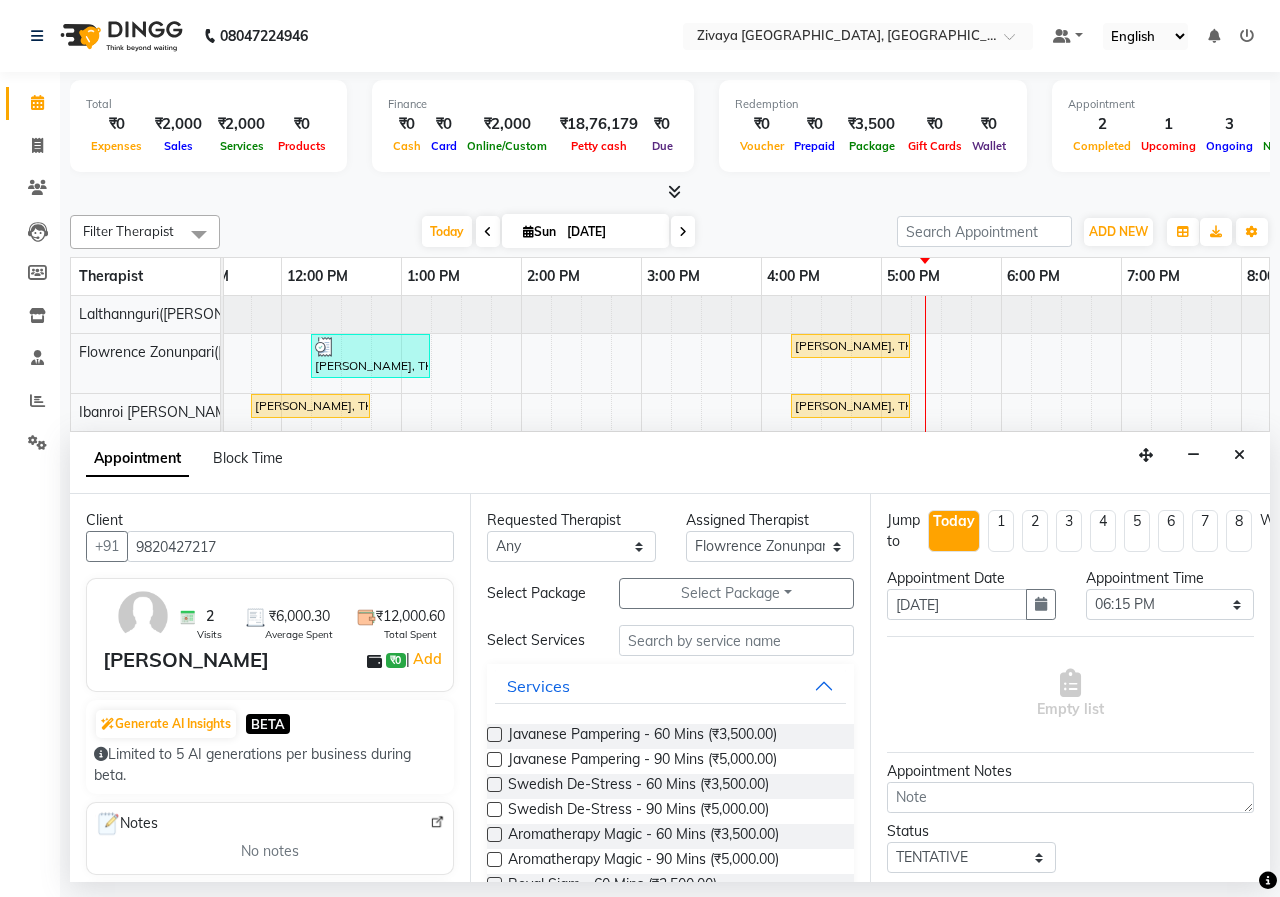 click at bounding box center [494, 734] 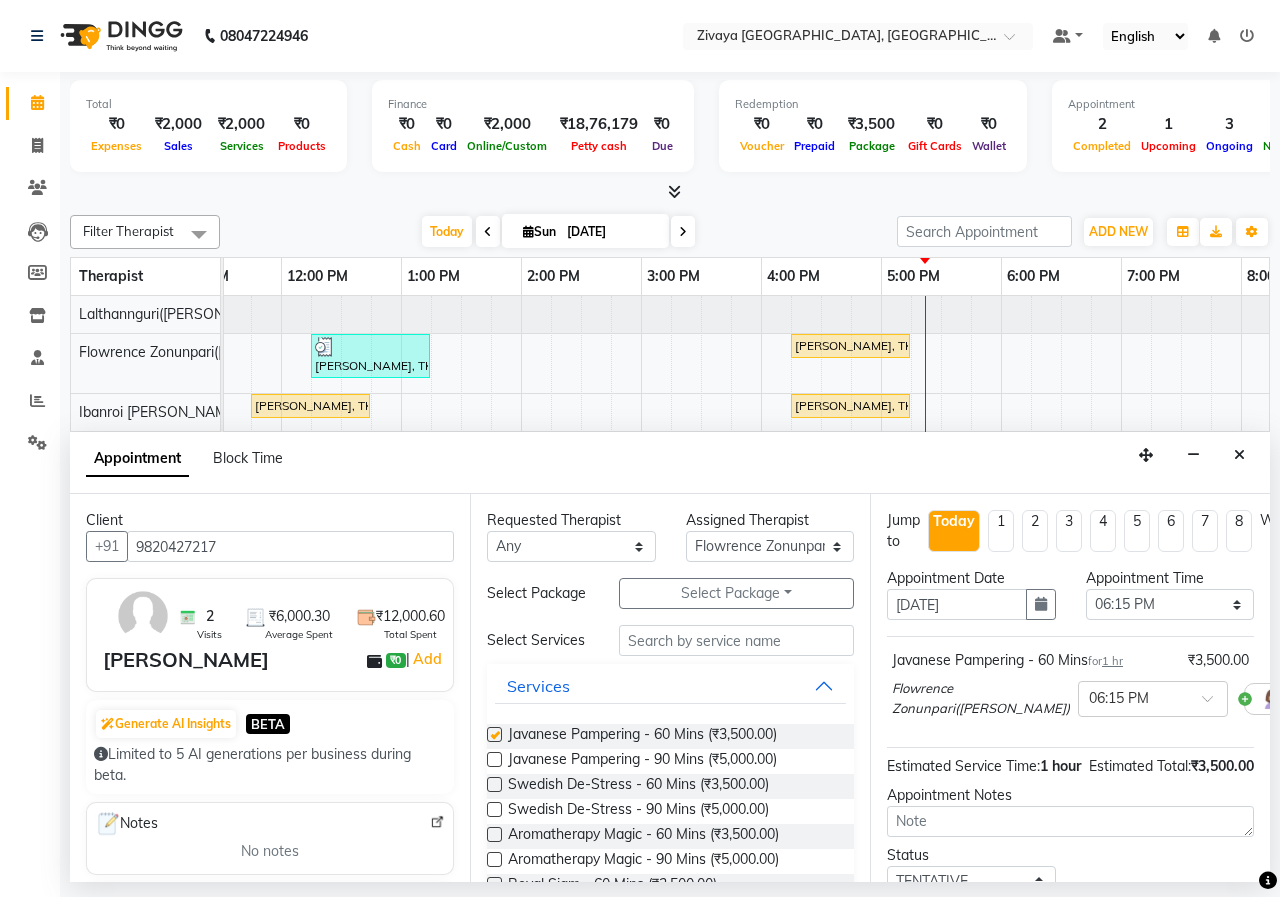 checkbox on "false" 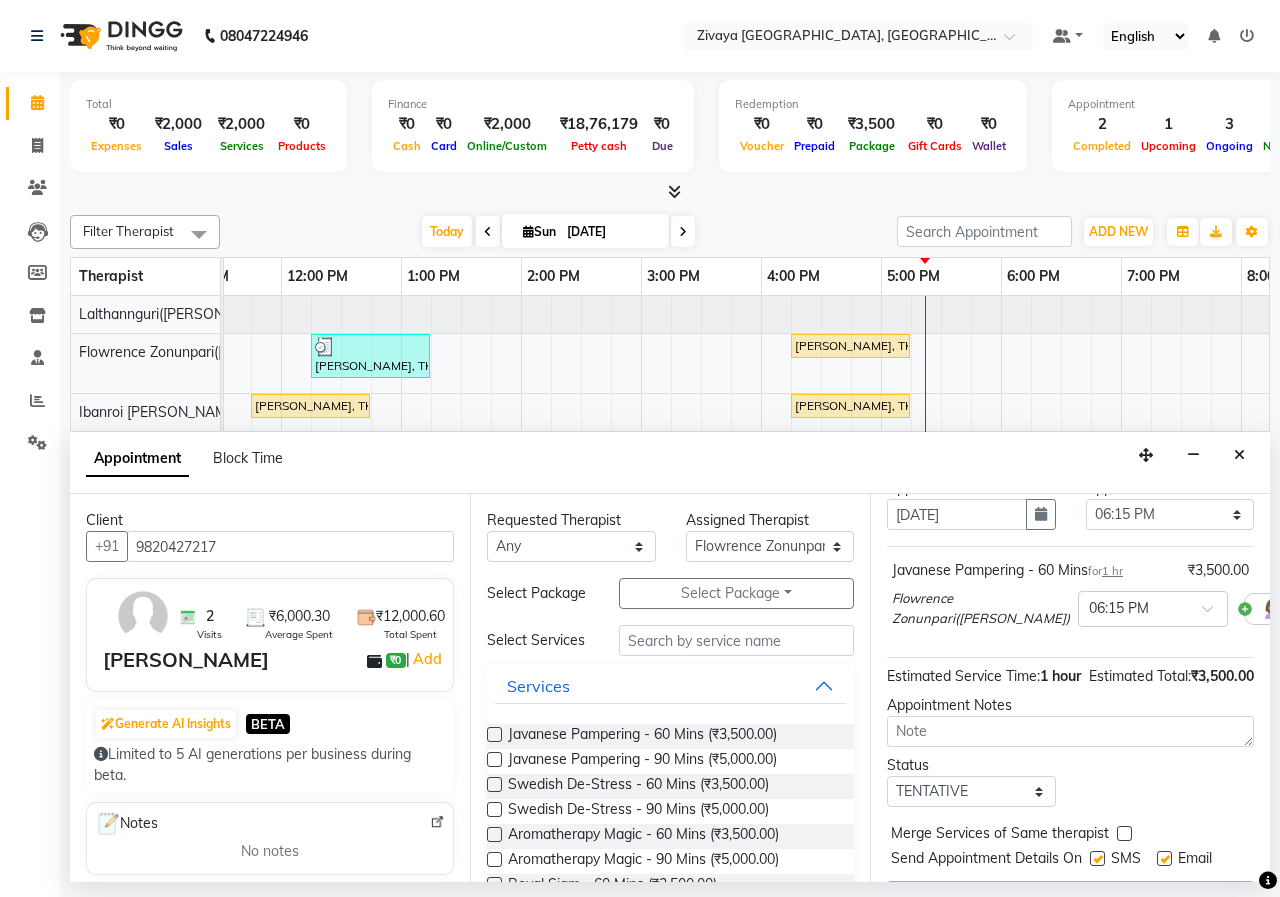 scroll, scrollTop: 177, scrollLeft: 0, axis: vertical 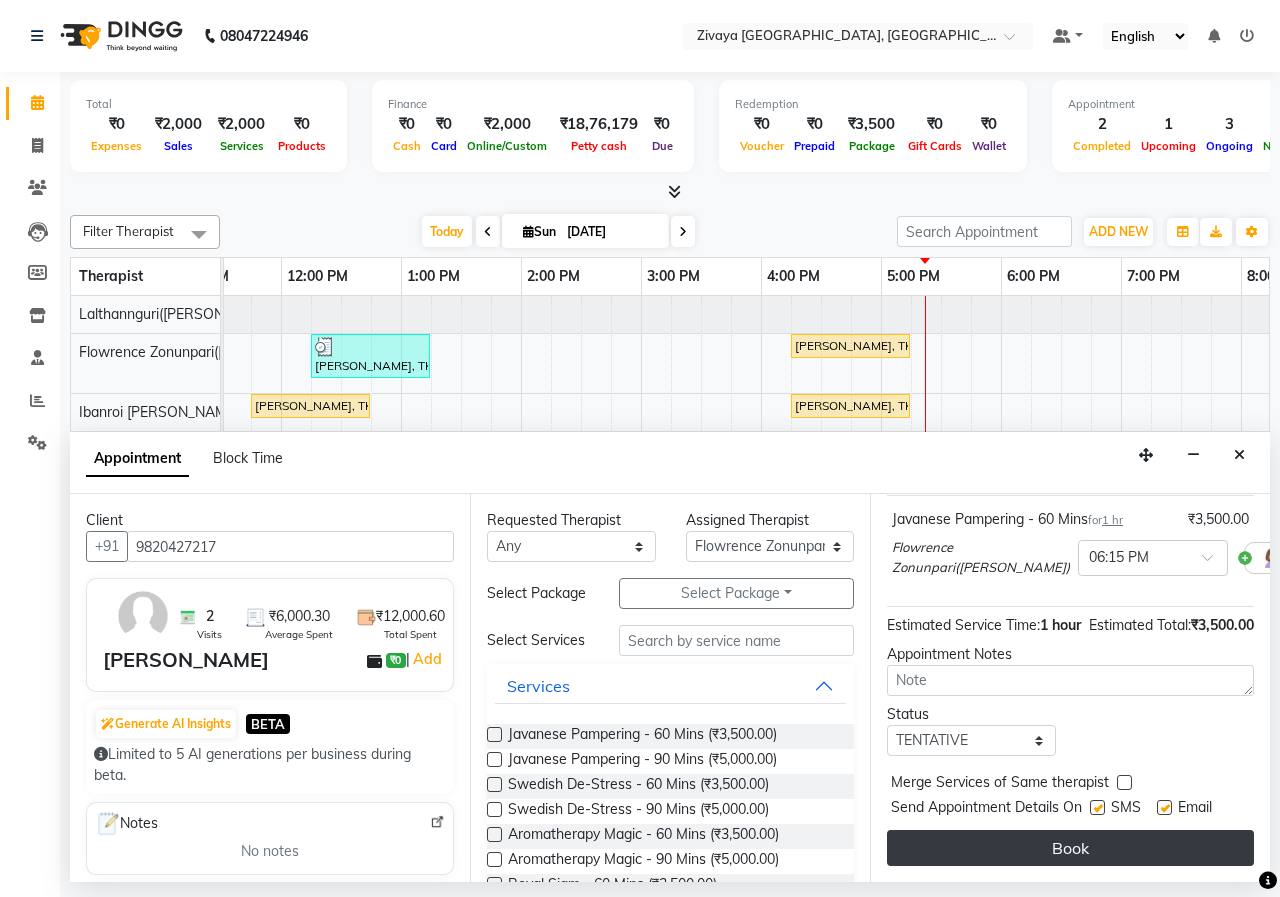 click on "Book" at bounding box center [1070, 848] 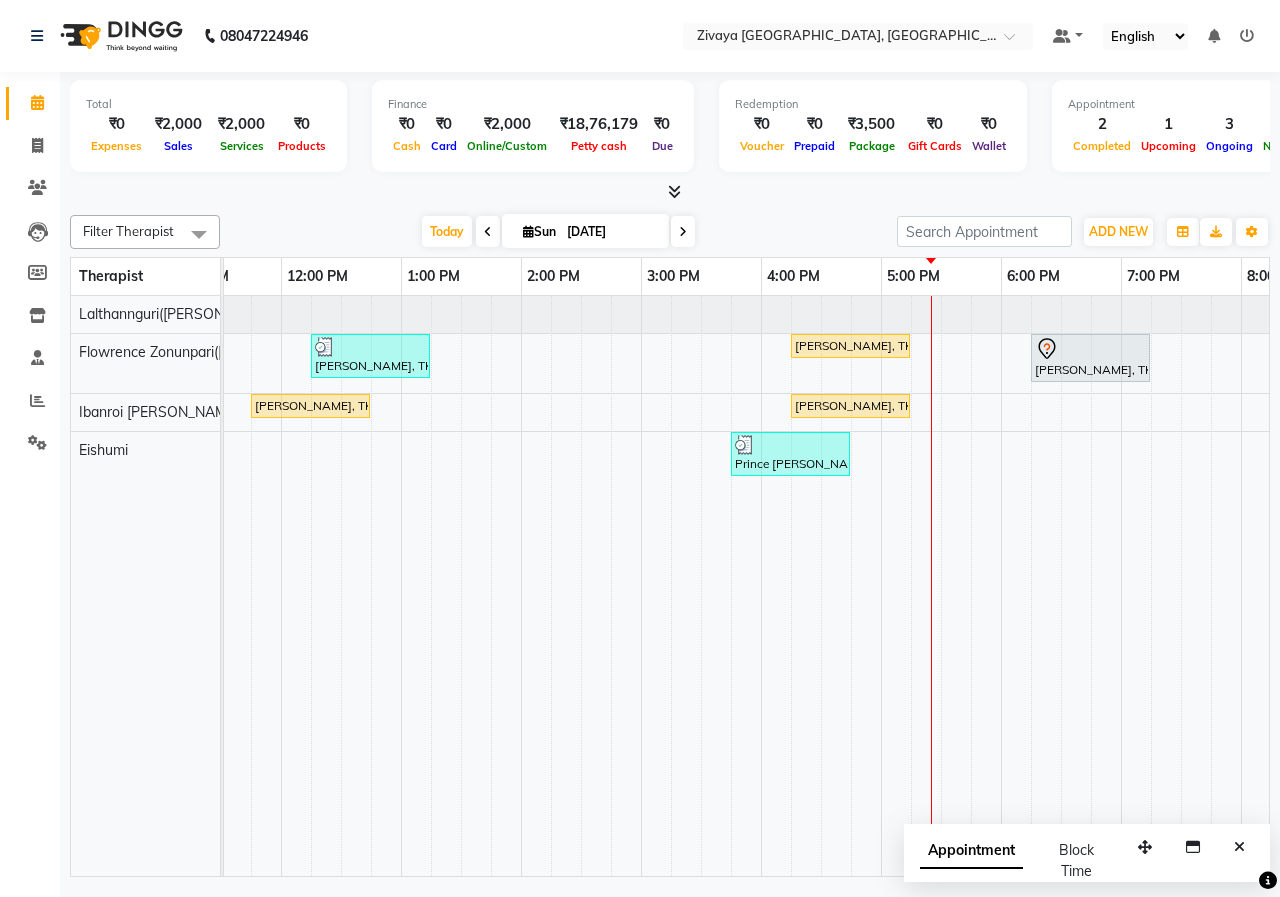 click on "Appointment" at bounding box center (971, 851) 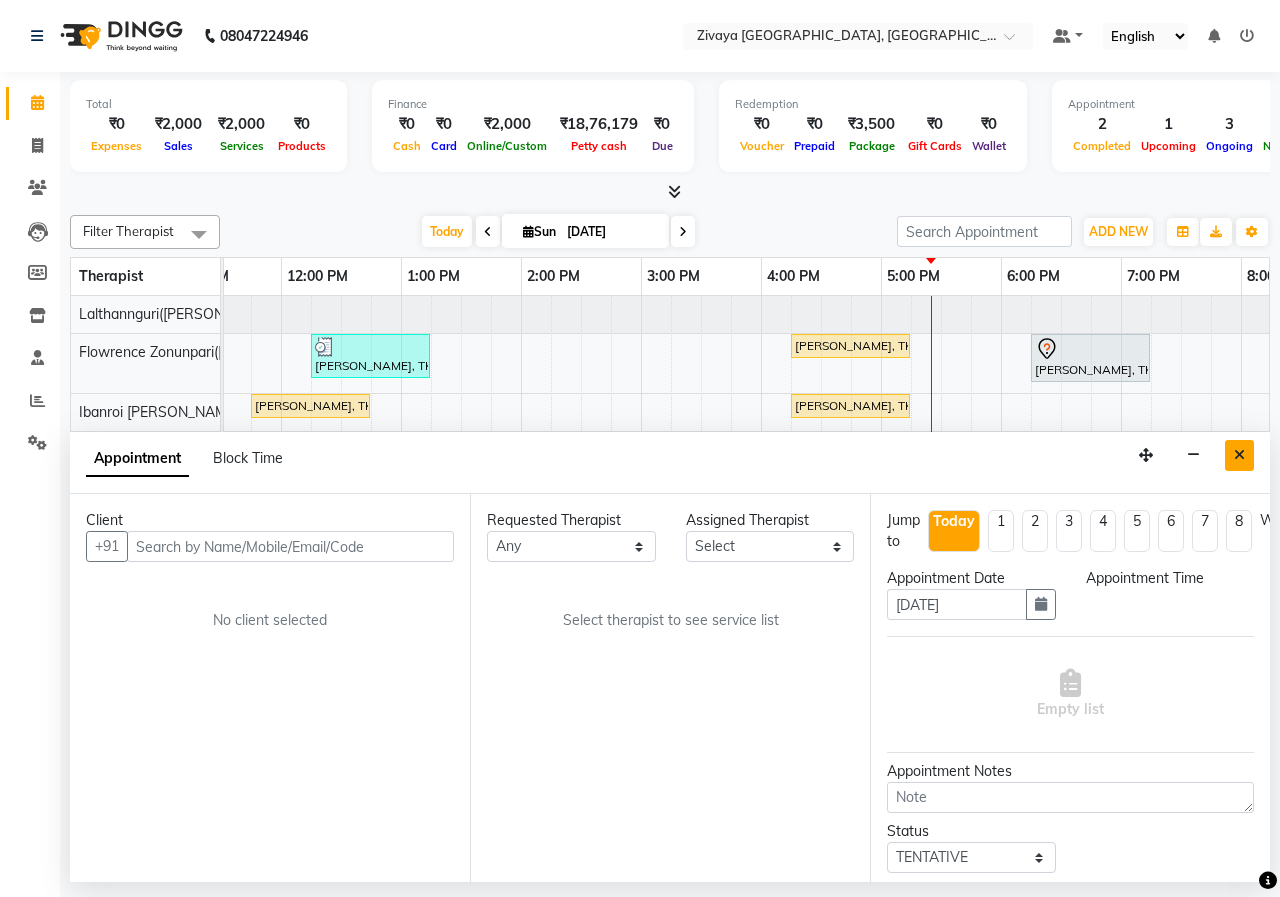 click at bounding box center [1239, 455] 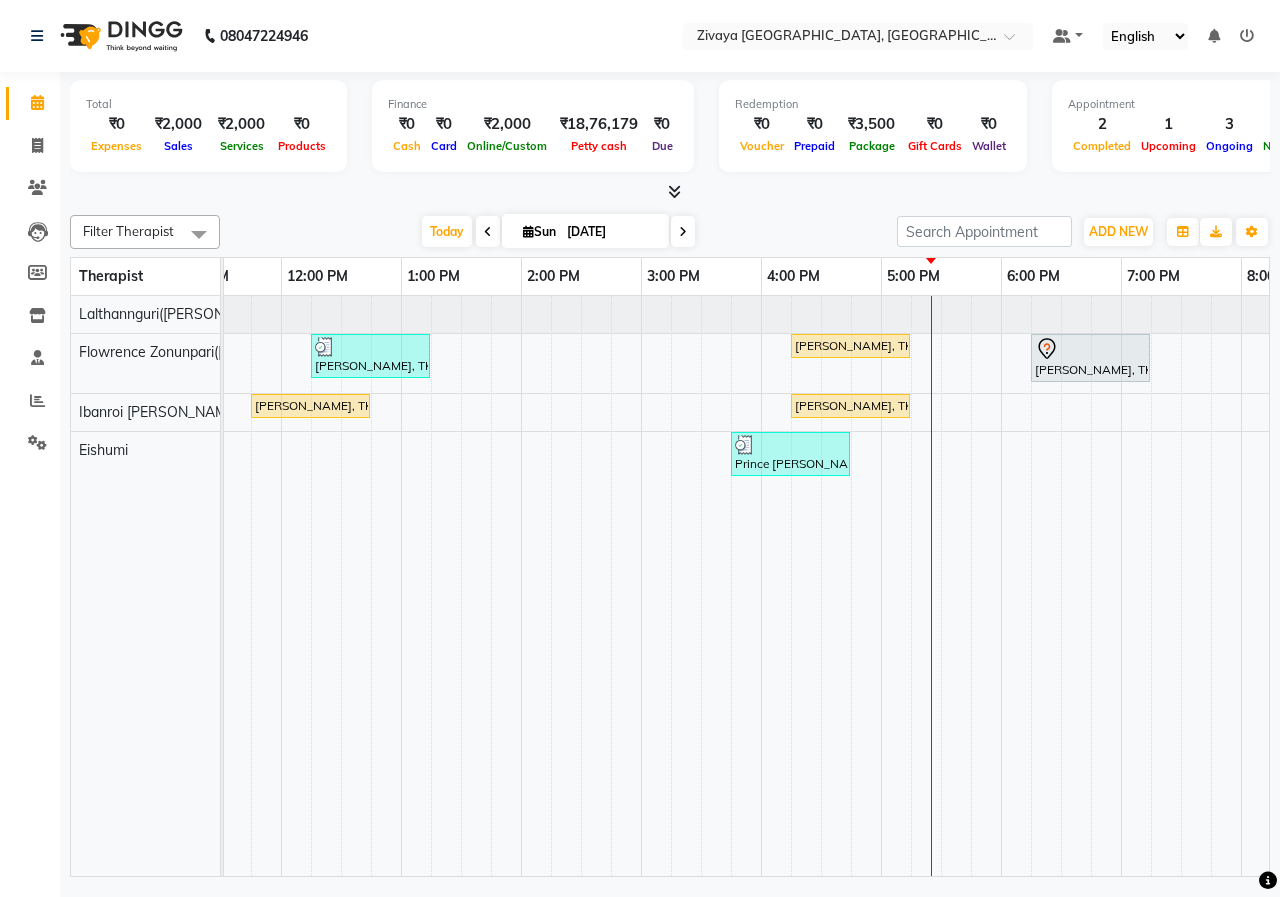 scroll, scrollTop: 0, scrollLeft: 660, axis: horizontal 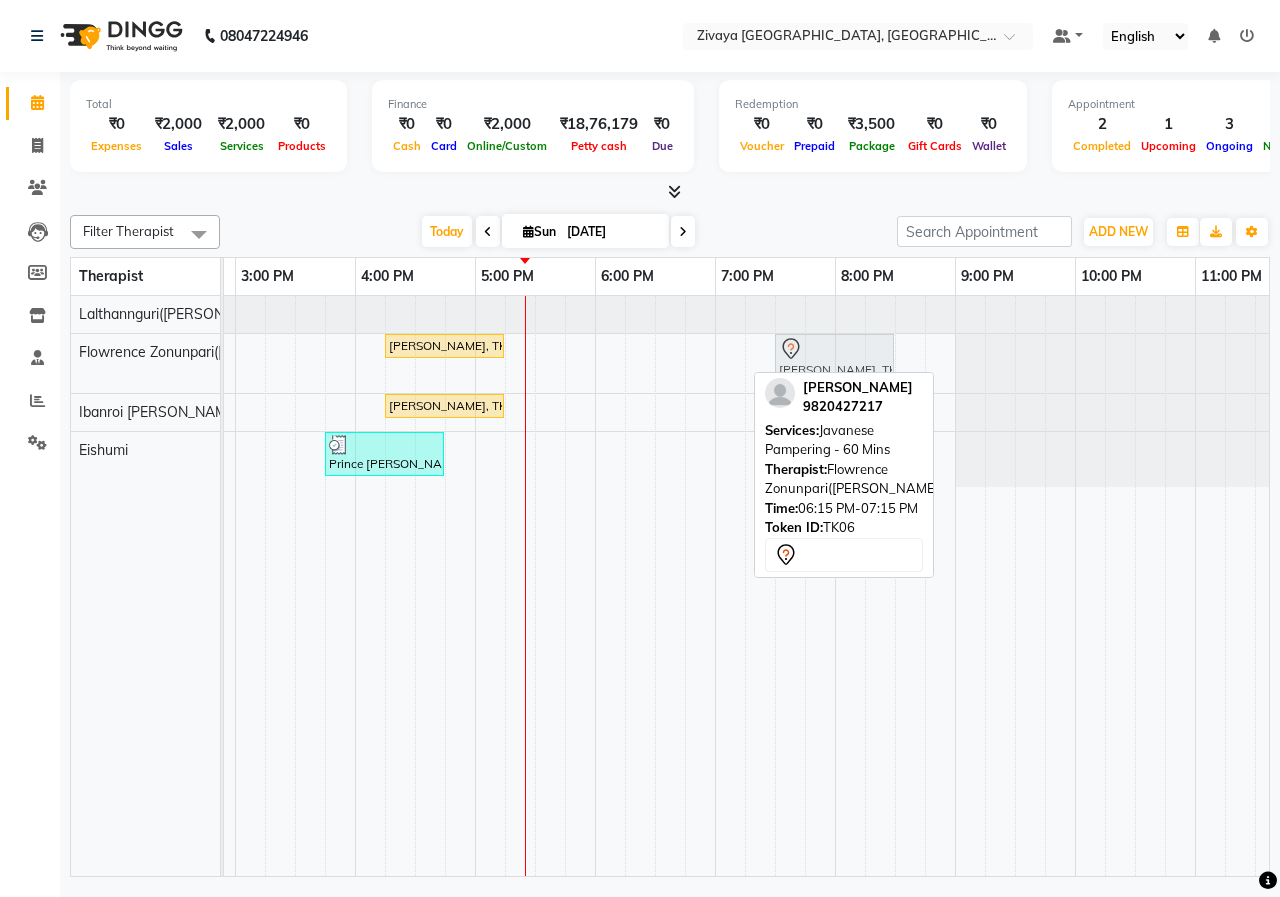 drag, startPoint x: 659, startPoint y: 353, endPoint x: 802, endPoint y: 355, distance: 143.01399 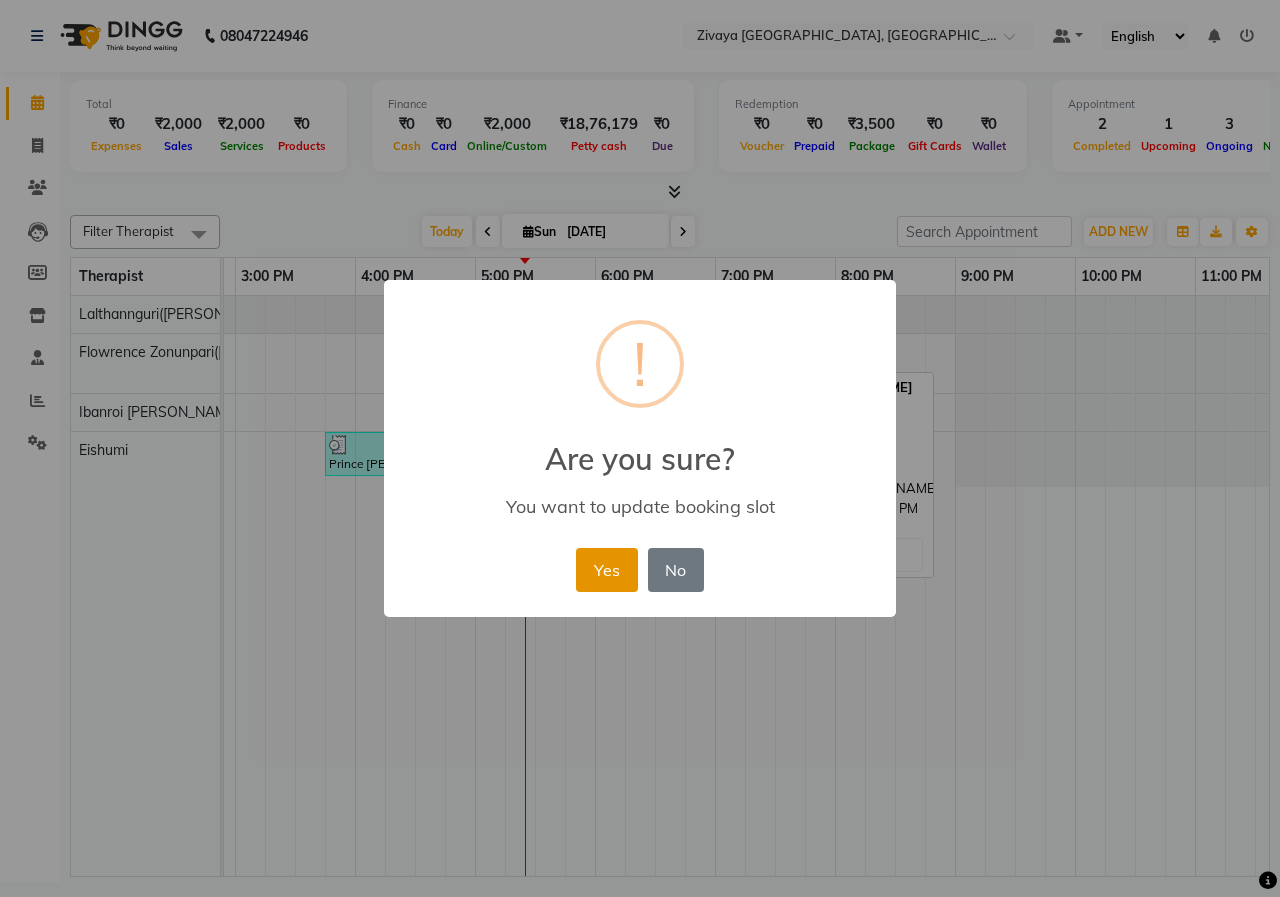 click on "Yes" at bounding box center [606, 570] 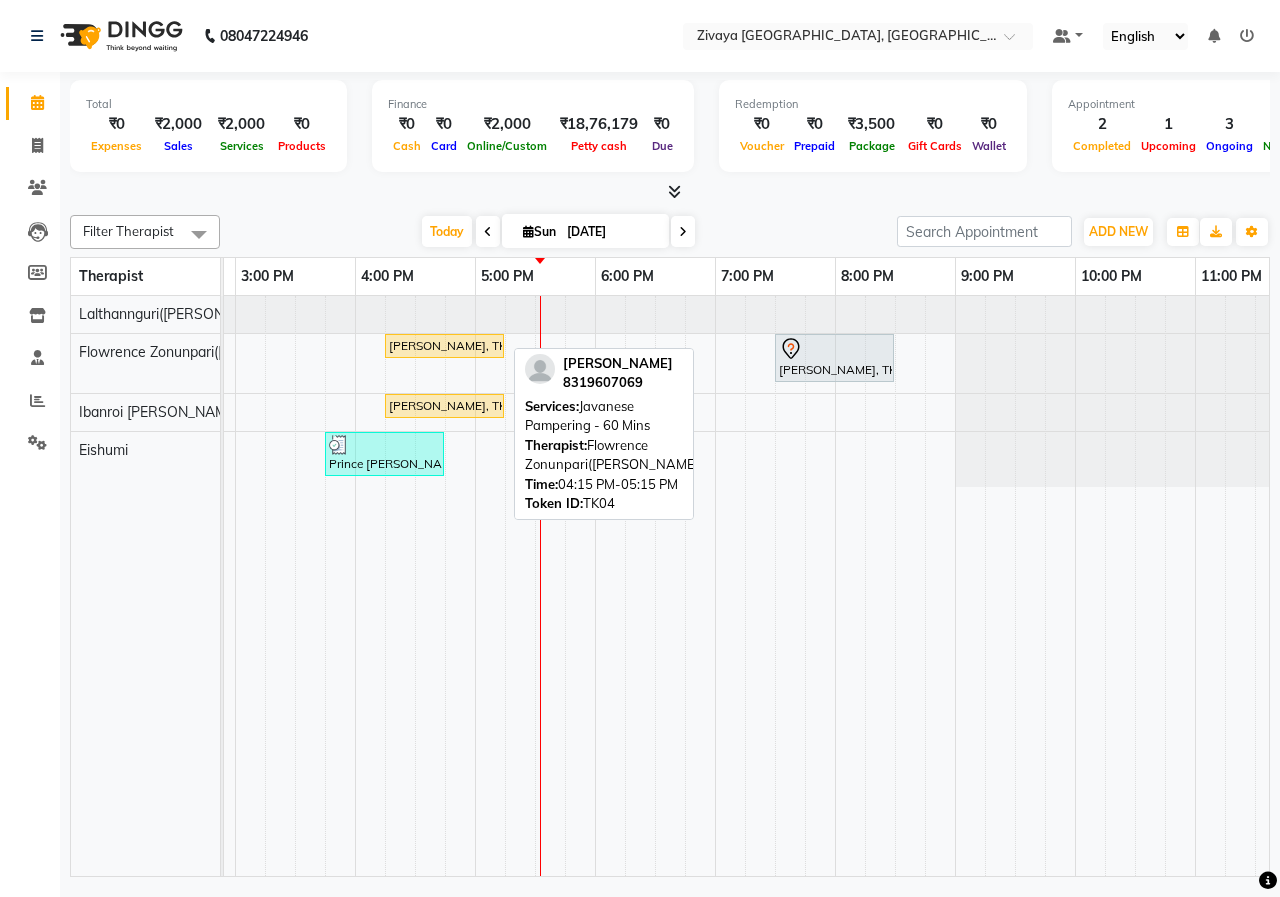 click on "[PERSON_NAME], TK04, 04:15 PM-05:15 PM, Javanese Pampering - 60 Mins" at bounding box center (444, 346) 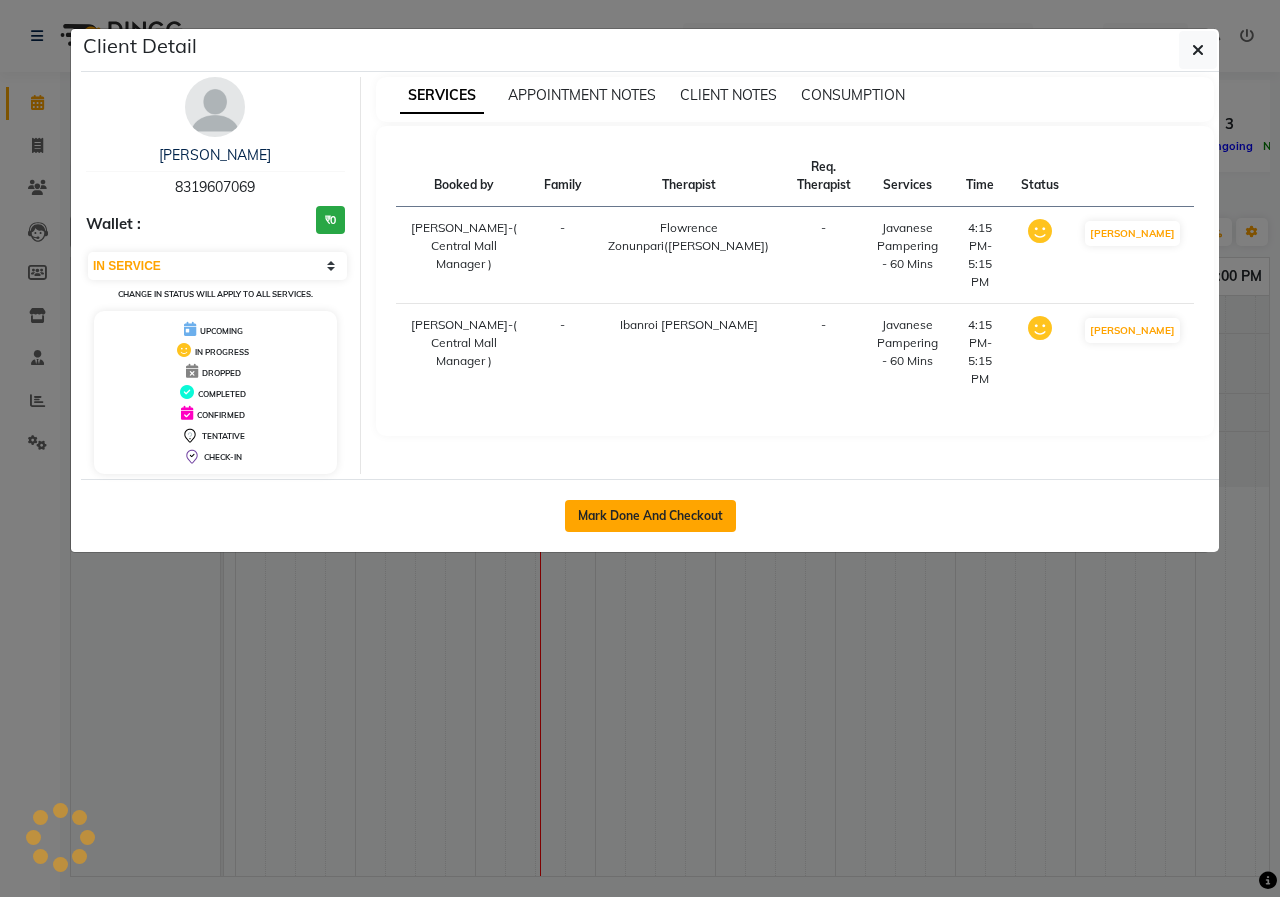 click on "Mark Done And Checkout" 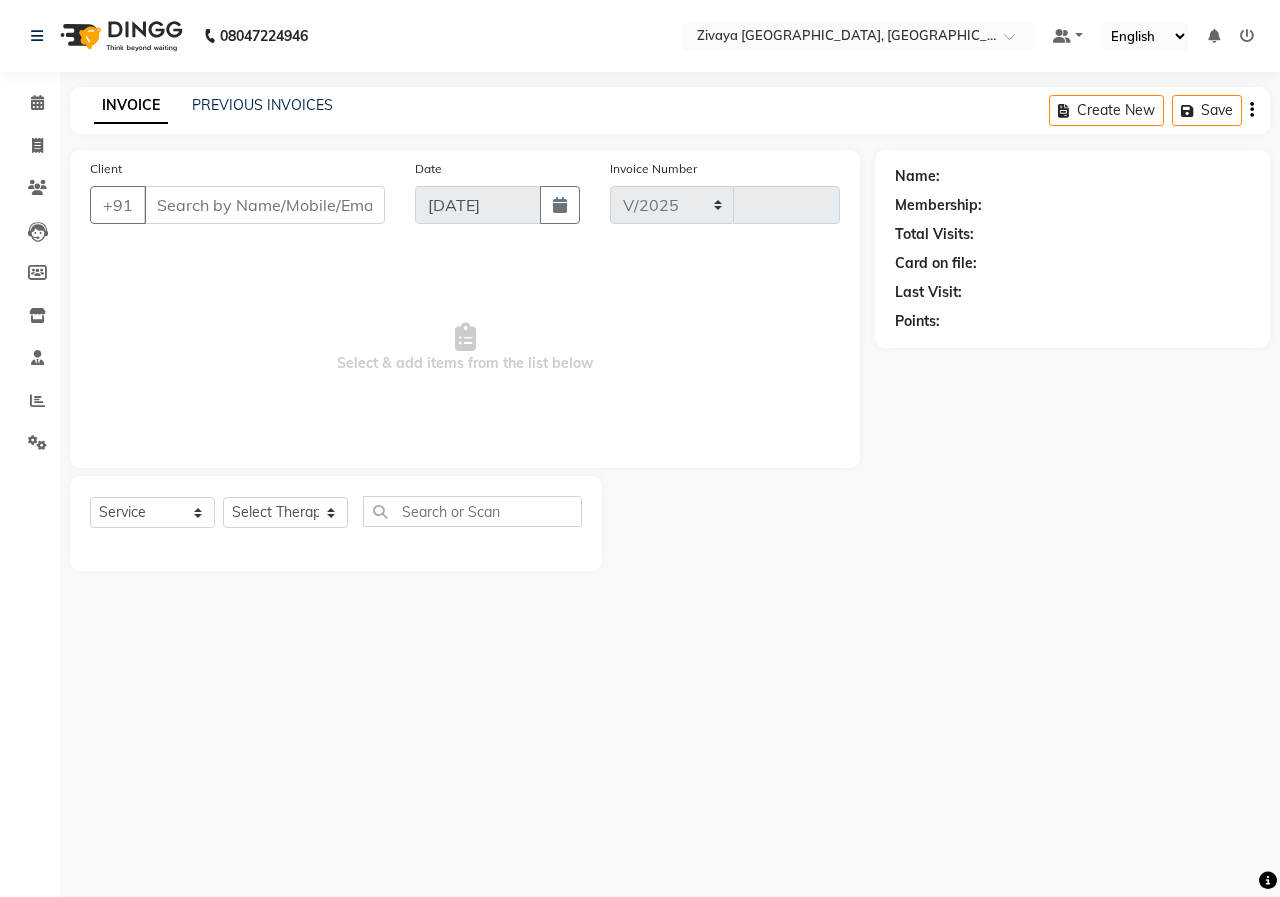 select on "6509" 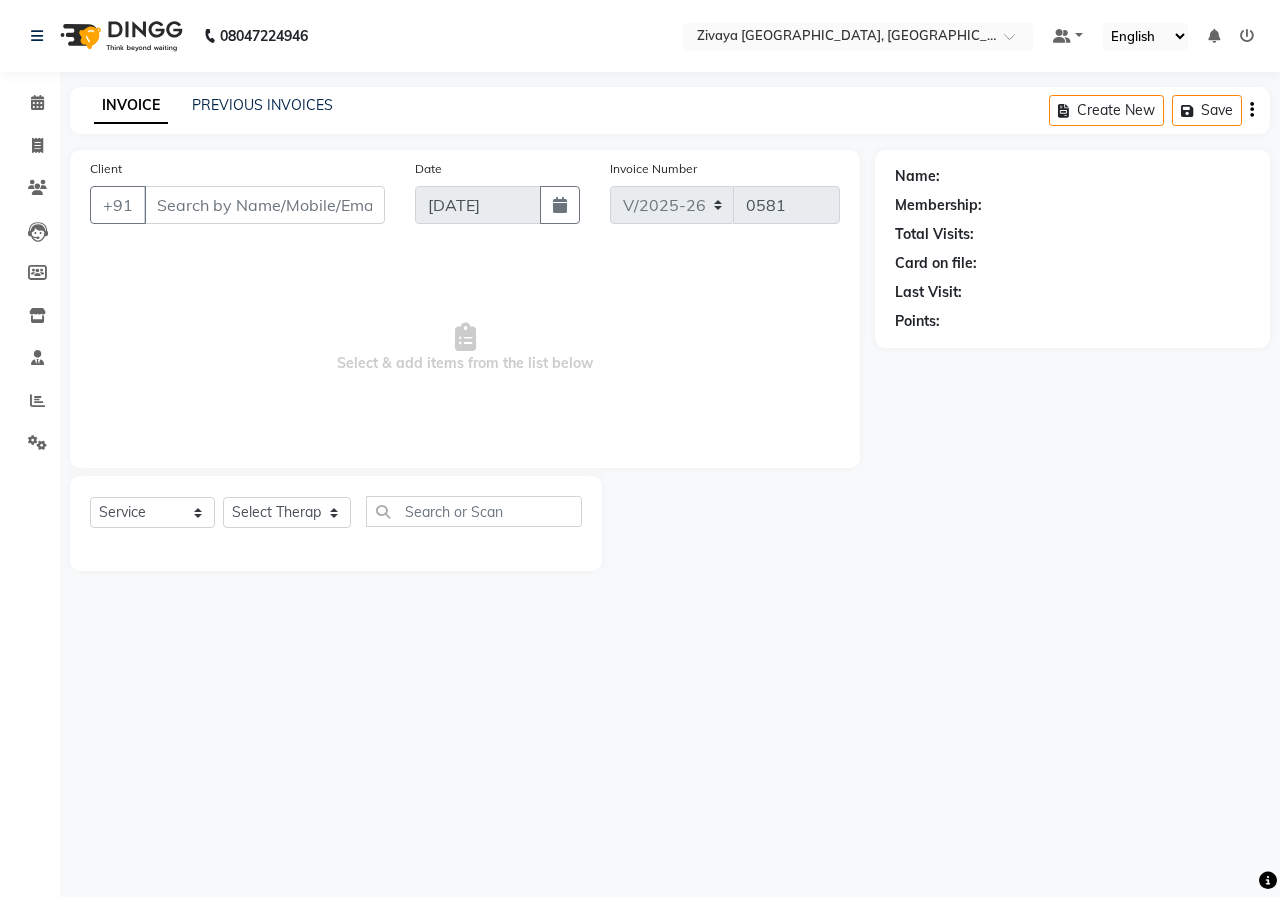 type on "8319607069" 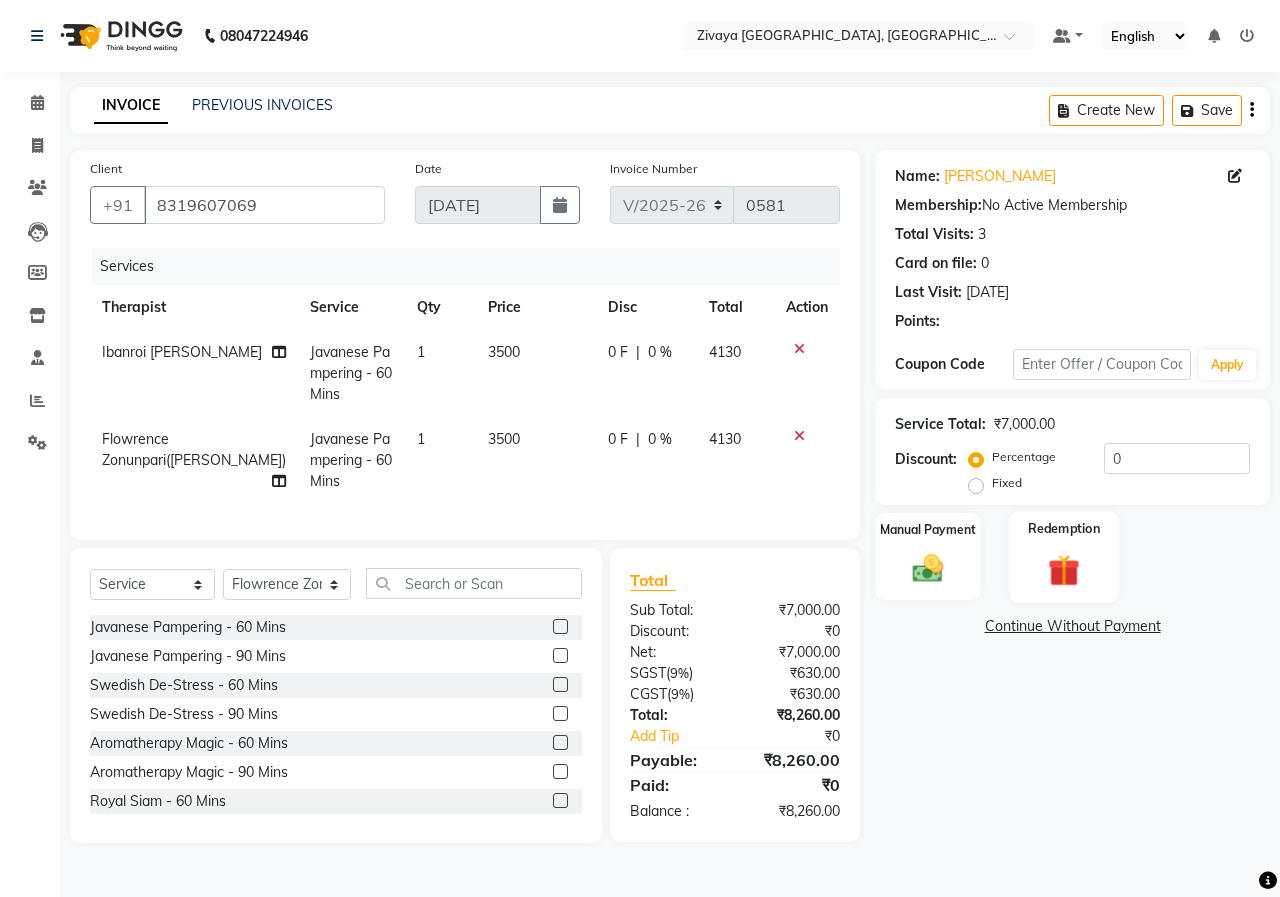 click on "Redemption" 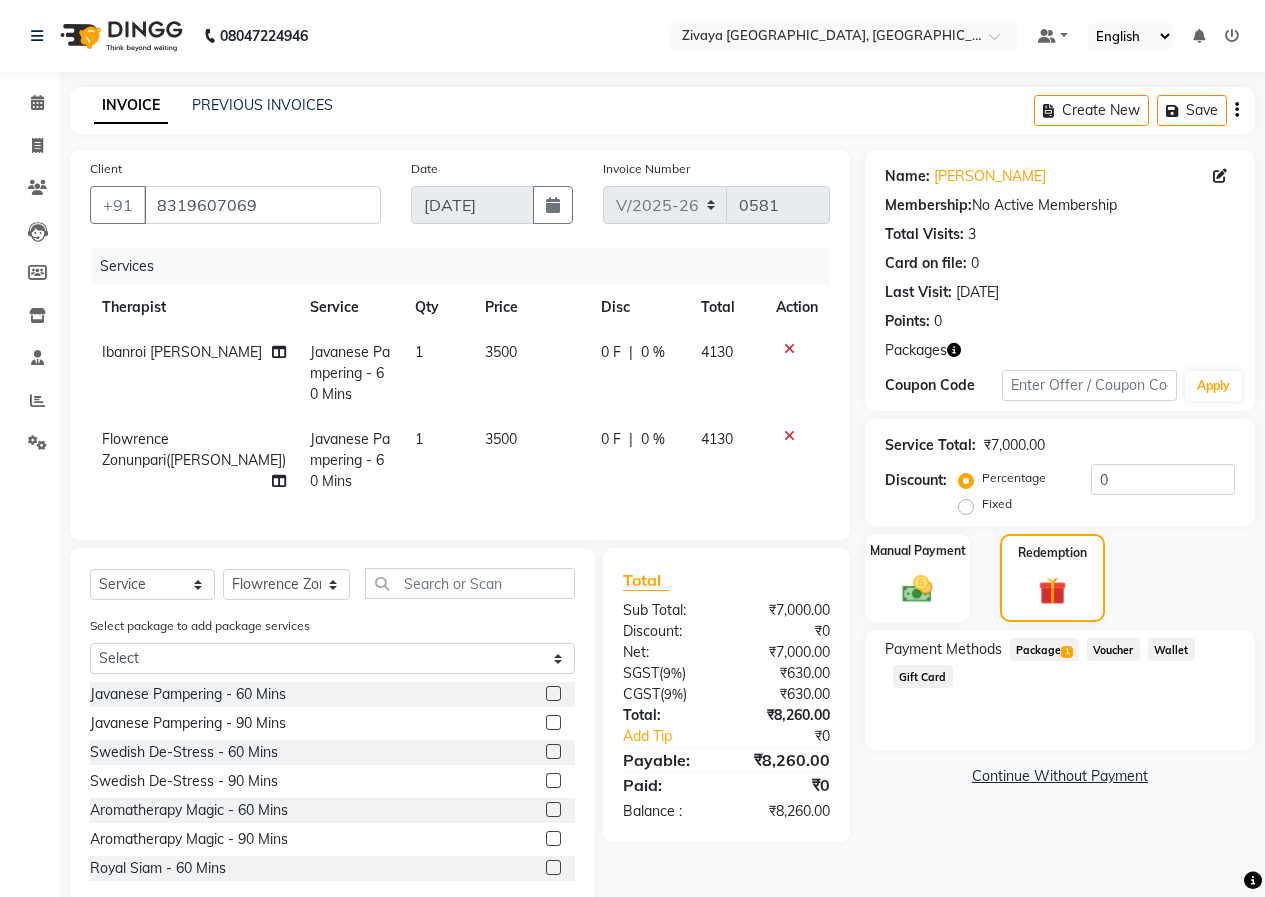 click on "Package  1" 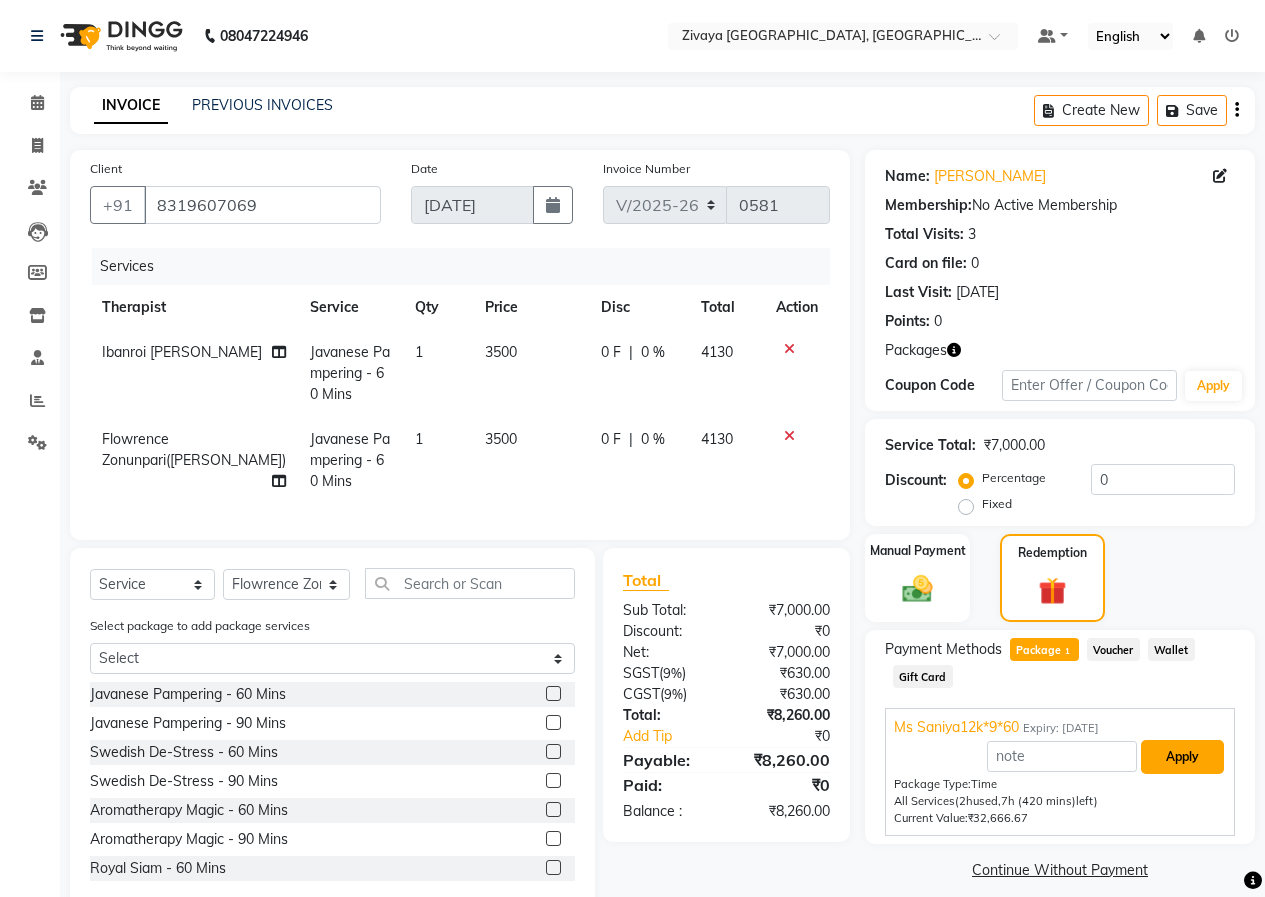 click on "Apply" at bounding box center (1182, 757) 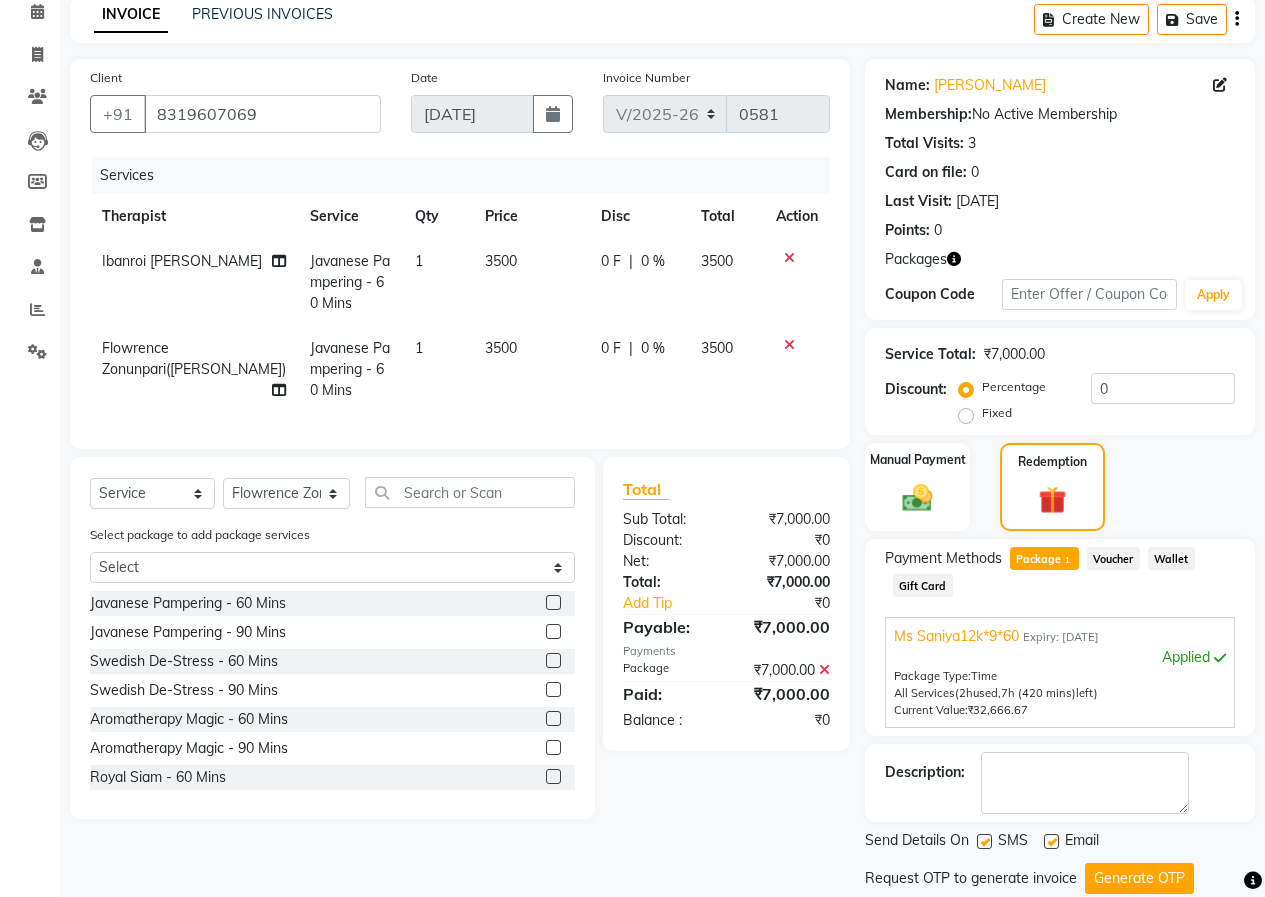 scroll, scrollTop: 153, scrollLeft: 0, axis: vertical 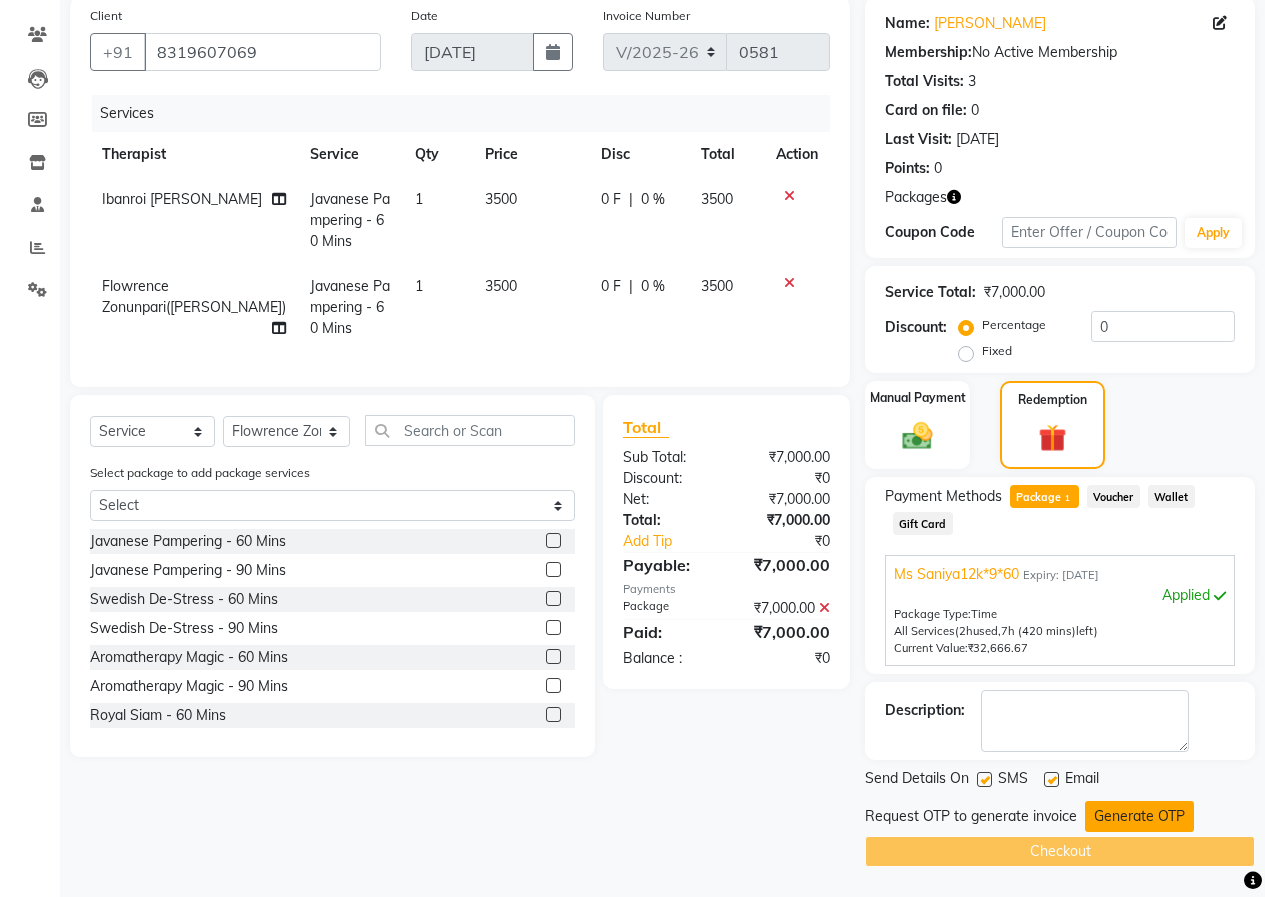click on "Generate OTP" 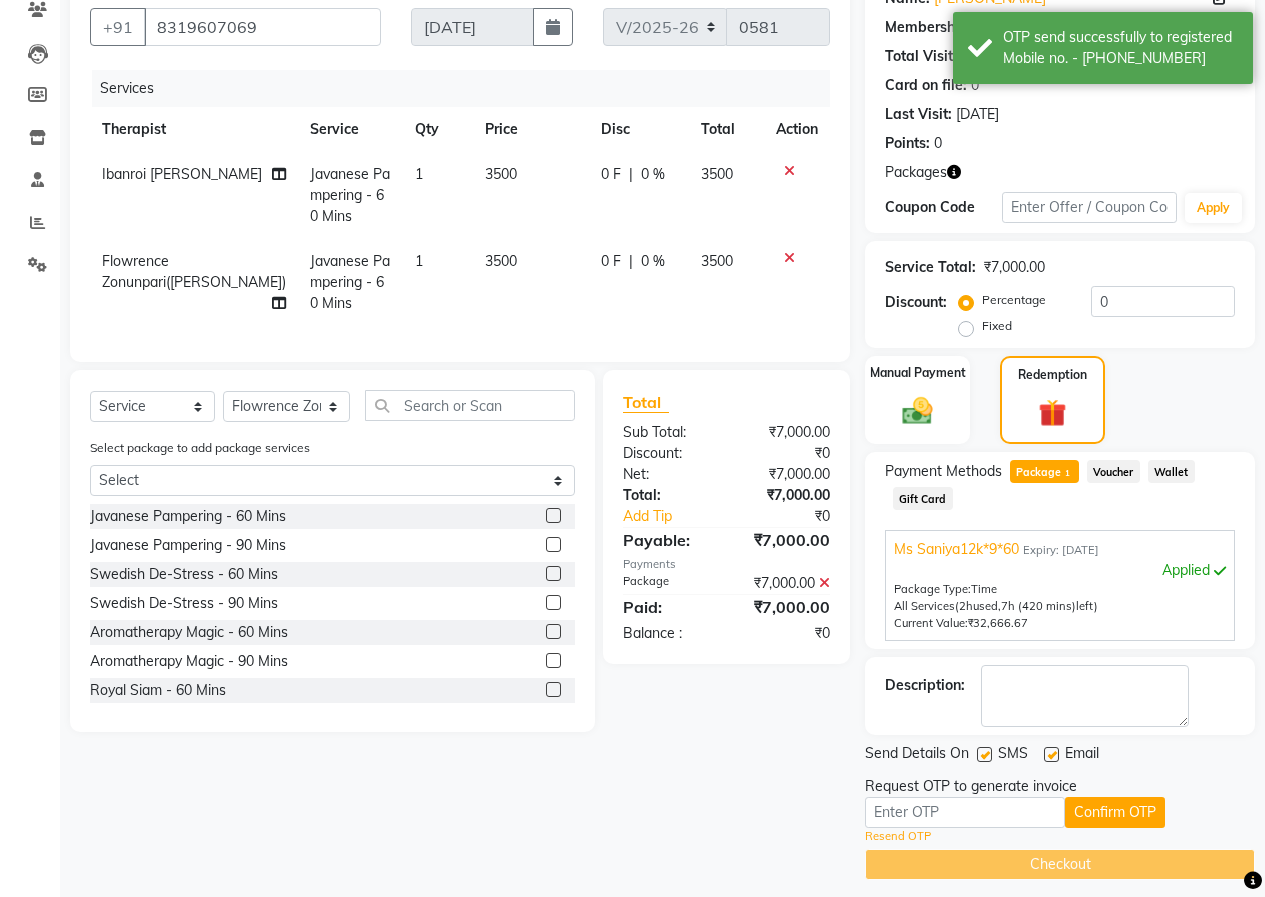 scroll, scrollTop: 191, scrollLeft: 0, axis: vertical 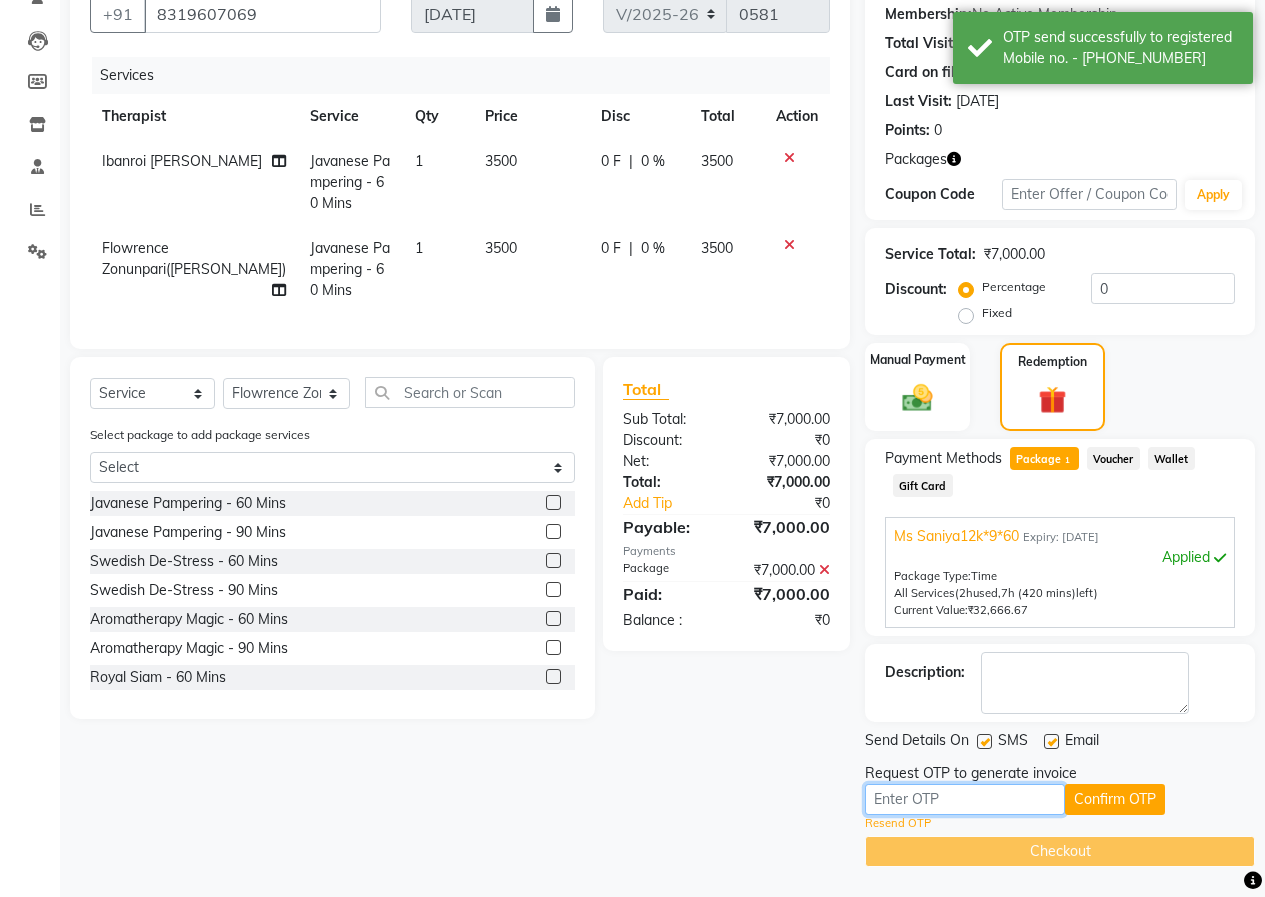click at bounding box center (965, 799) 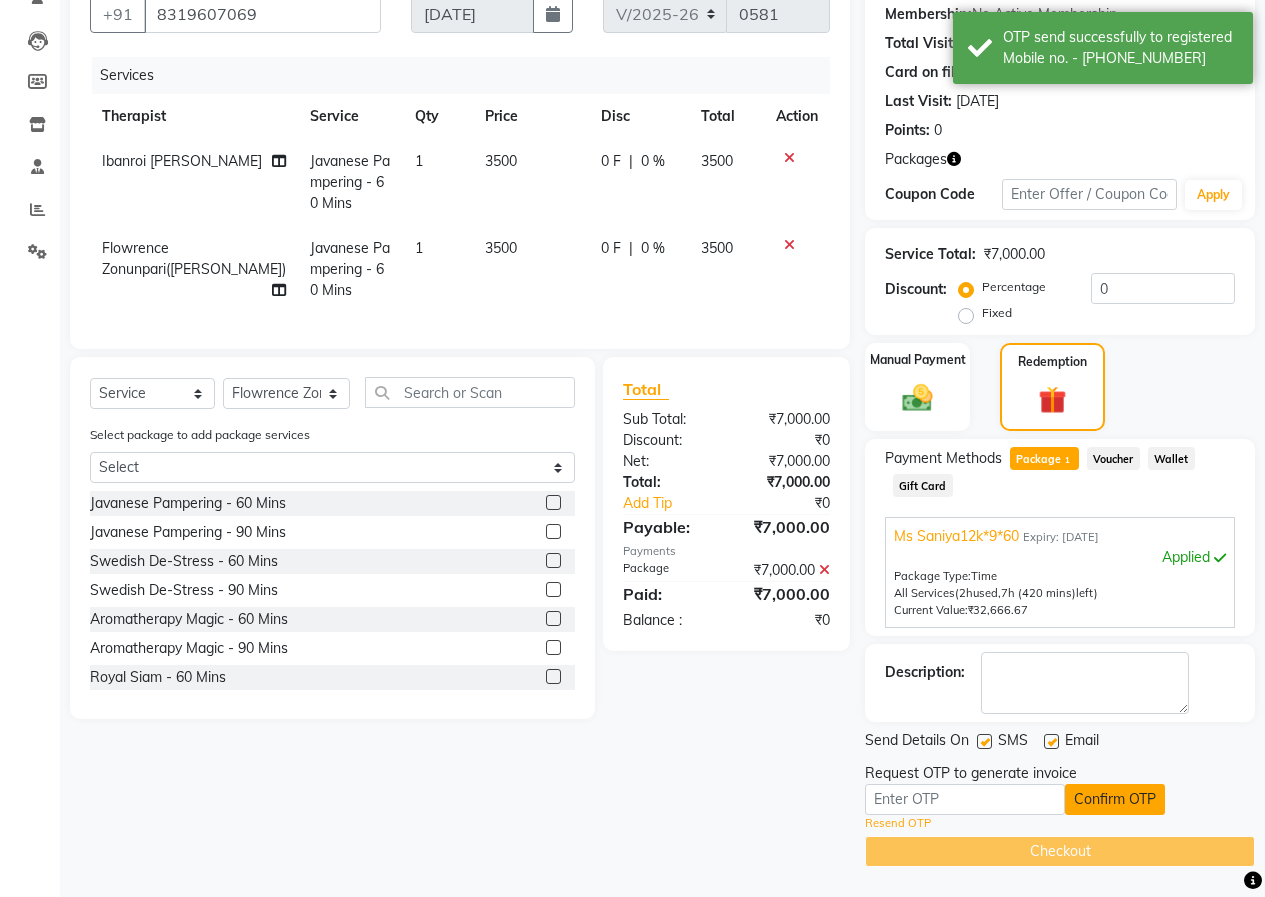 click on "Confirm OTP" 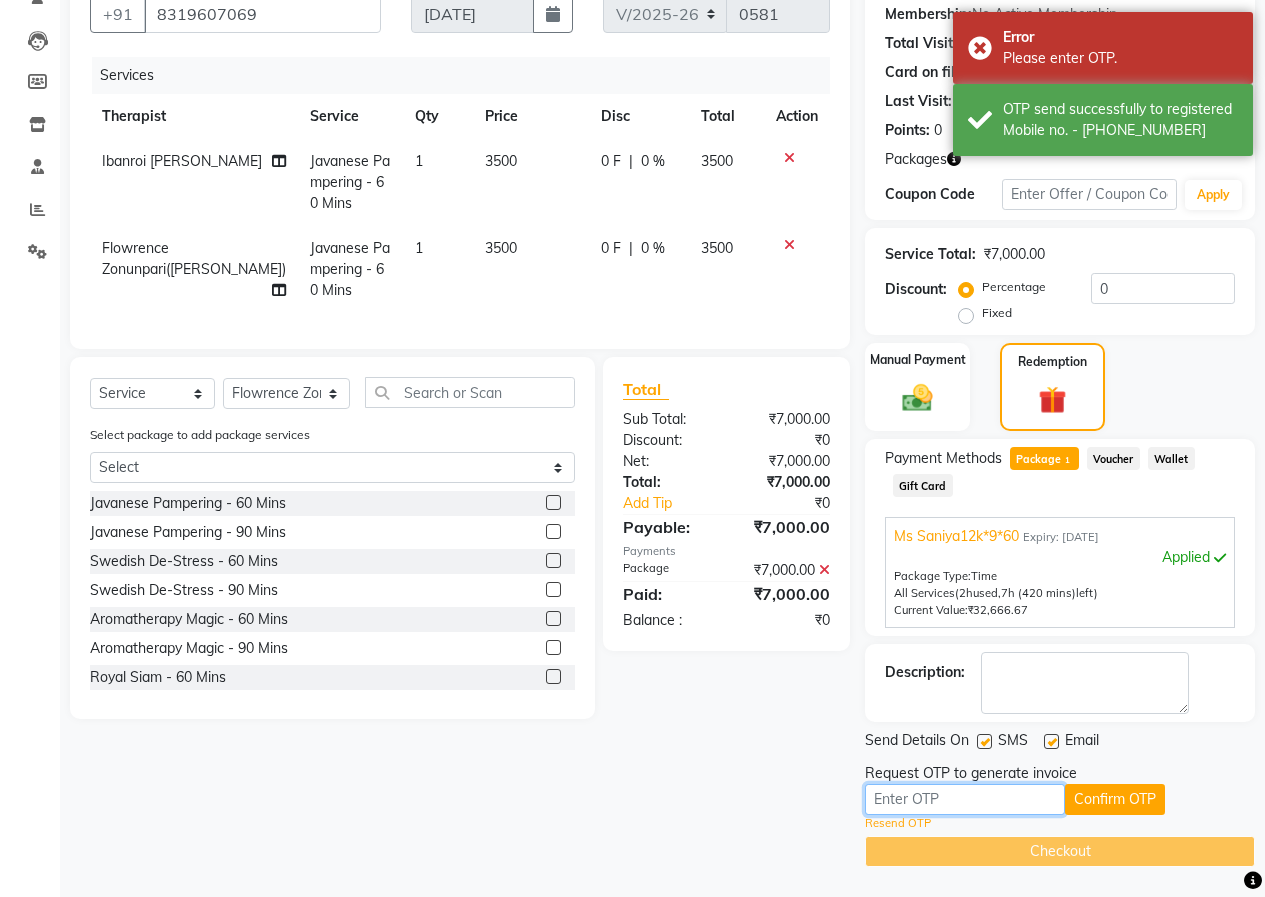 click at bounding box center (965, 799) 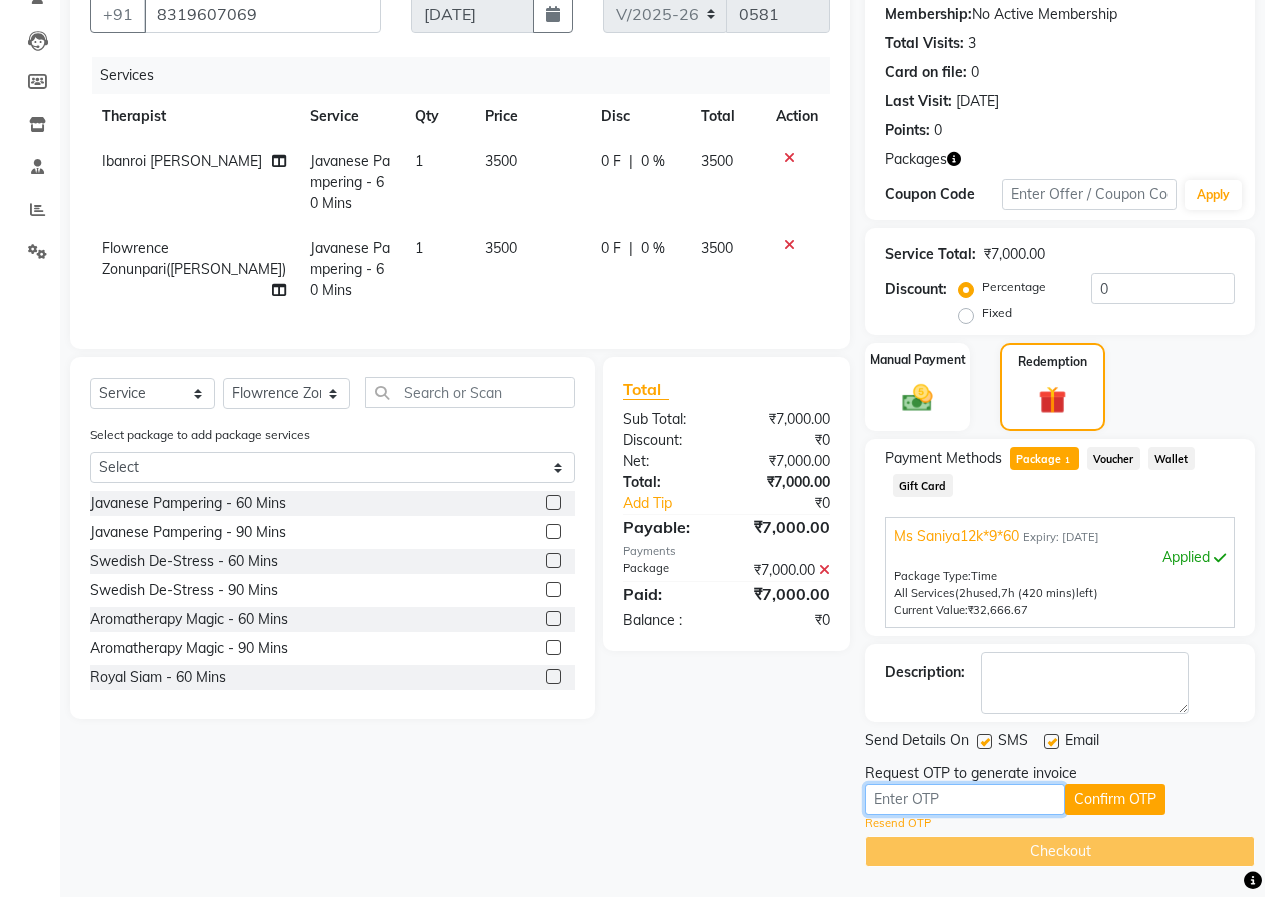 click at bounding box center [965, 799] 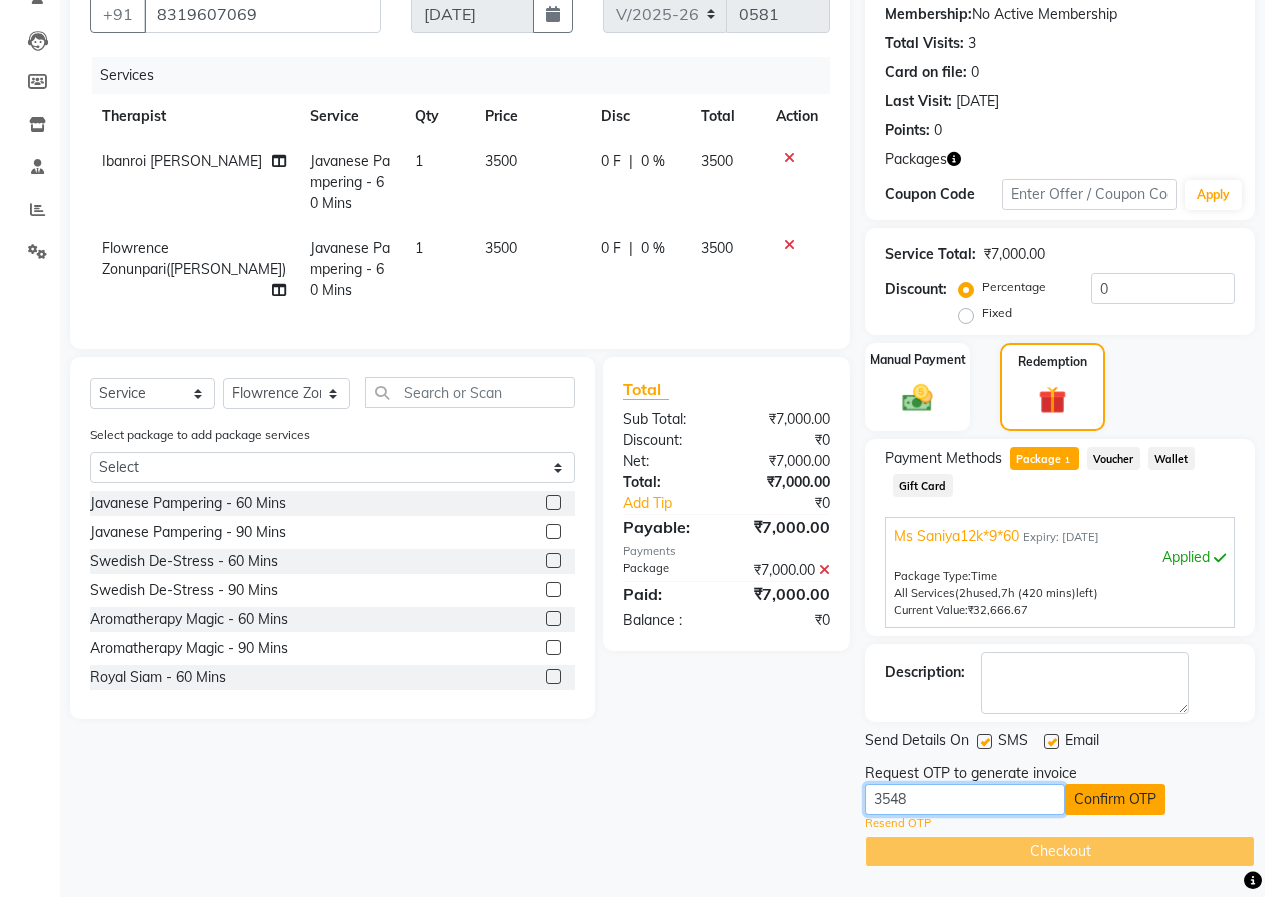type on "3548" 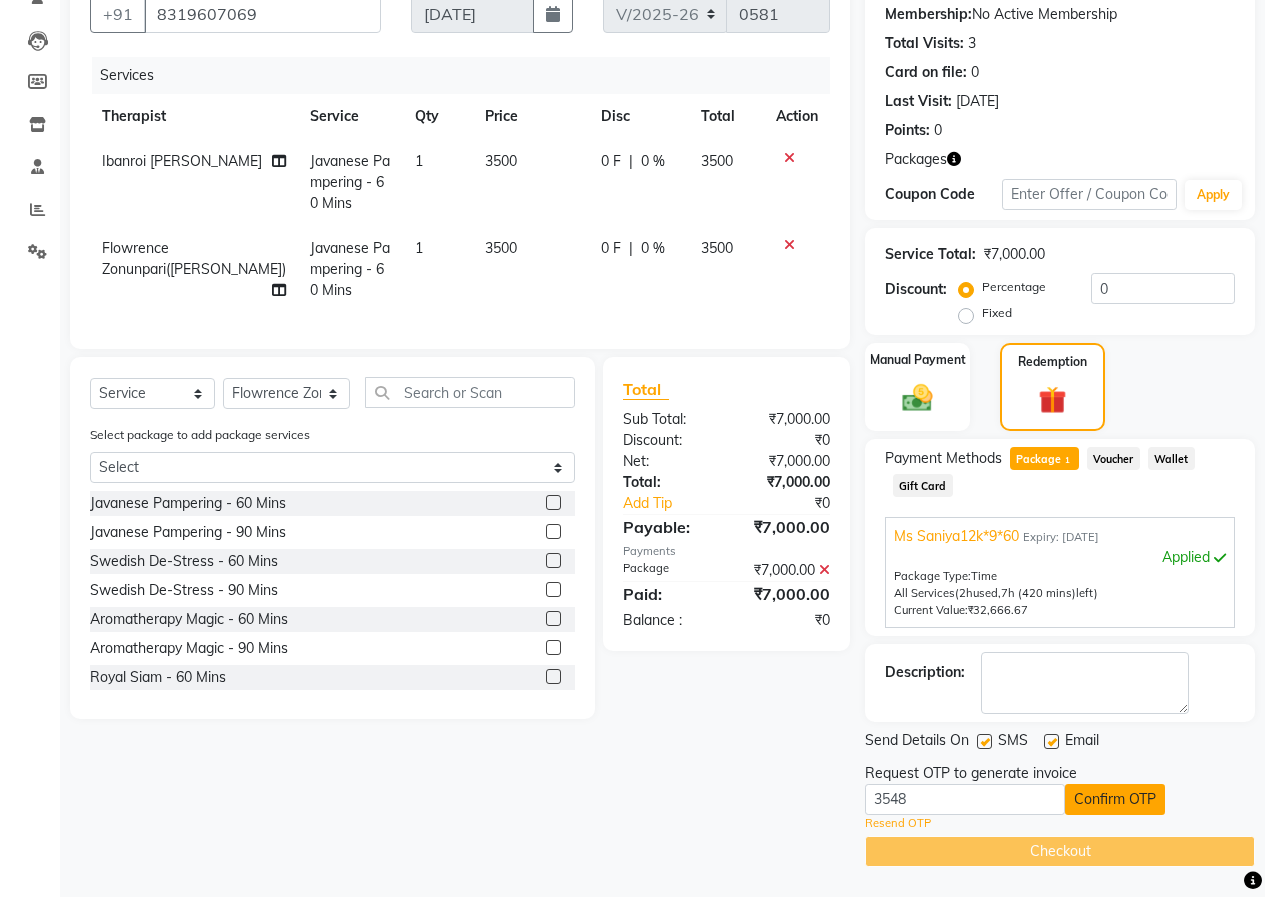 click on "Confirm OTP" 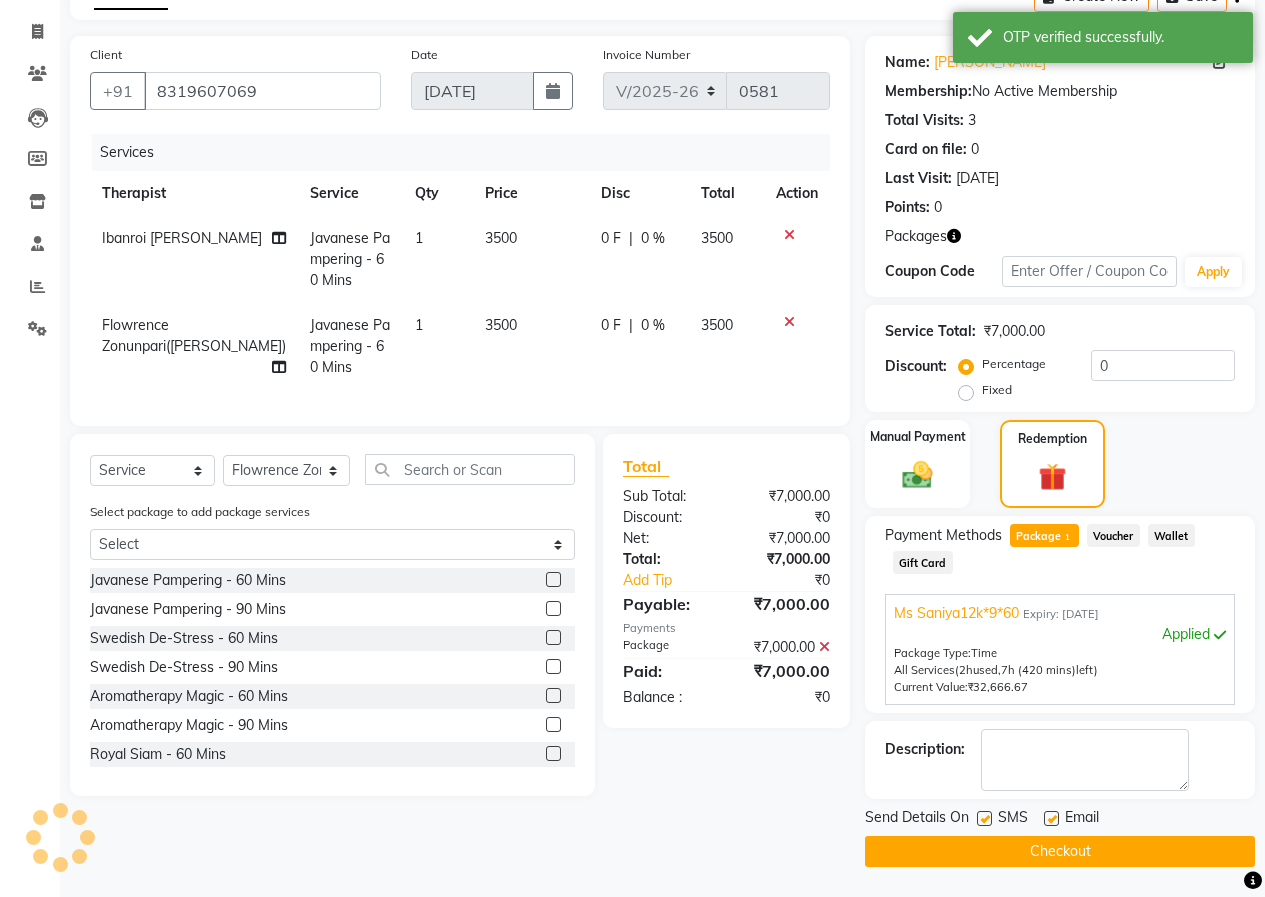 scroll, scrollTop: 114, scrollLeft: 0, axis: vertical 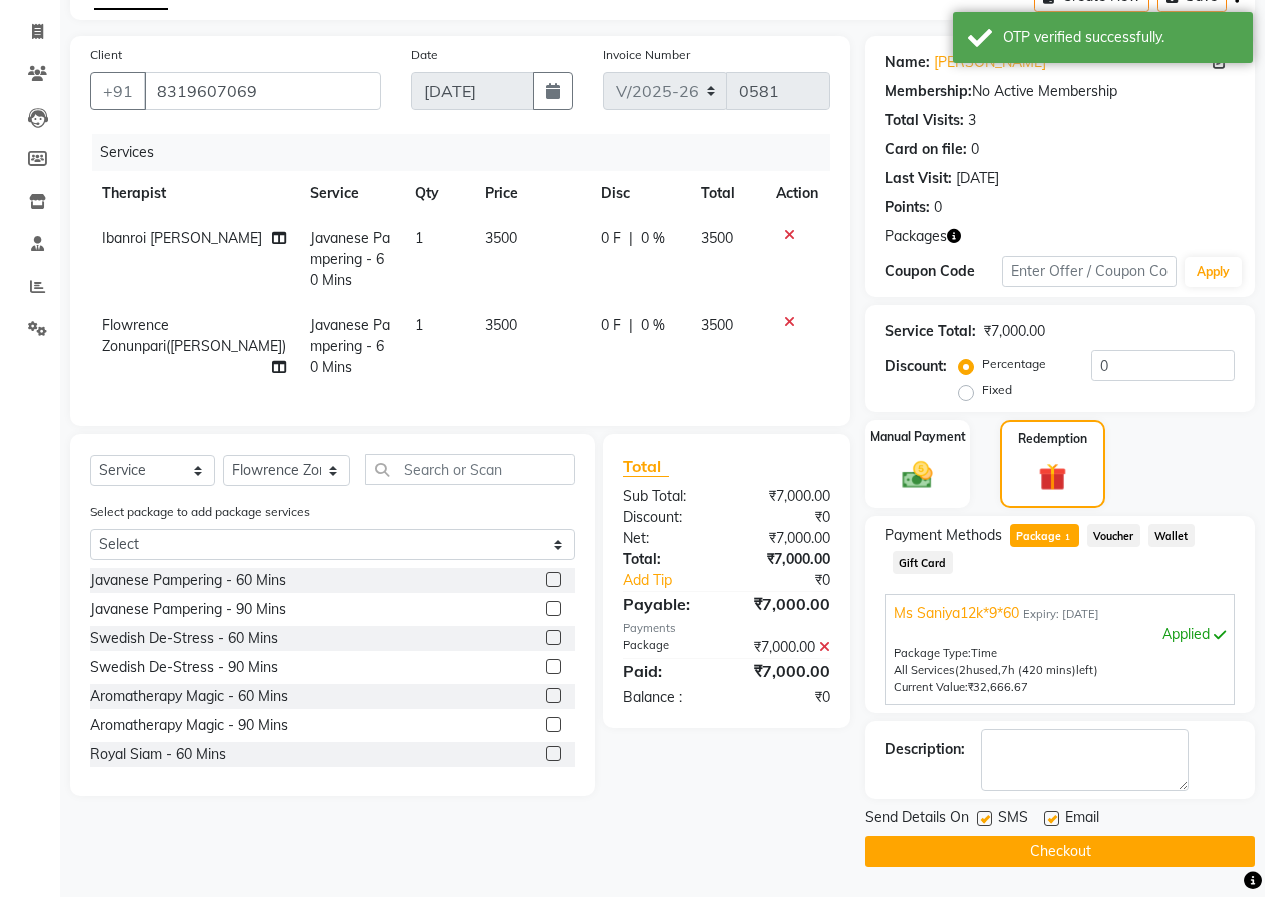 click on "Checkout" 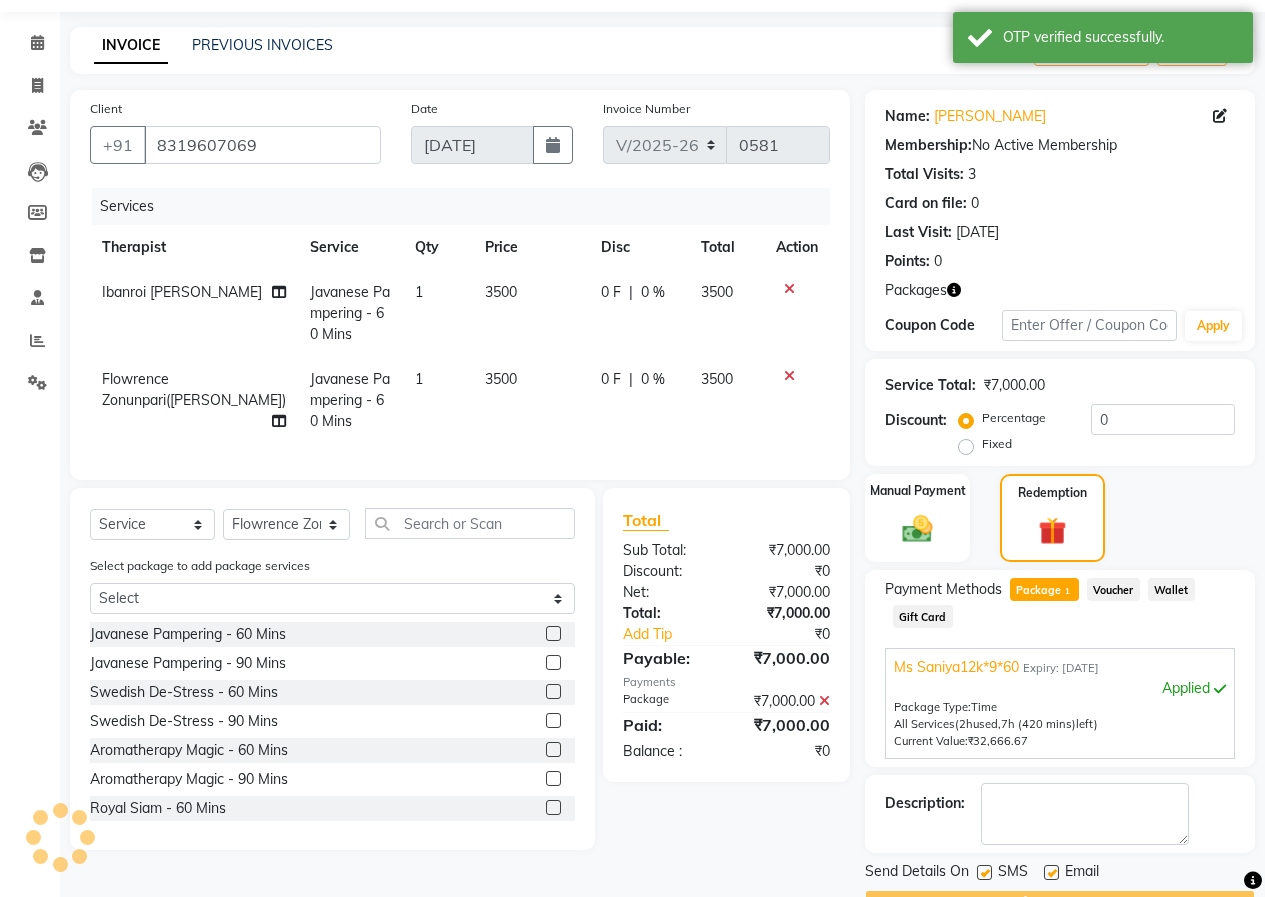 scroll, scrollTop: 114, scrollLeft: 0, axis: vertical 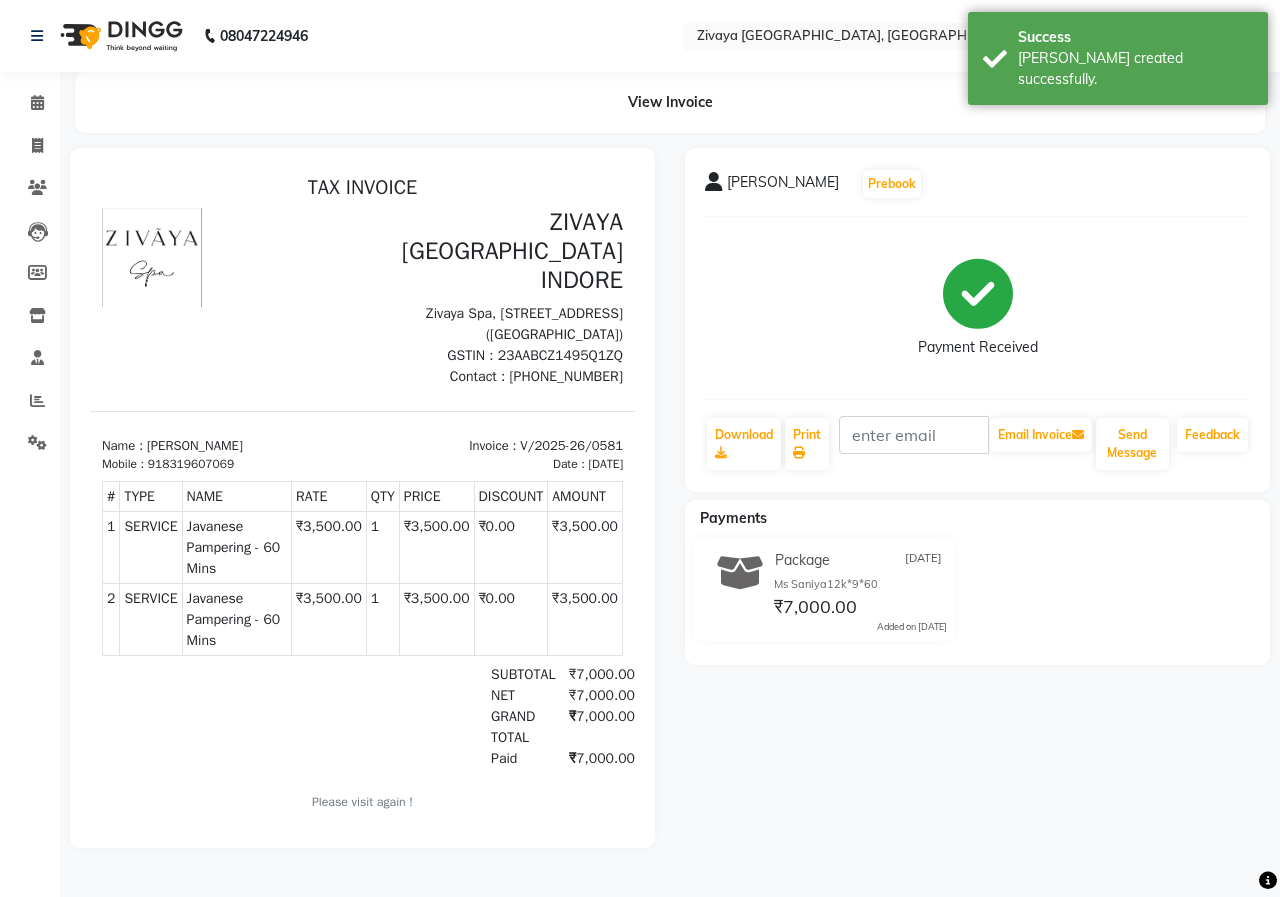 click 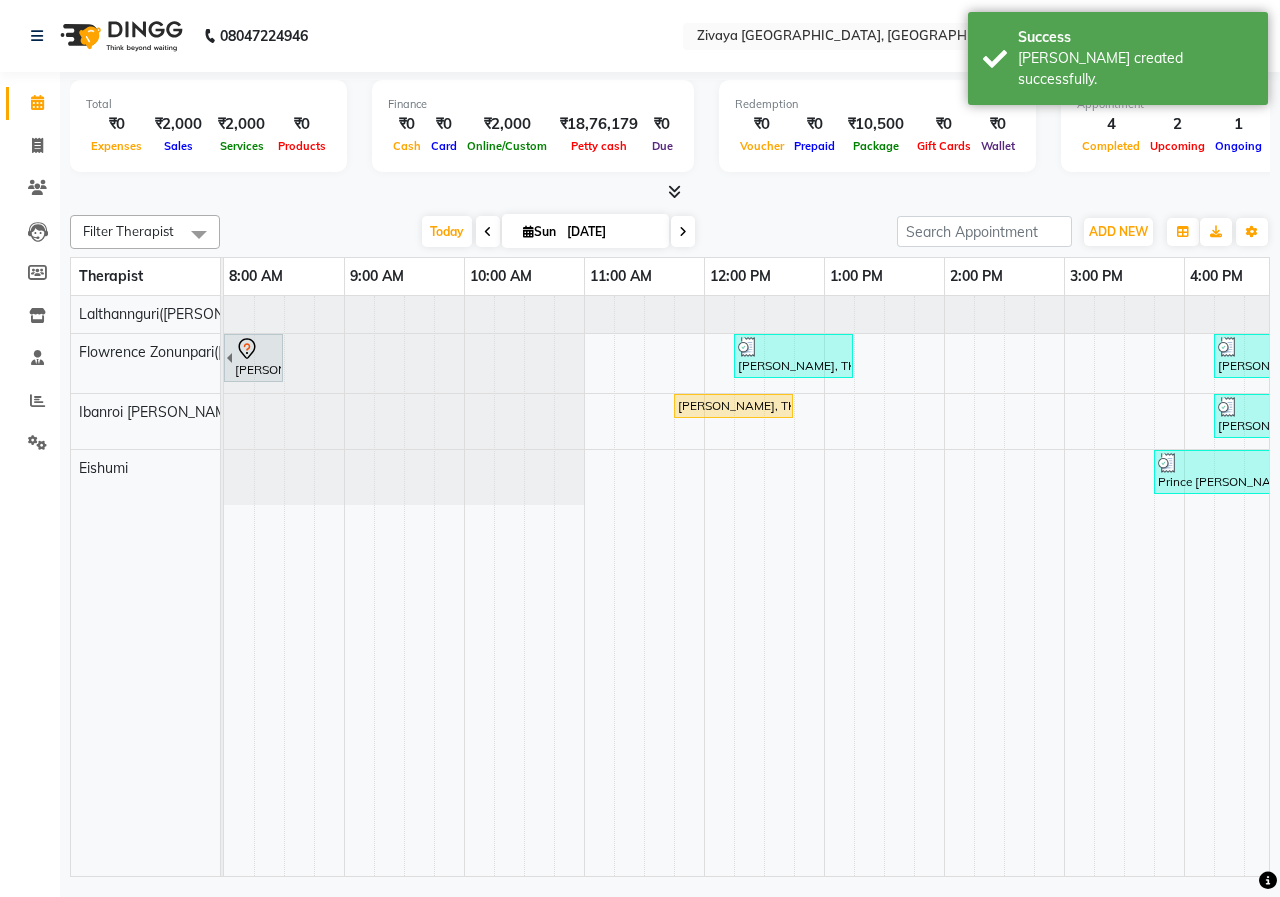 scroll, scrollTop: 0, scrollLeft: 290, axis: horizontal 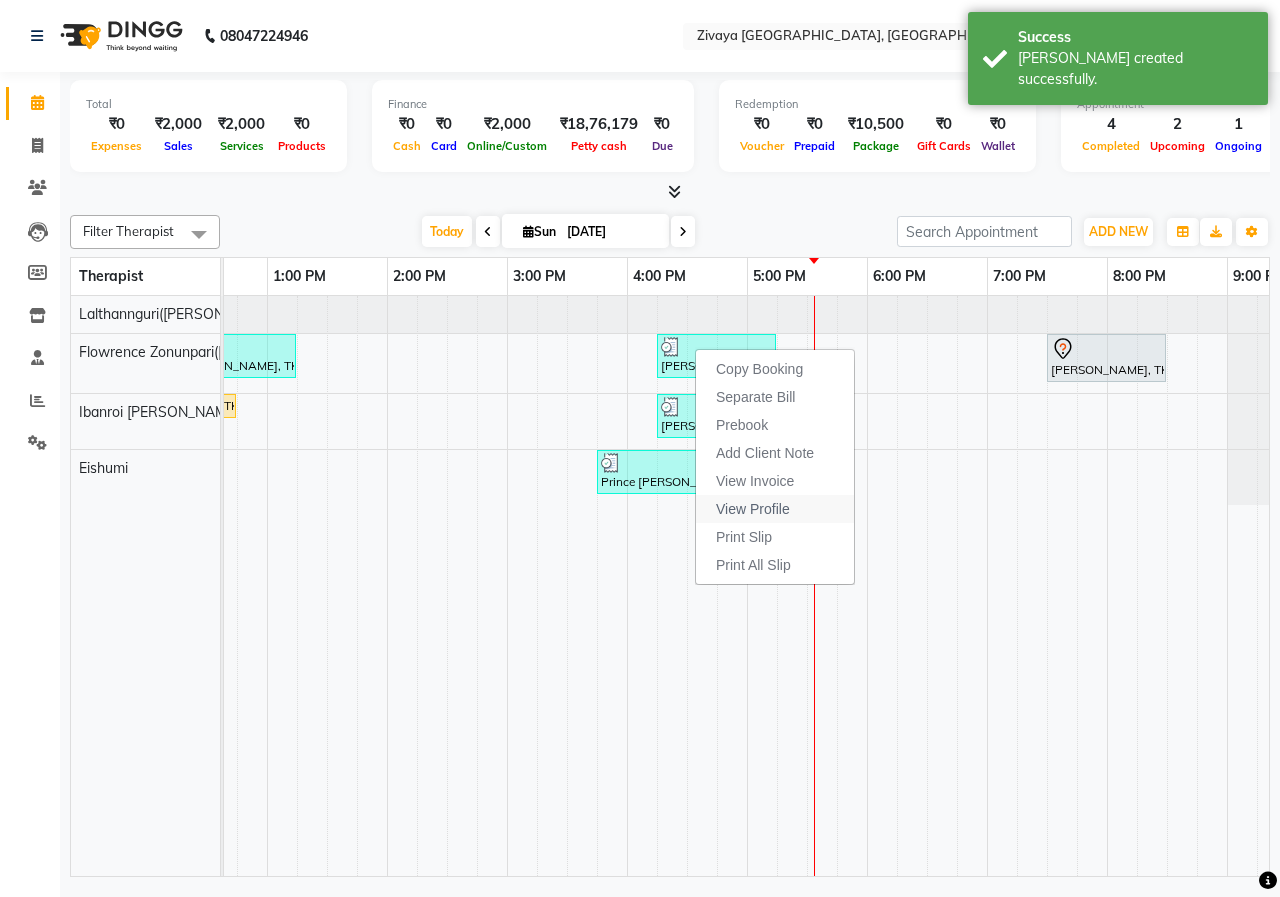 click on "View Profile" at bounding box center [753, 509] 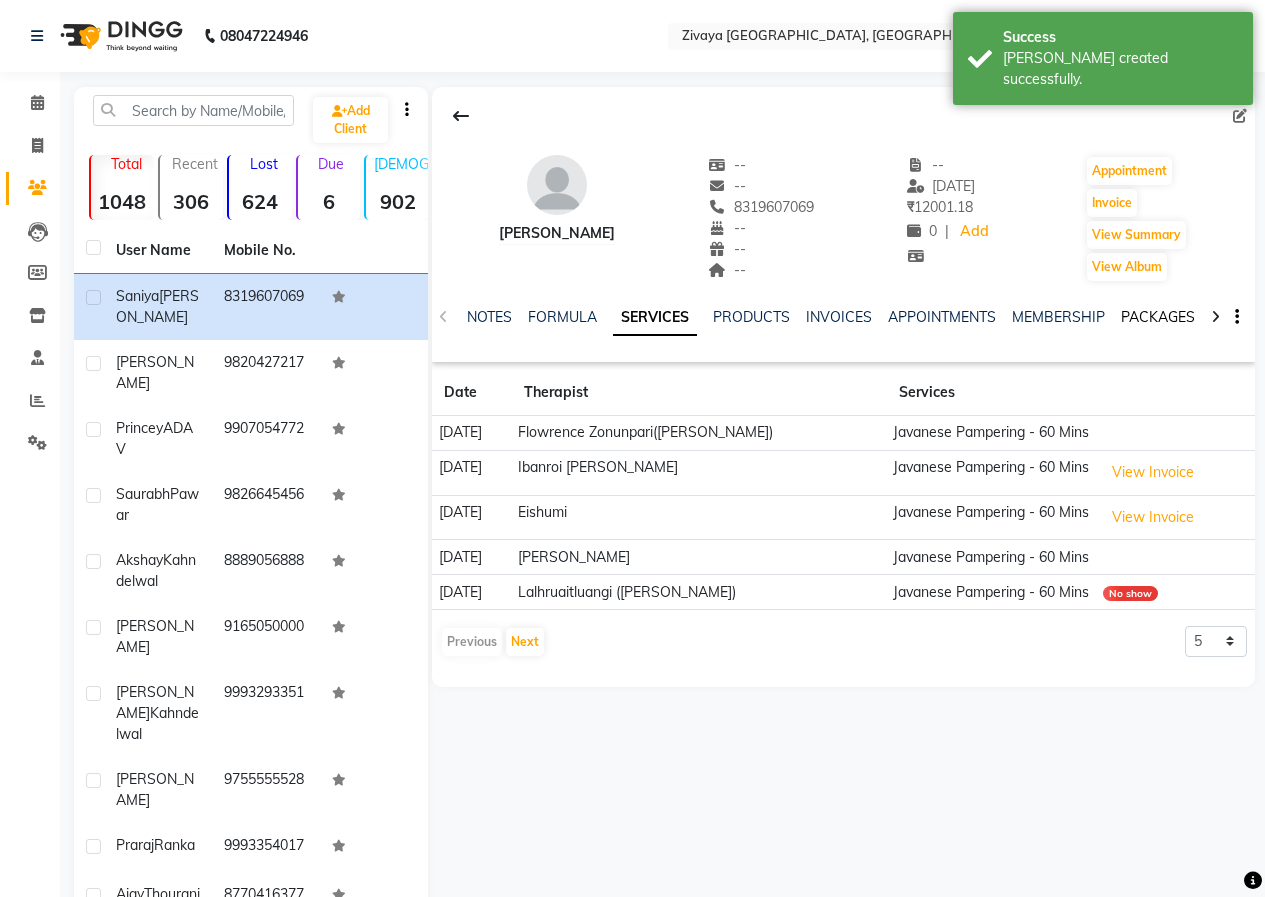 click on "PACKAGES" 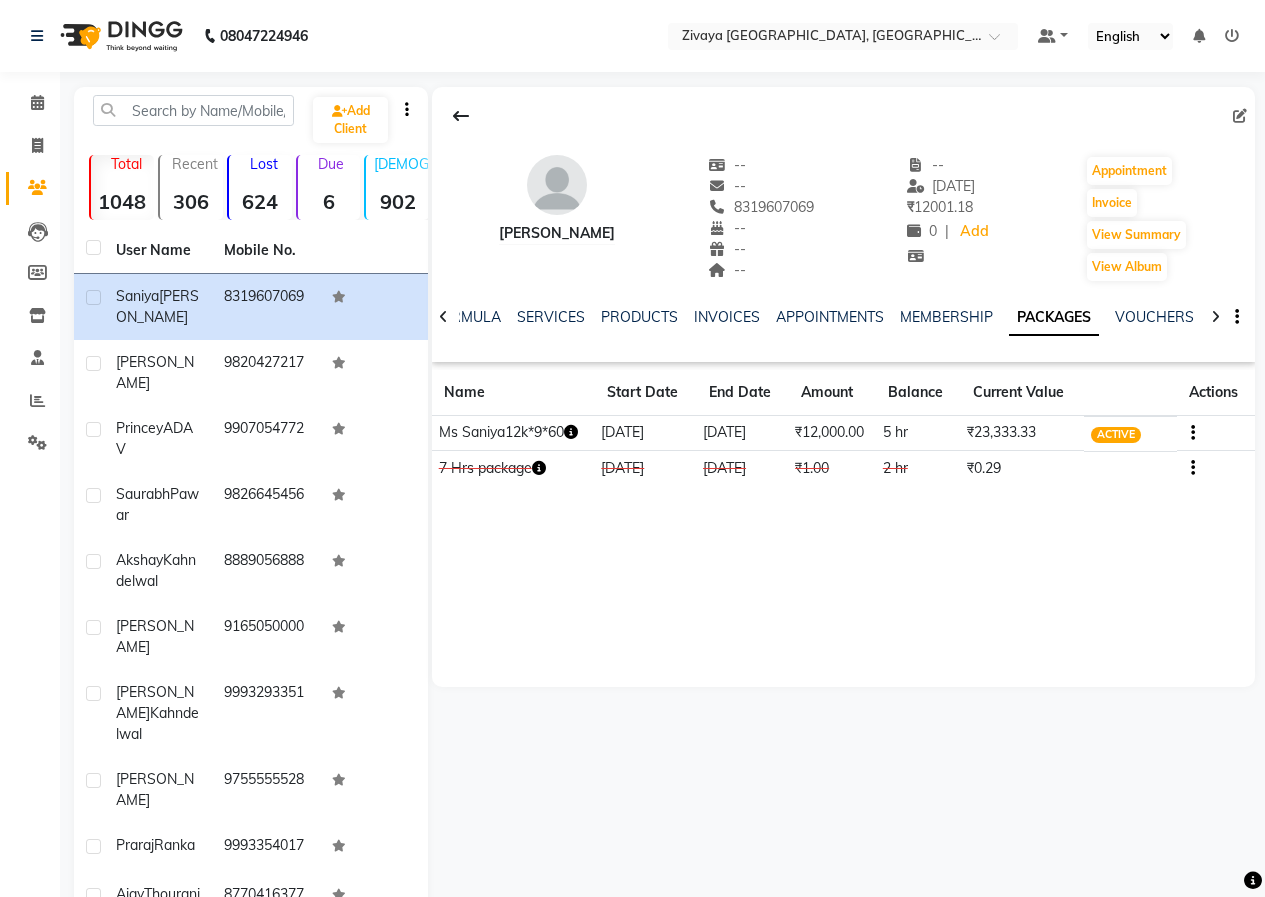 click 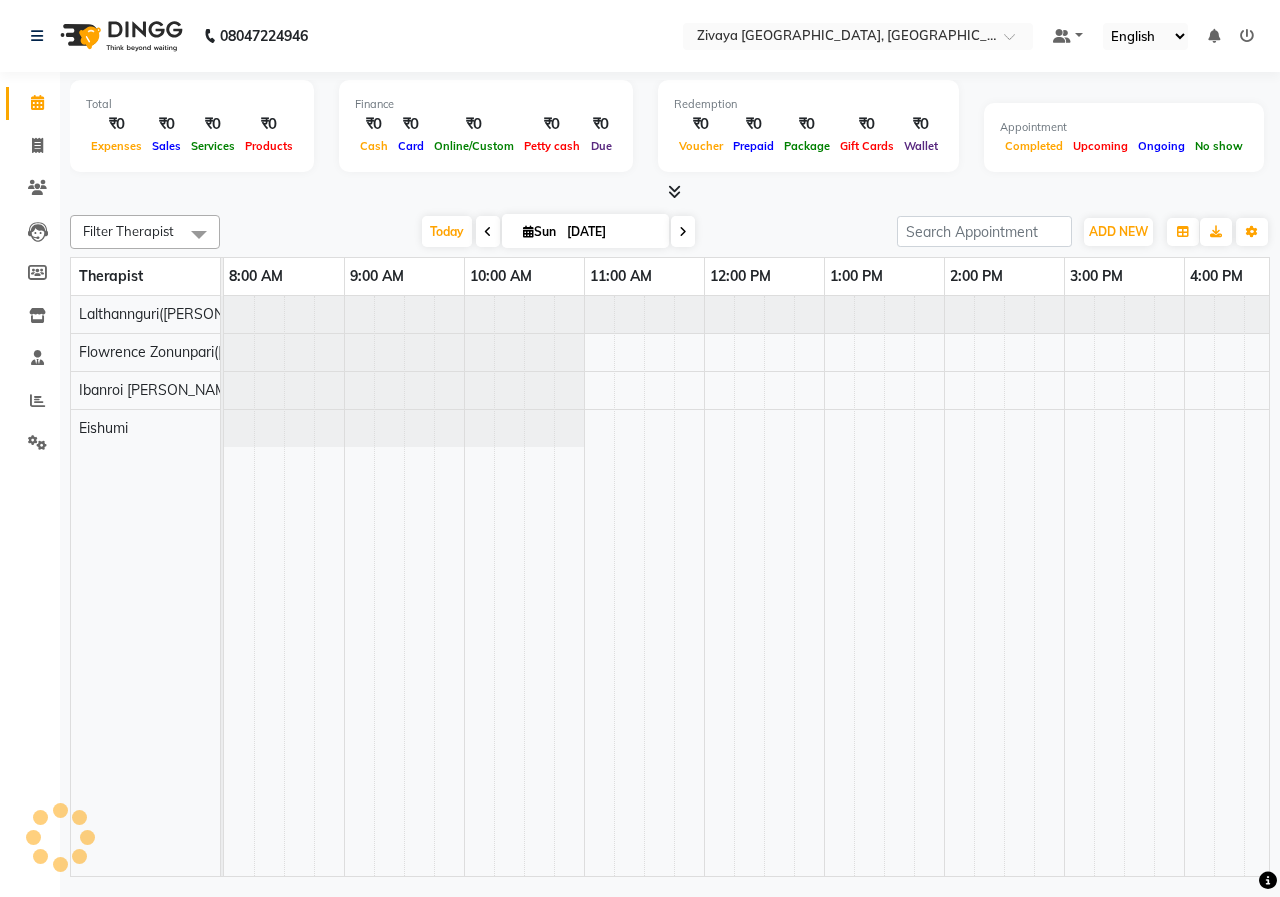 scroll, scrollTop: 0, scrollLeft: 0, axis: both 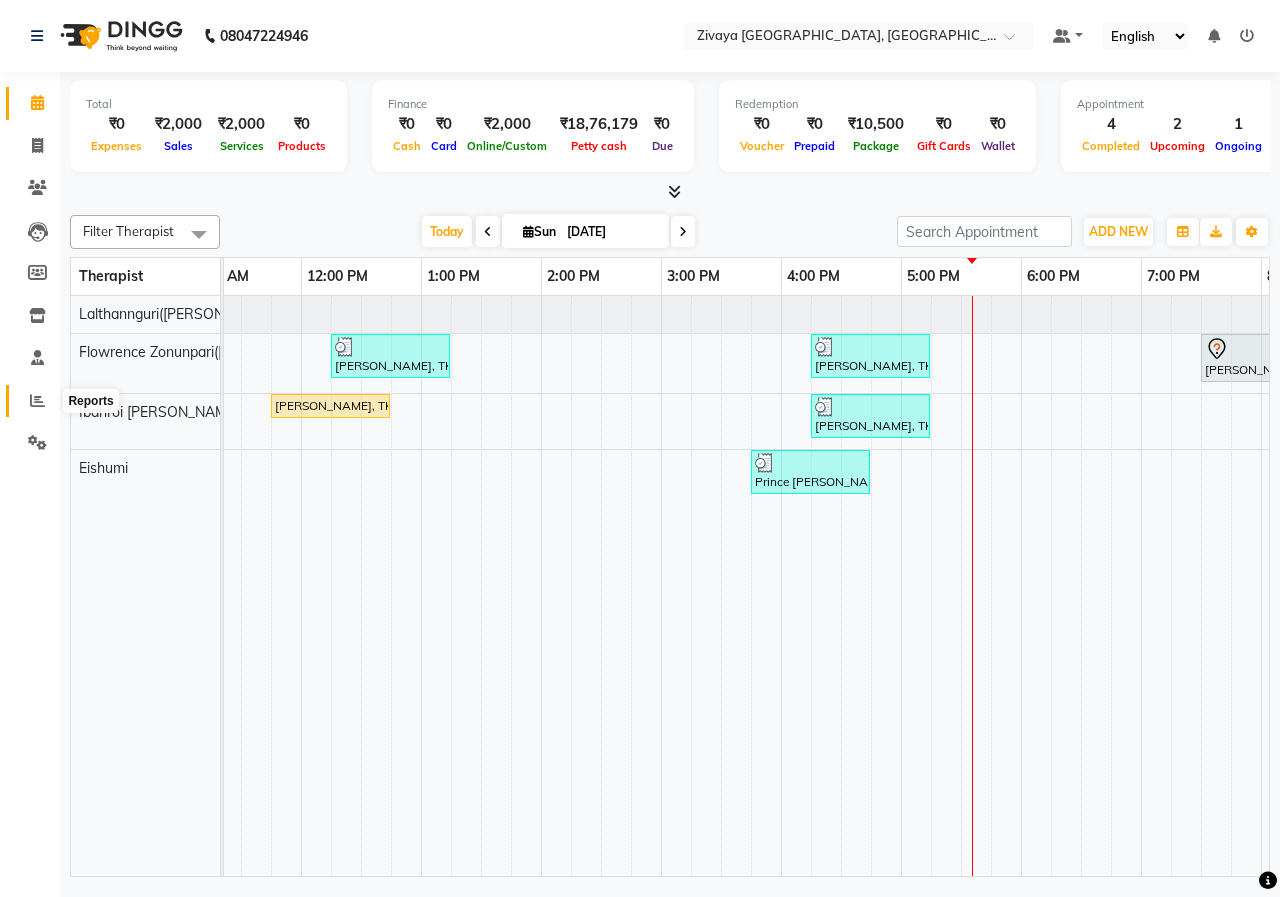 click 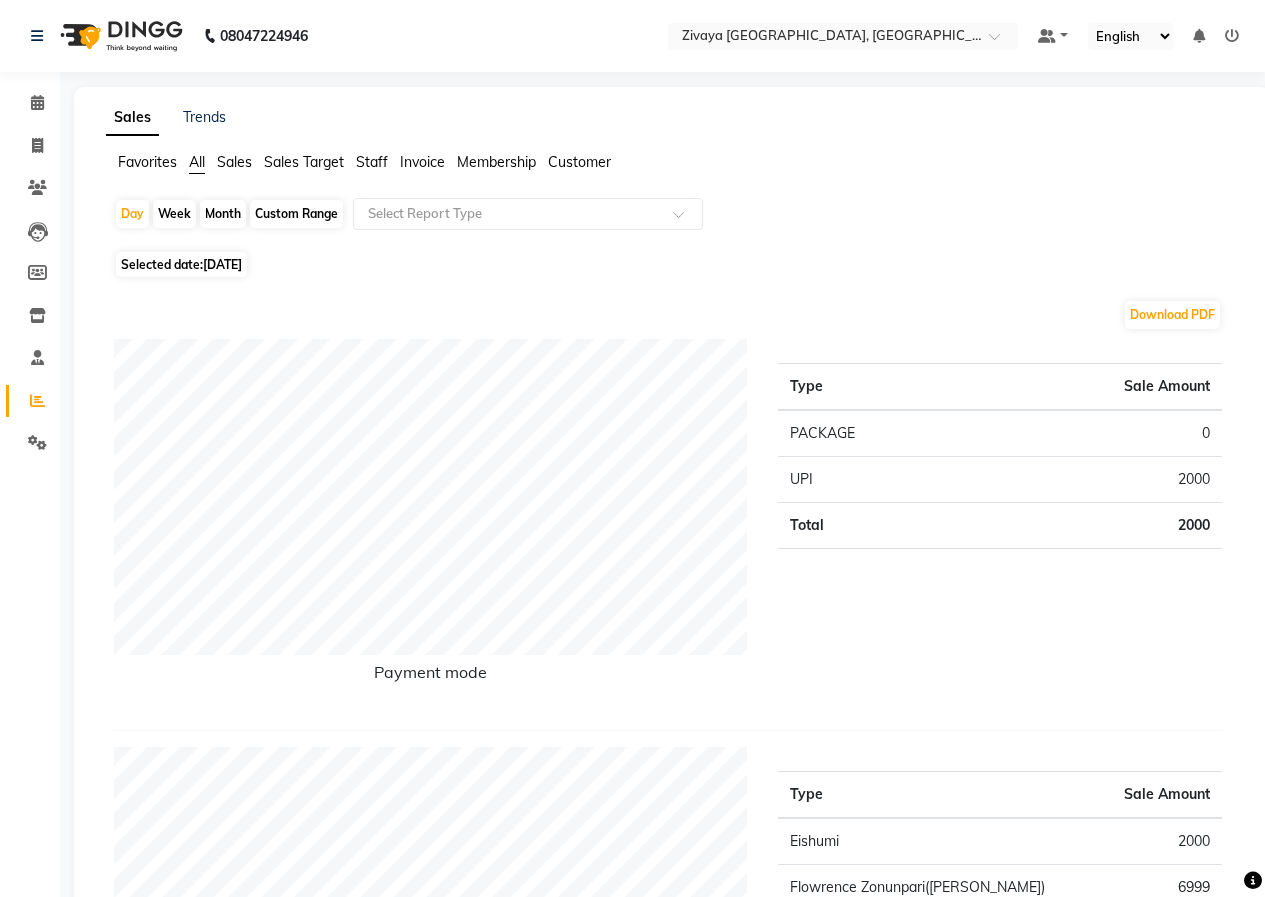 click 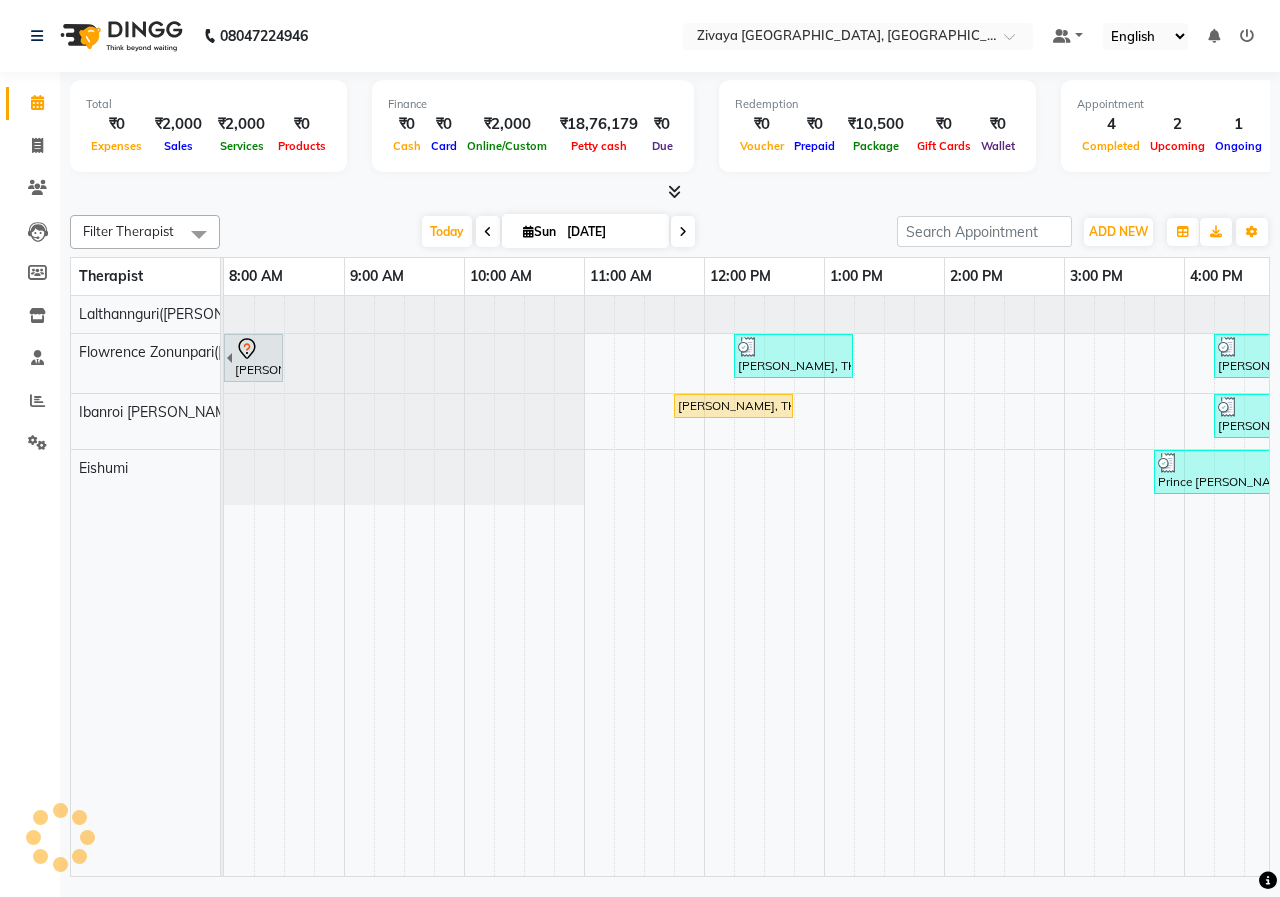 scroll, scrollTop: 0, scrollLeft: 0, axis: both 